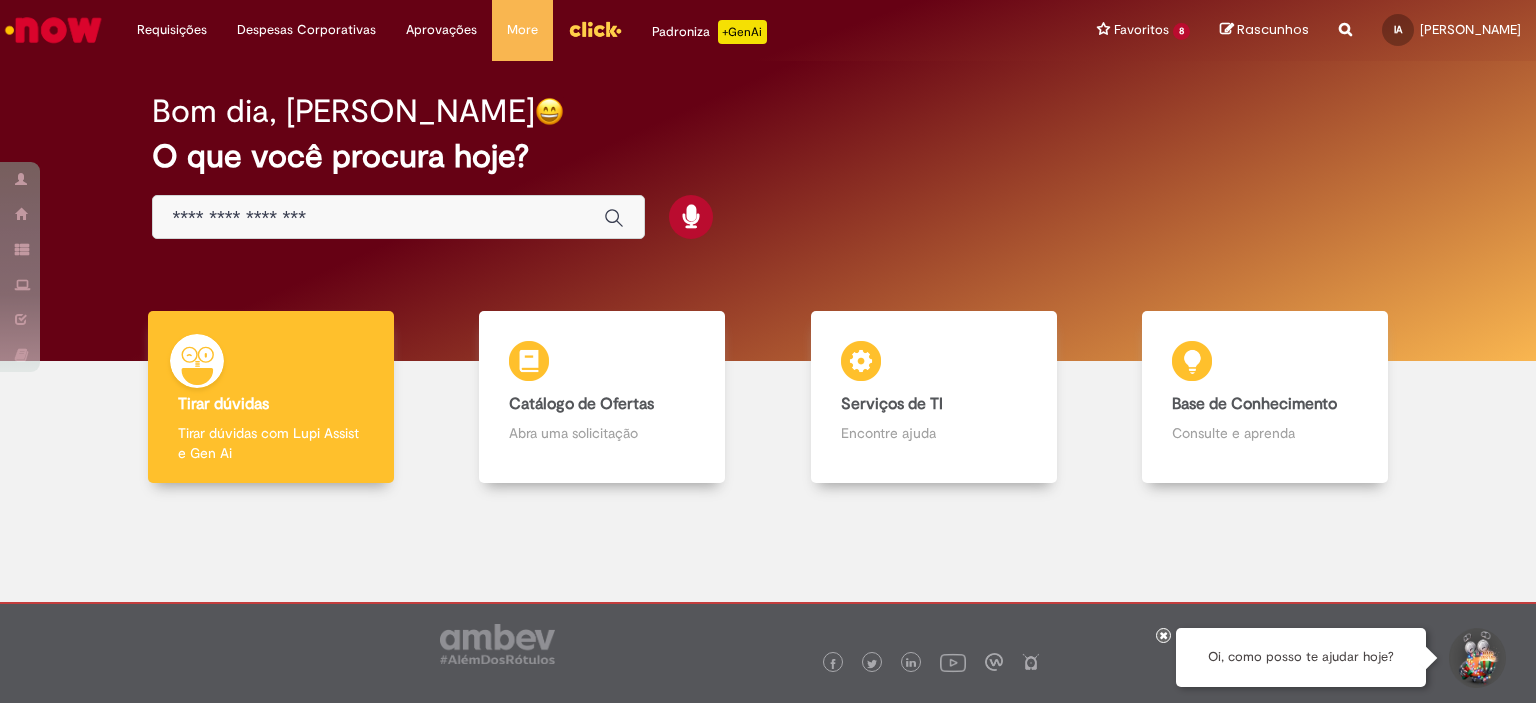 scroll, scrollTop: 0, scrollLeft: 0, axis: both 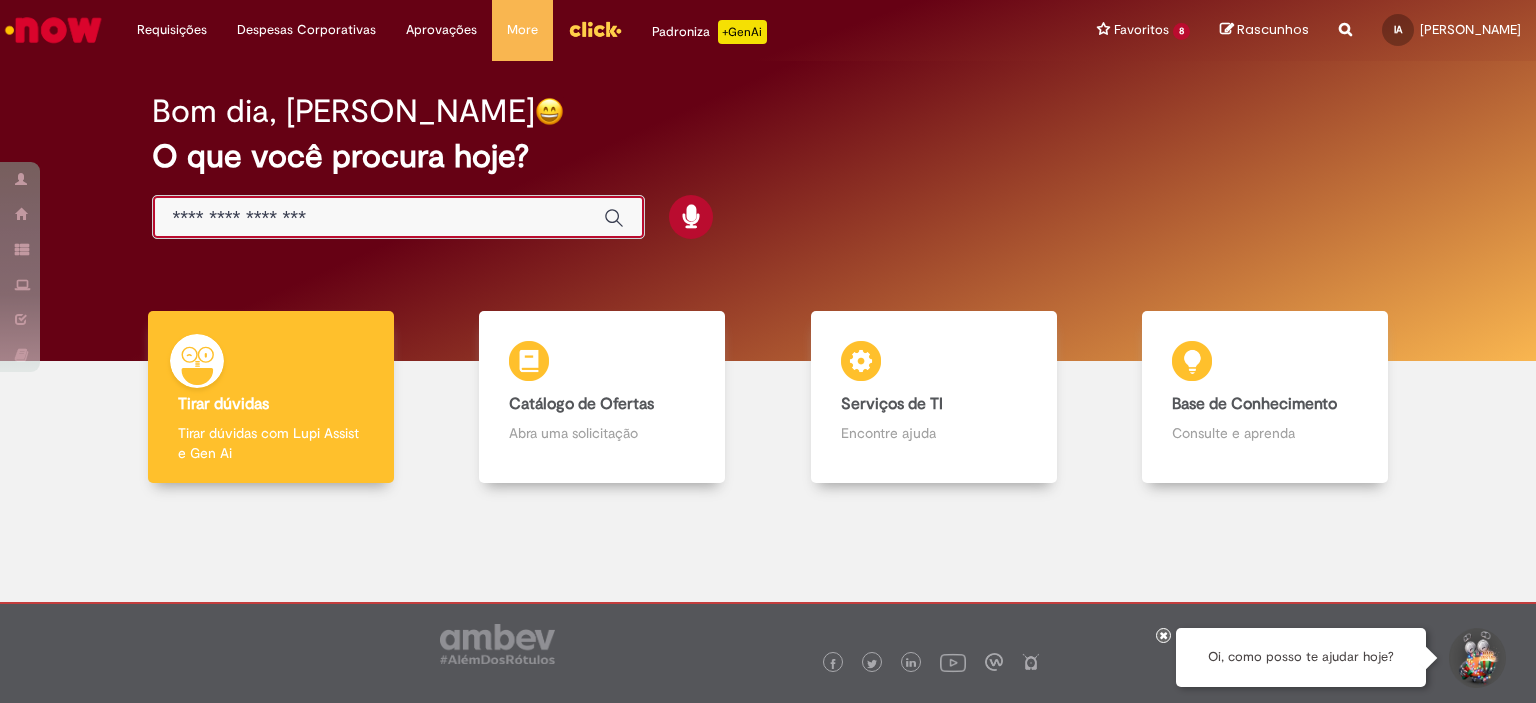 click at bounding box center (378, 218) 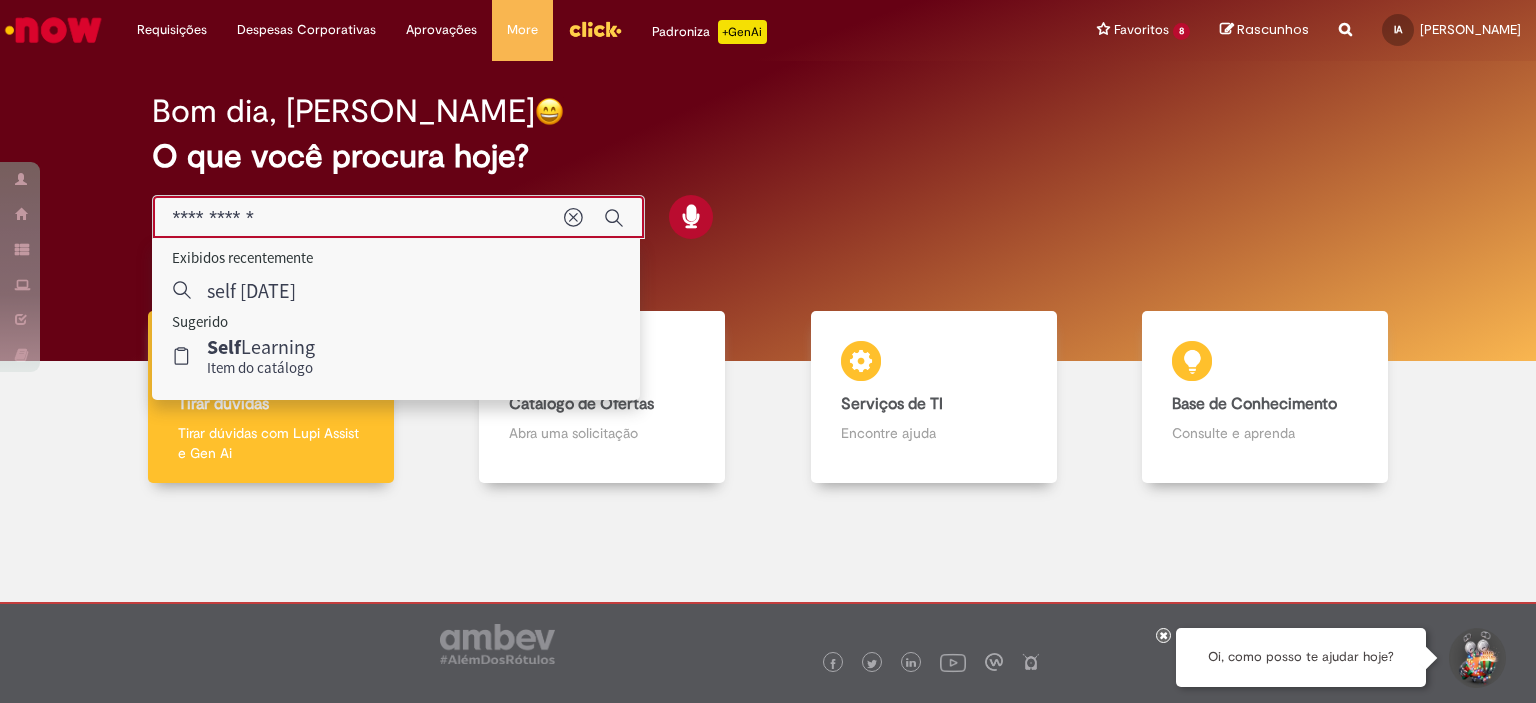 type on "**********" 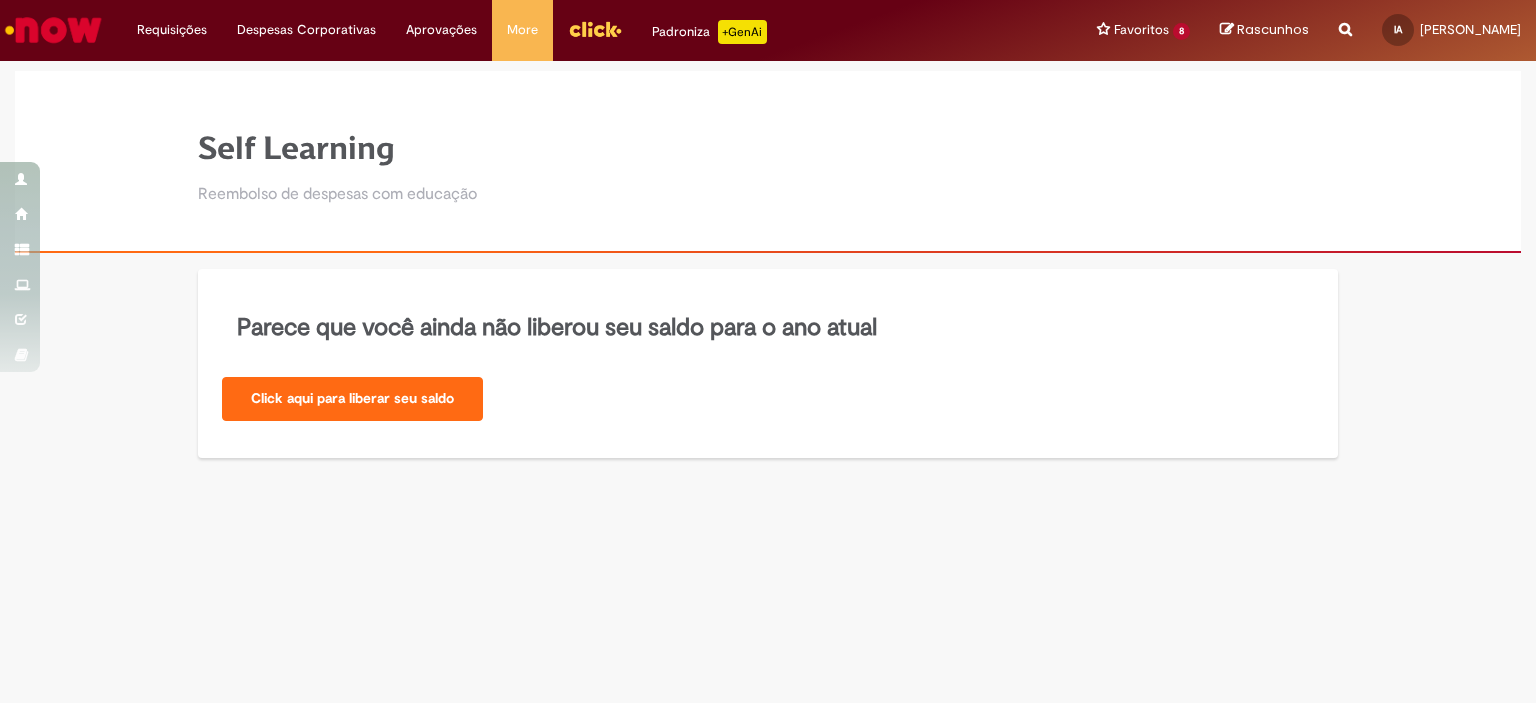 scroll, scrollTop: 0, scrollLeft: 0, axis: both 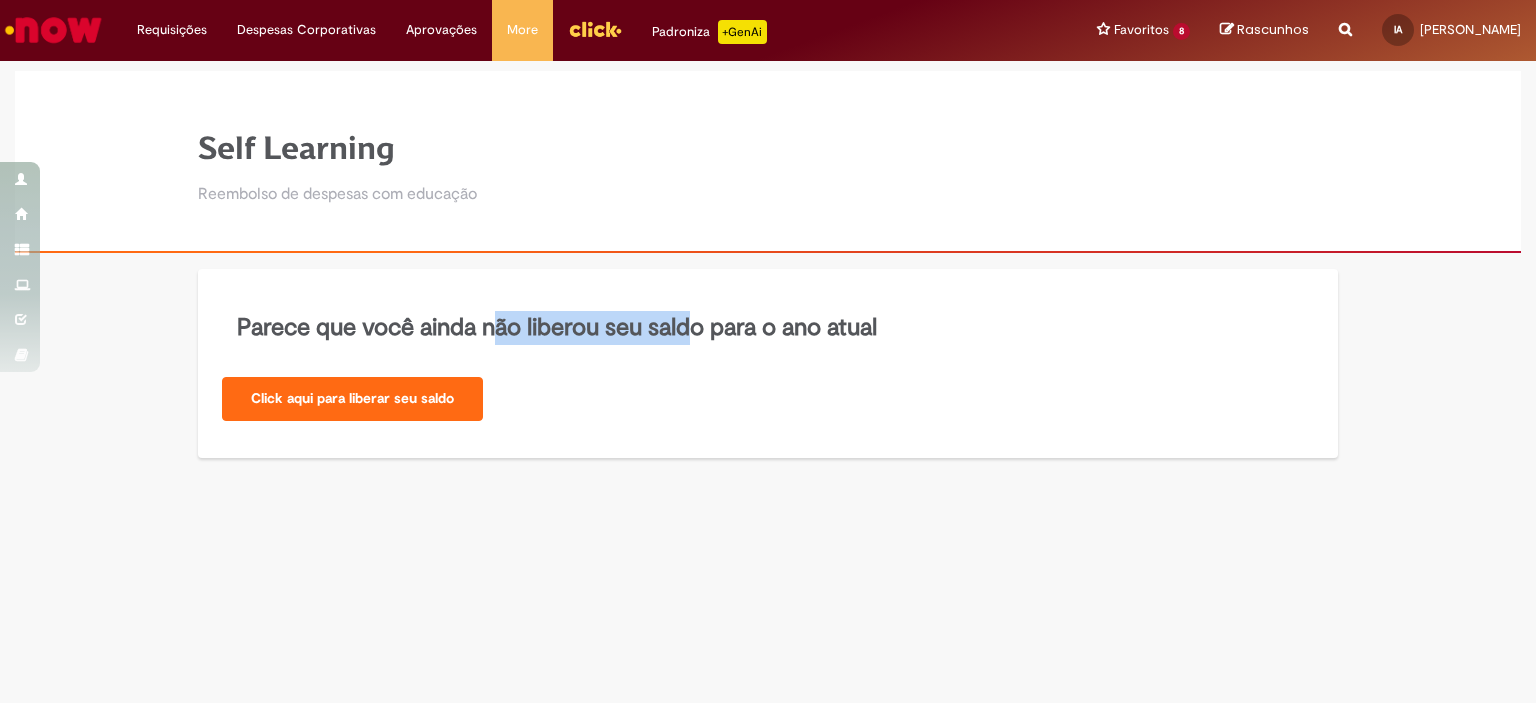 drag, startPoint x: 502, startPoint y: 335, endPoint x: 697, endPoint y: 331, distance: 195.04102 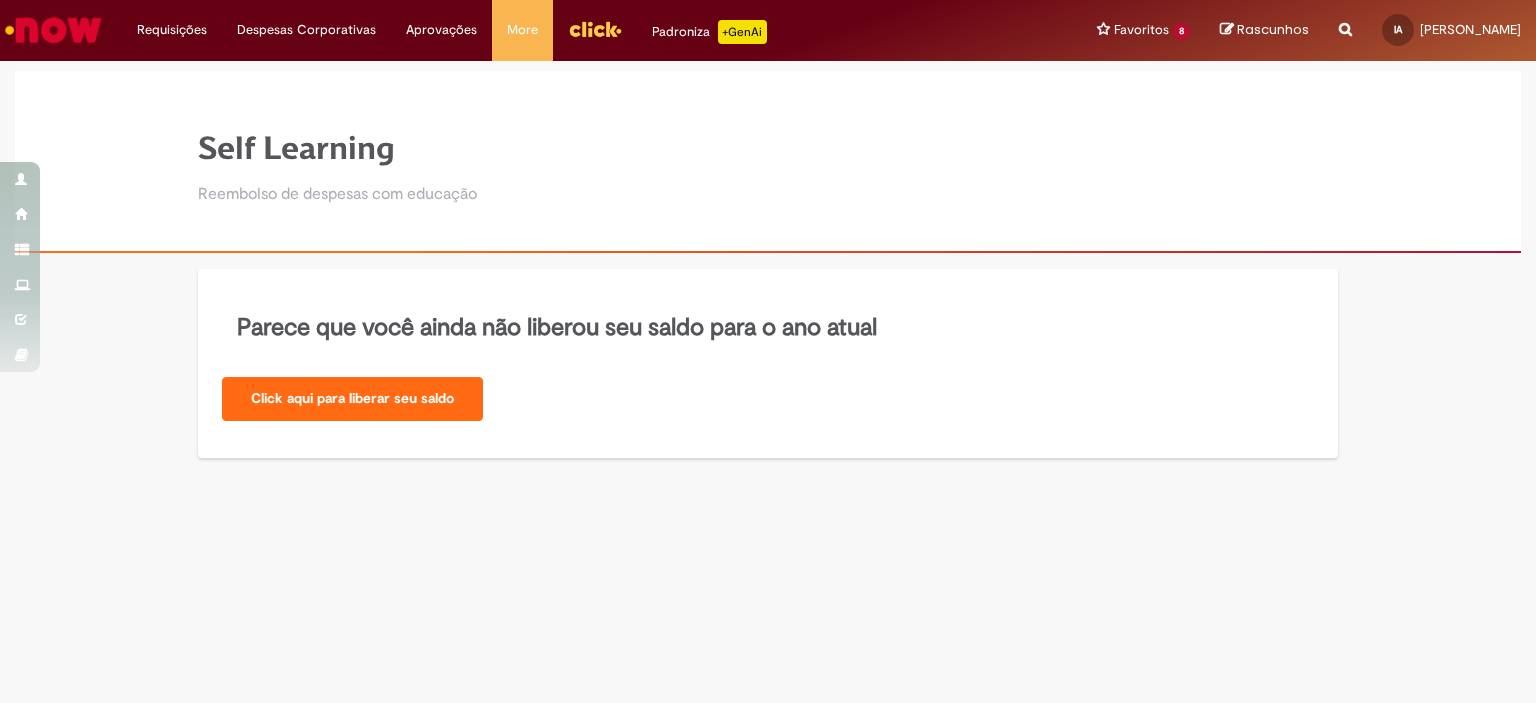 click on "Click aqui para liberar seu saldo" at bounding box center [352, 399] 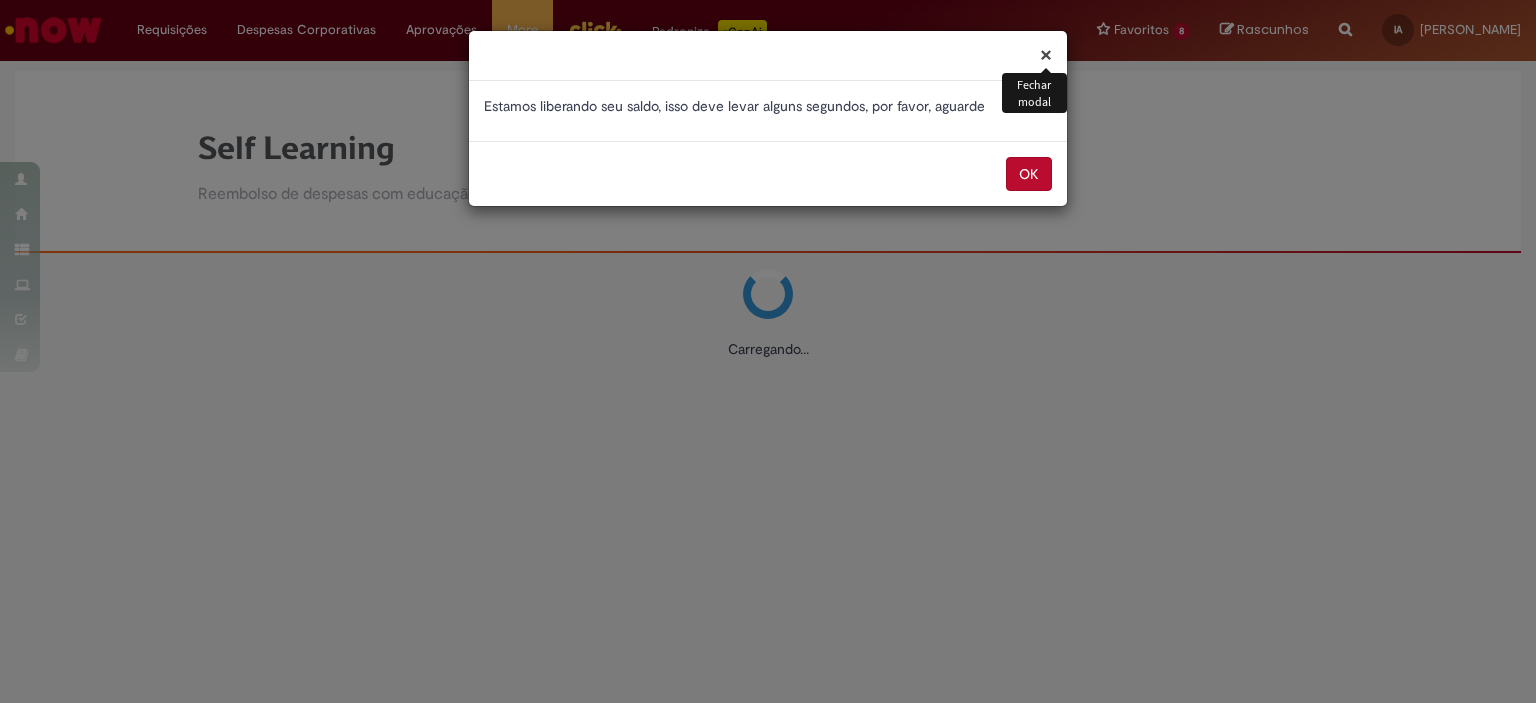 click on "Estamos liberando seu saldo, isso deve levar alguns segundos, por favor, aguarde" at bounding box center (768, 106) 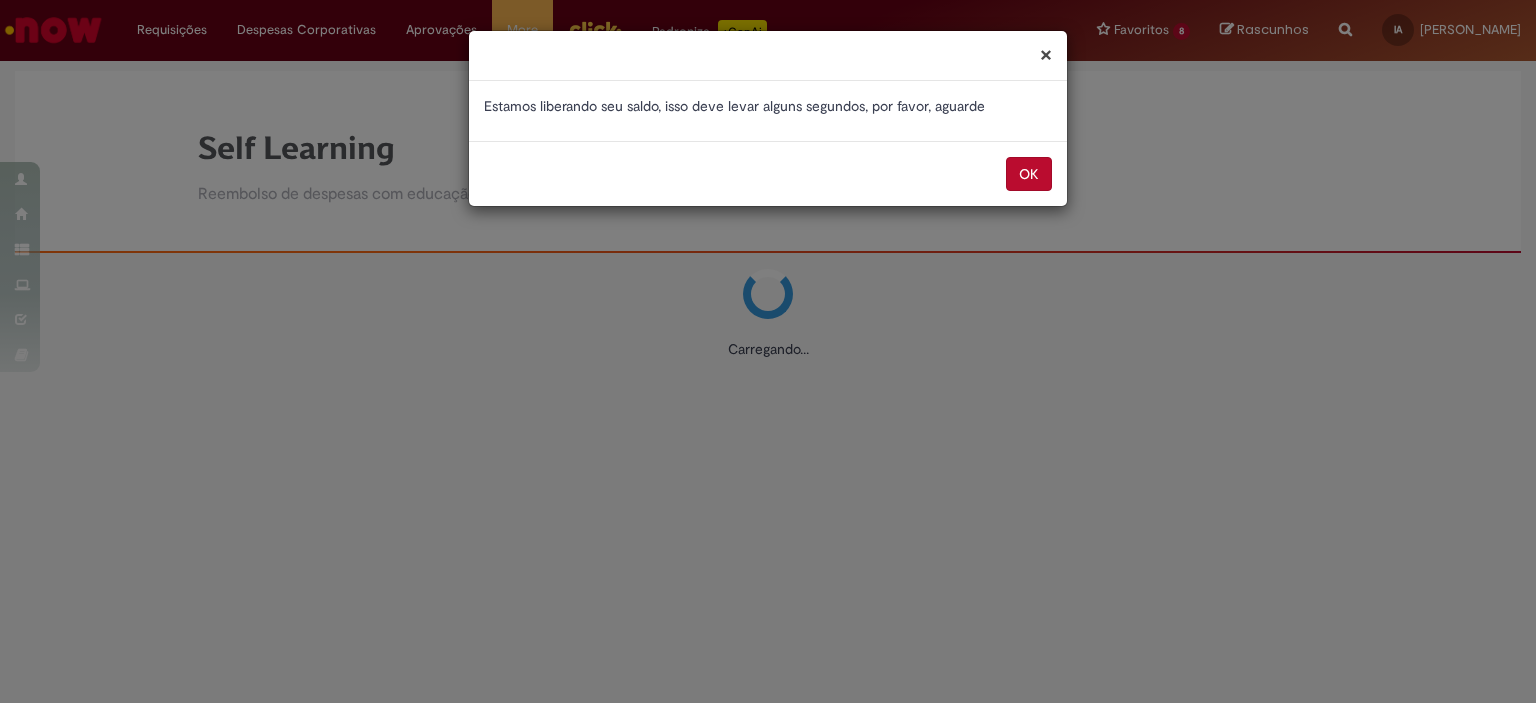 click on "OK" at bounding box center [1029, 174] 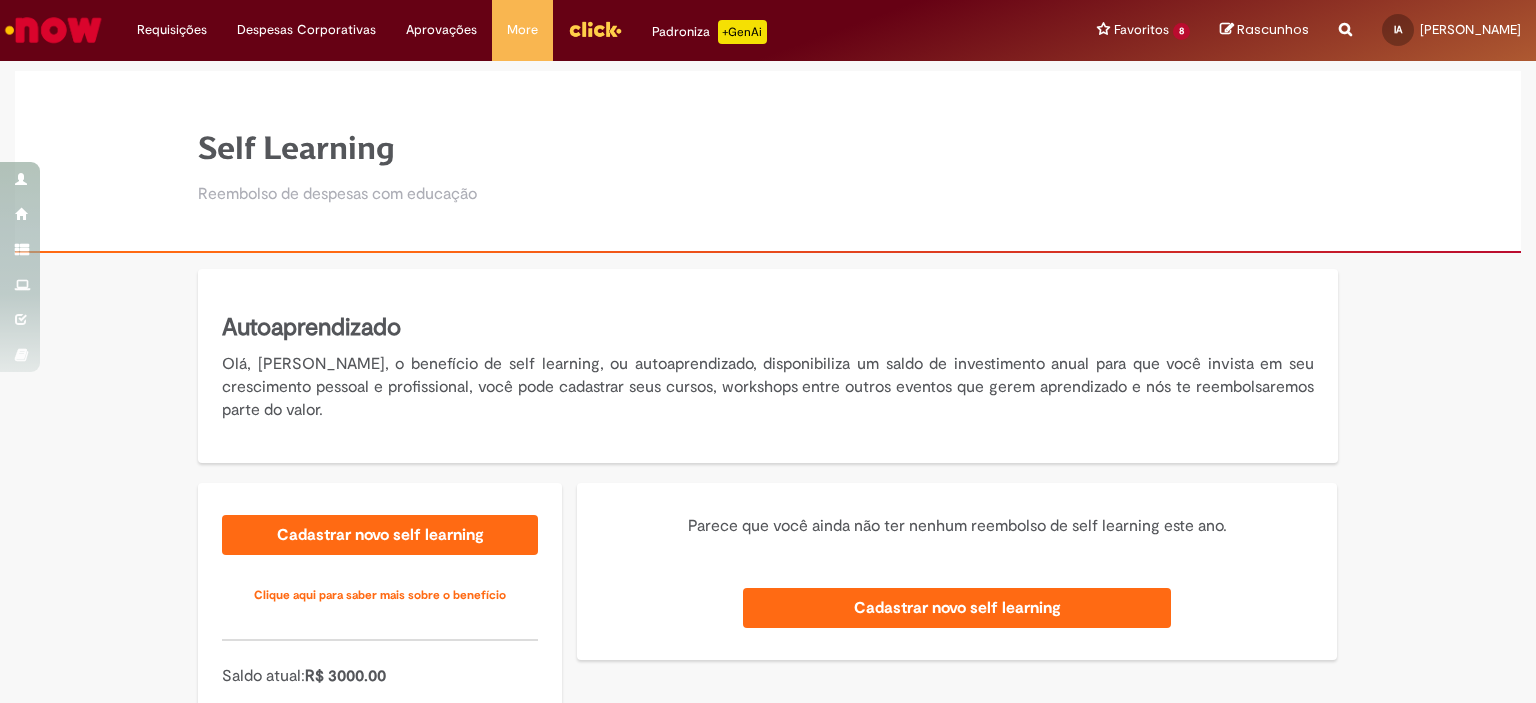 scroll, scrollTop: 0, scrollLeft: 0, axis: both 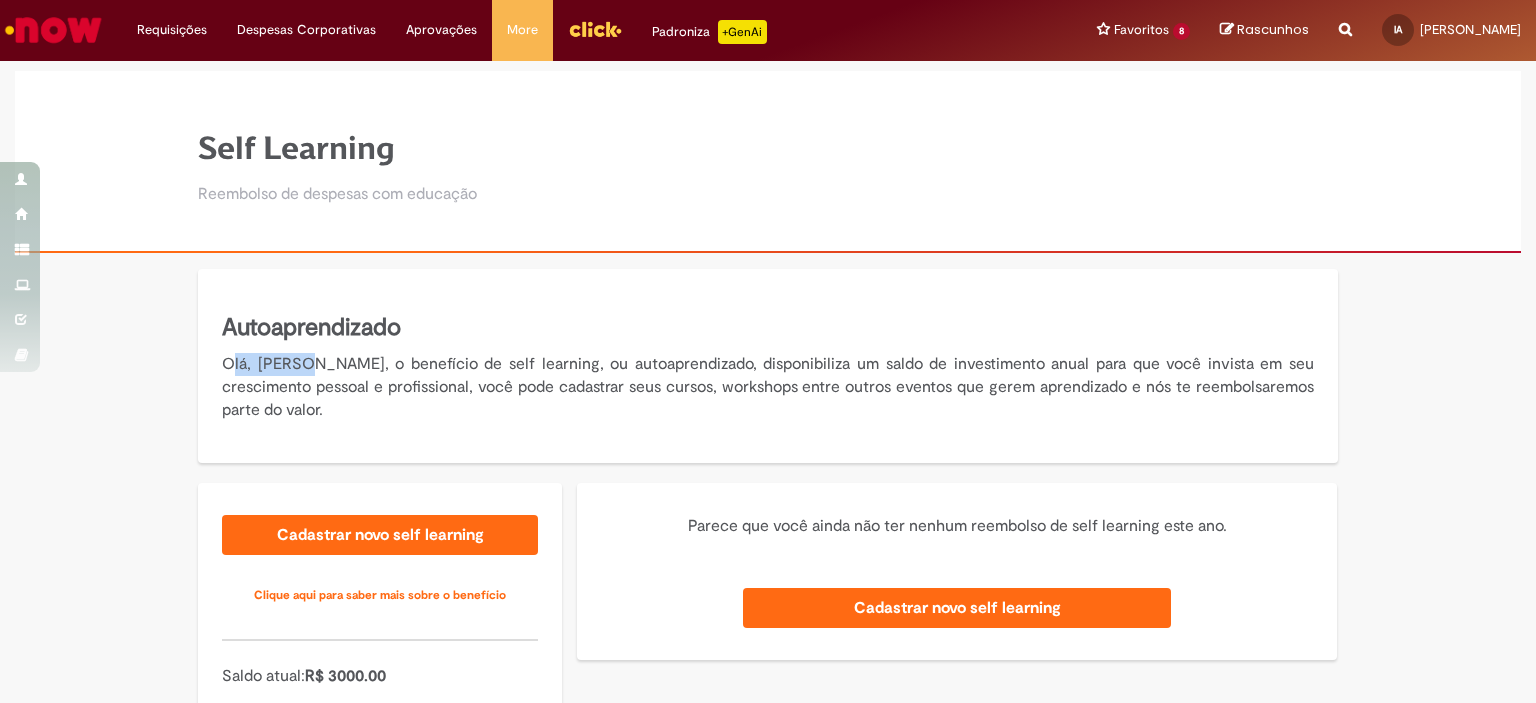 drag, startPoint x: 228, startPoint y: 356, endPoint x: 332, endPoint y: 356, distance: 104 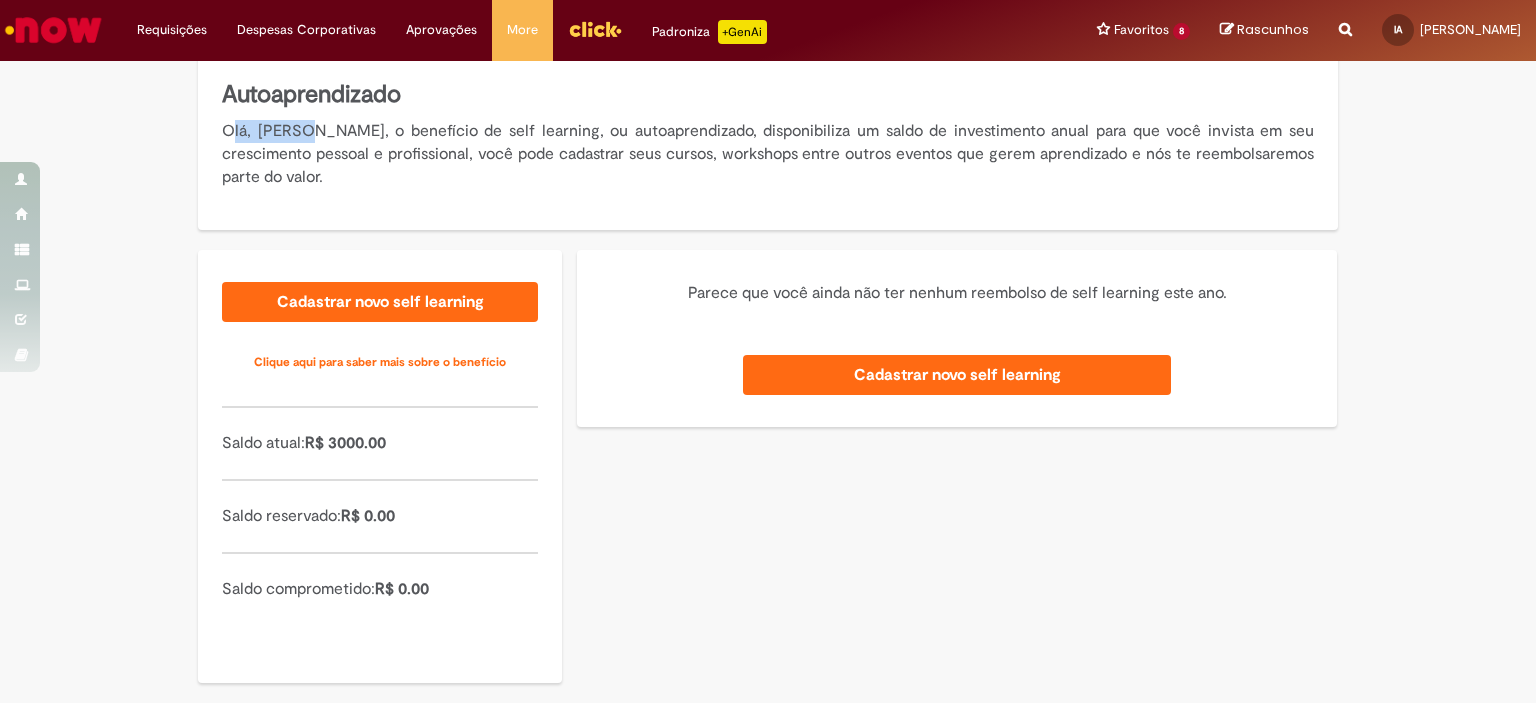 scroll, scrollTop: 252, scrollLeft: 0, axis: vertical 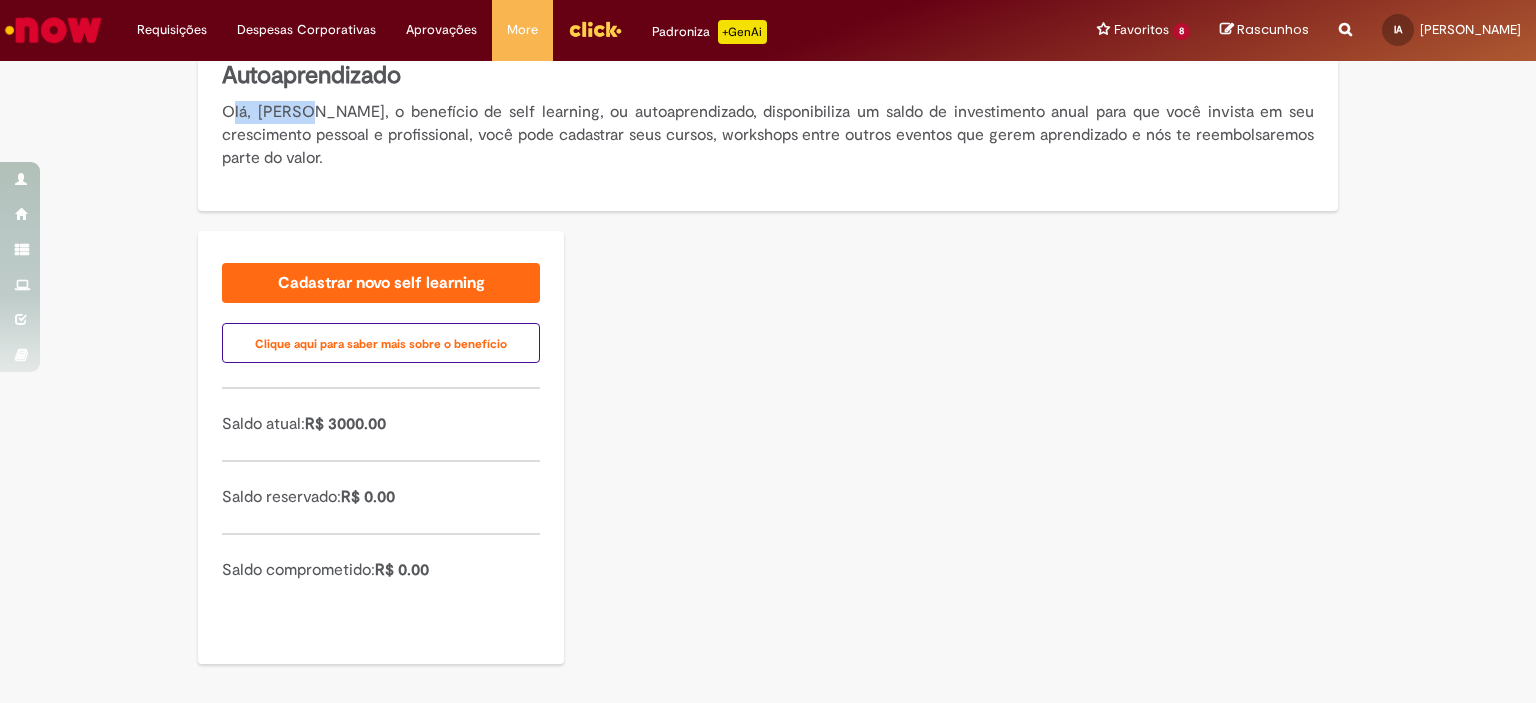 click on "Clique aqui para saber mais sobre o benefício" at bounding box center [381, 343] 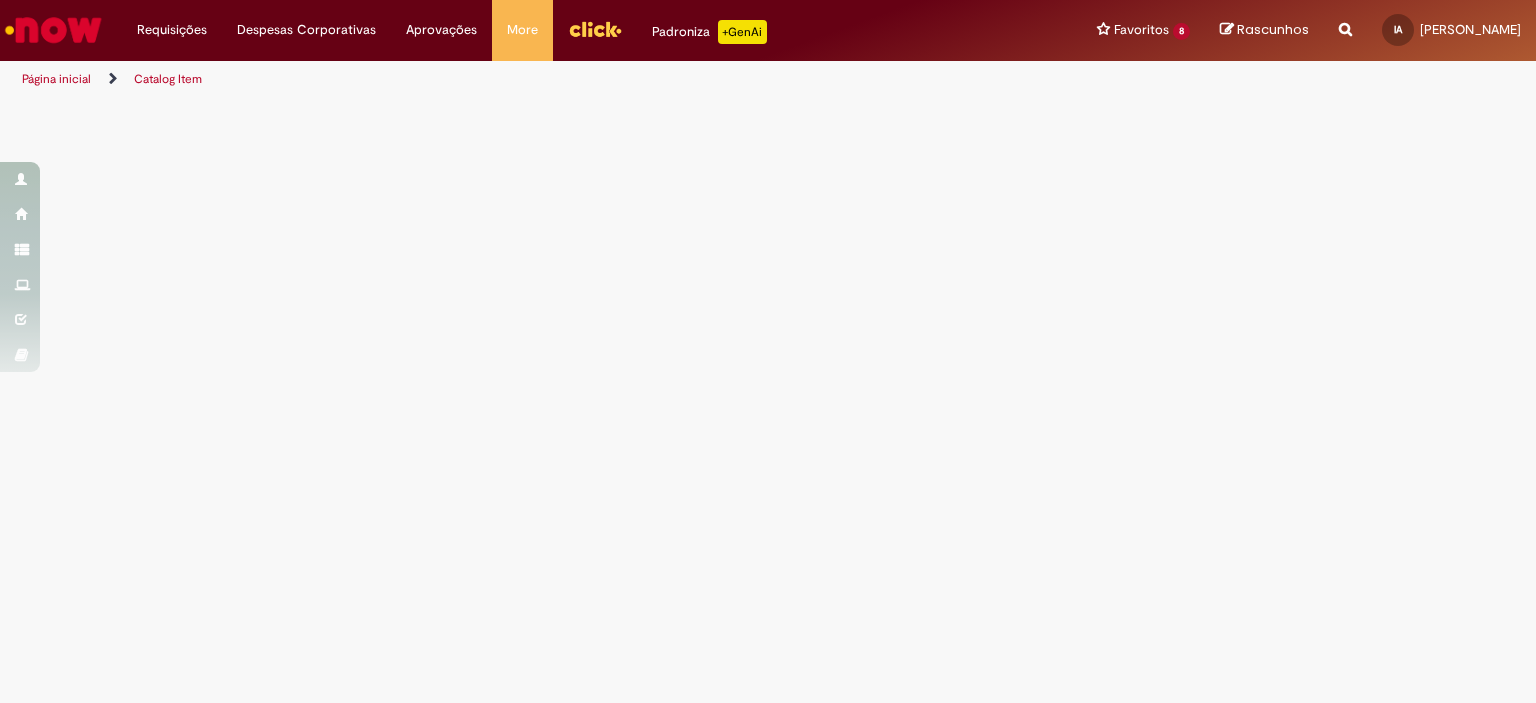 scroll, scrollTop: 0, scrollLeft: 0, axis: both 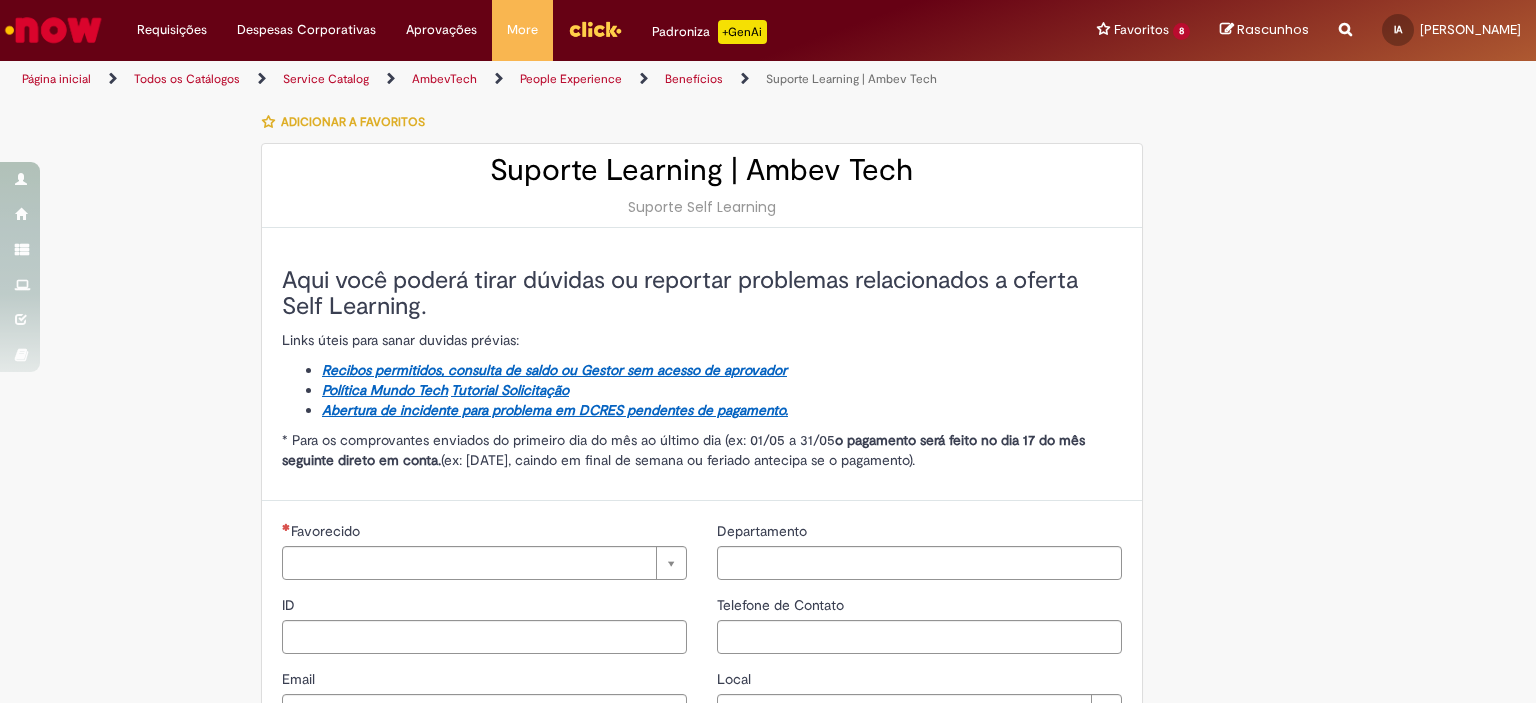 type on "********" 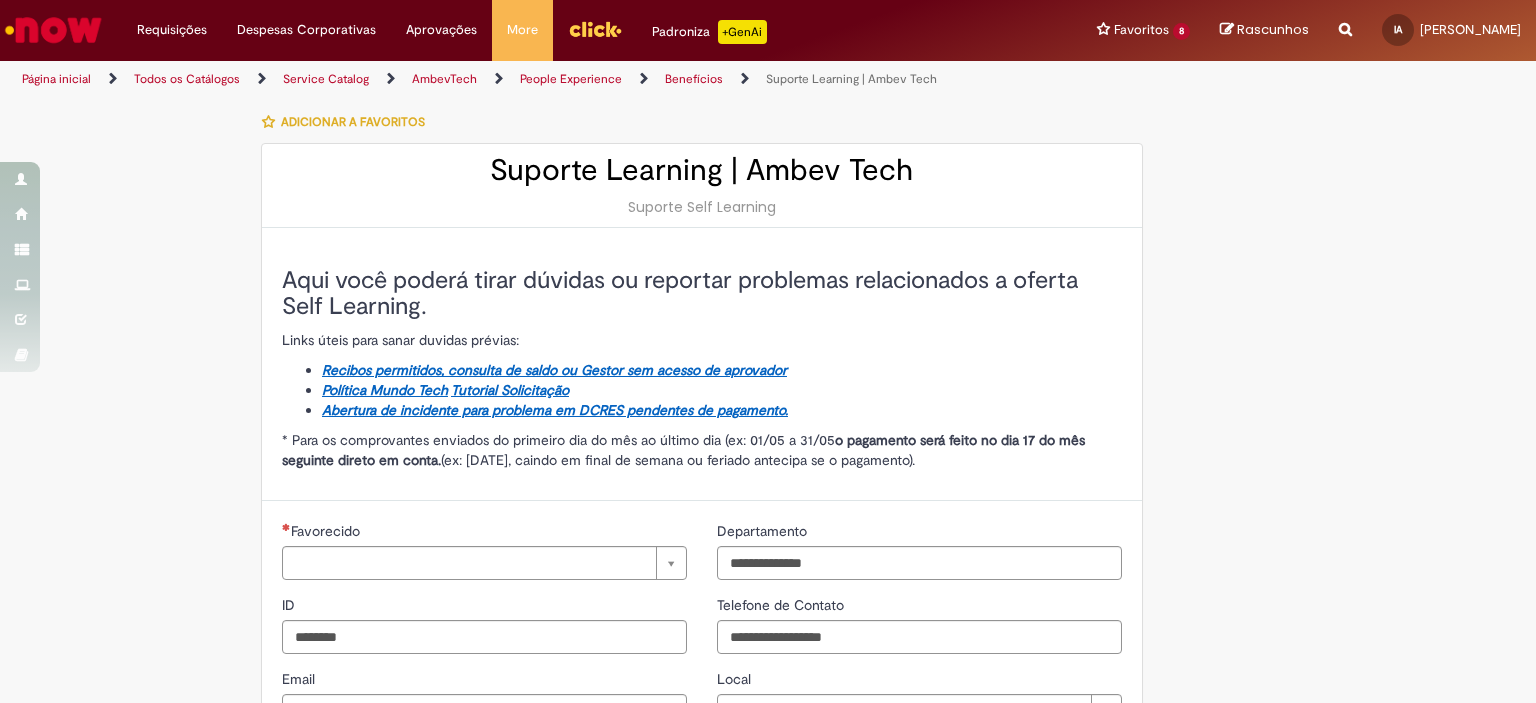 type on "**********" 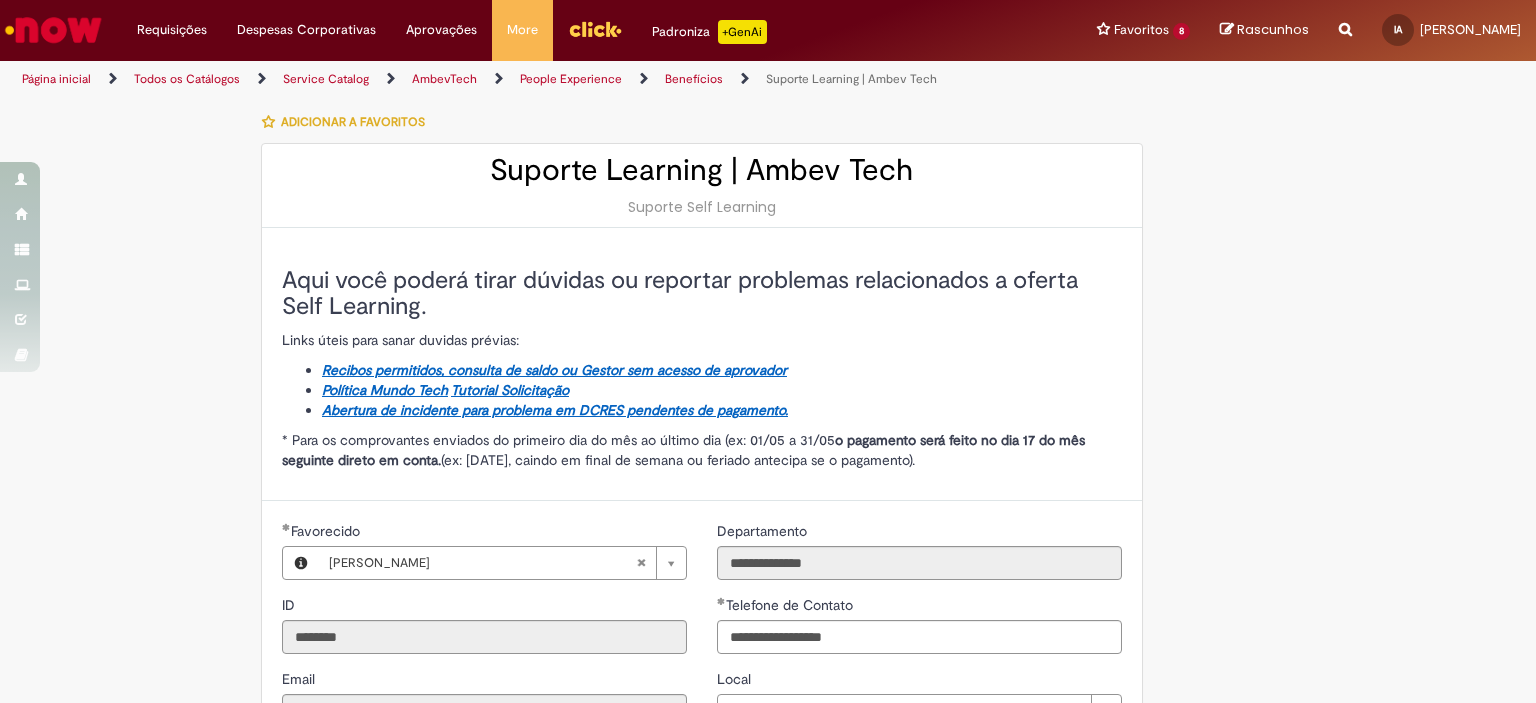 type on "**********" 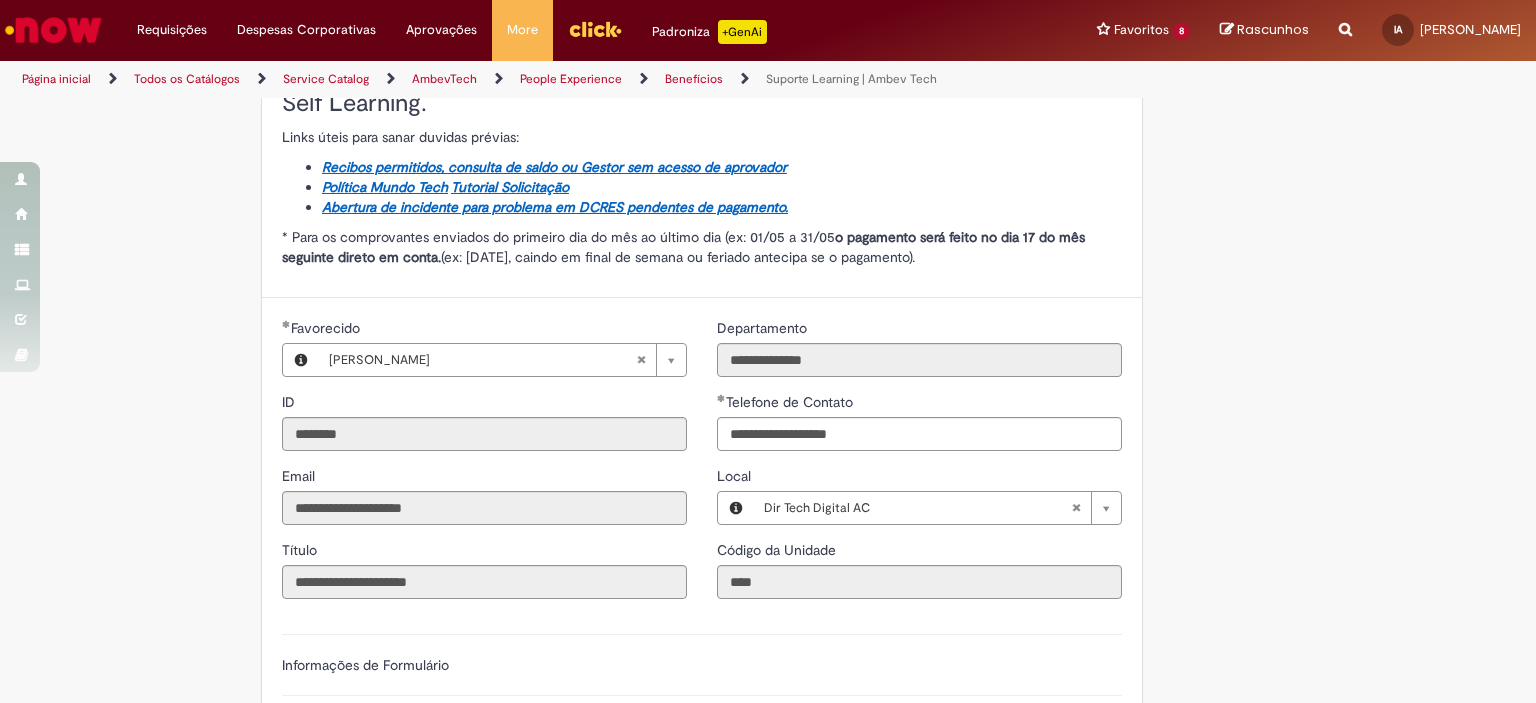 scroll, scrollTop: 100, scrollLeft: 0, axis: vertical 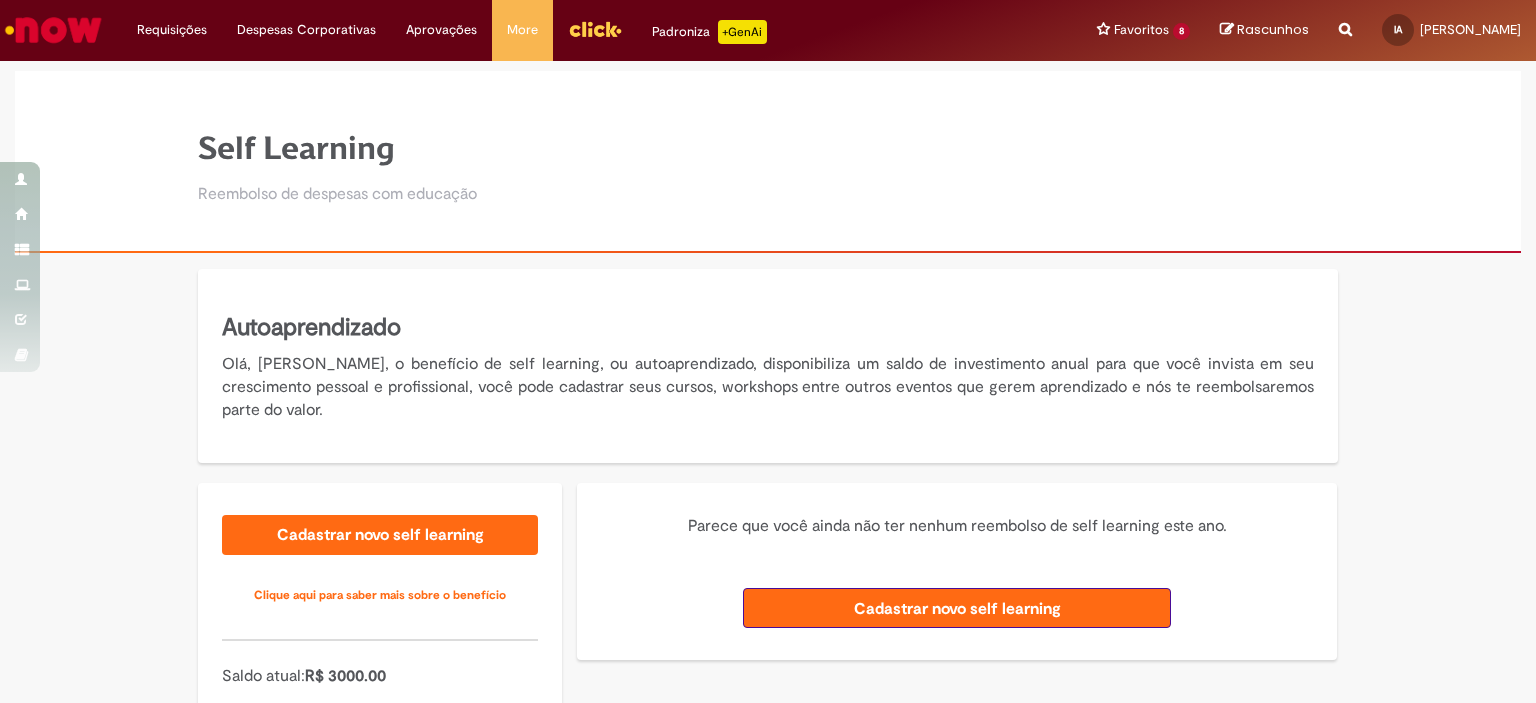 click on "Cadastrar novo self learning" at bounding box center [956, 608] 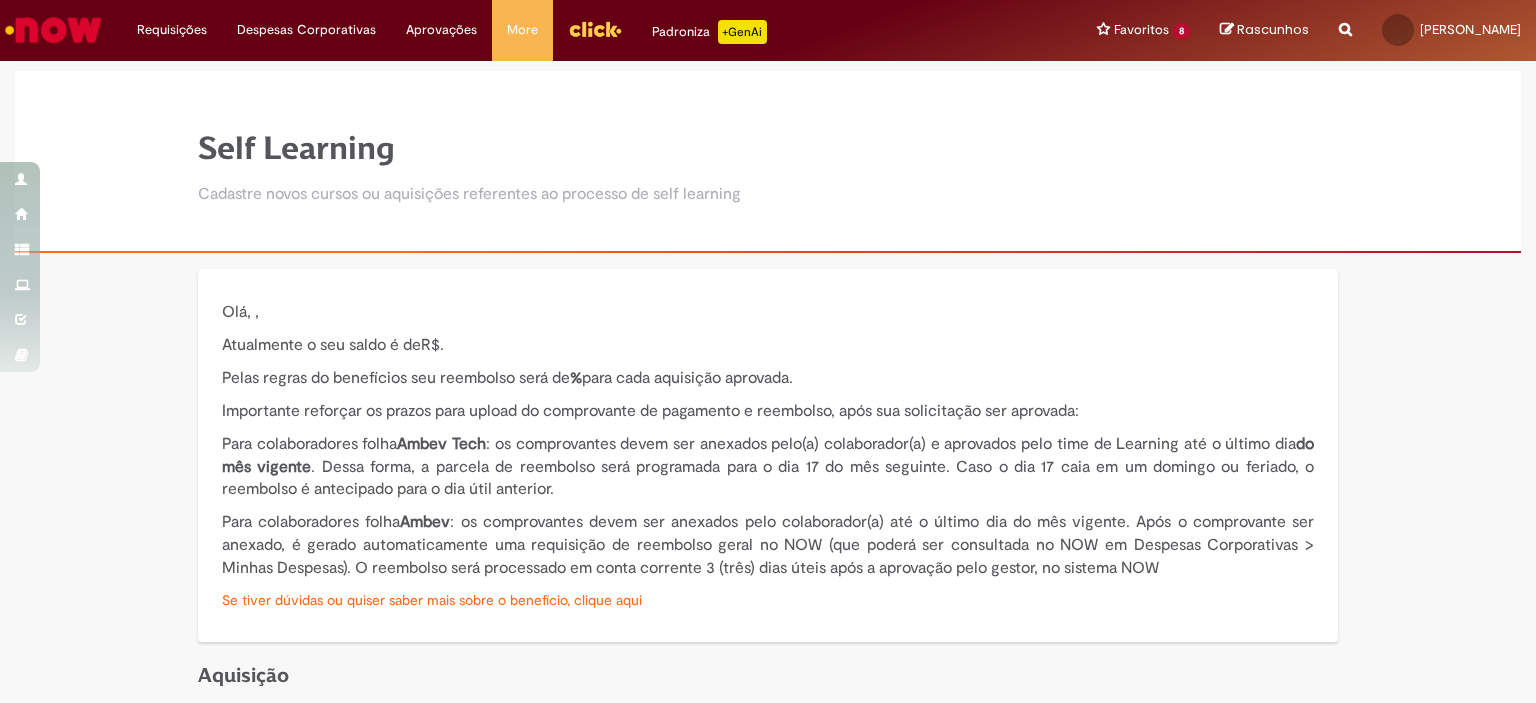 type on "**********" 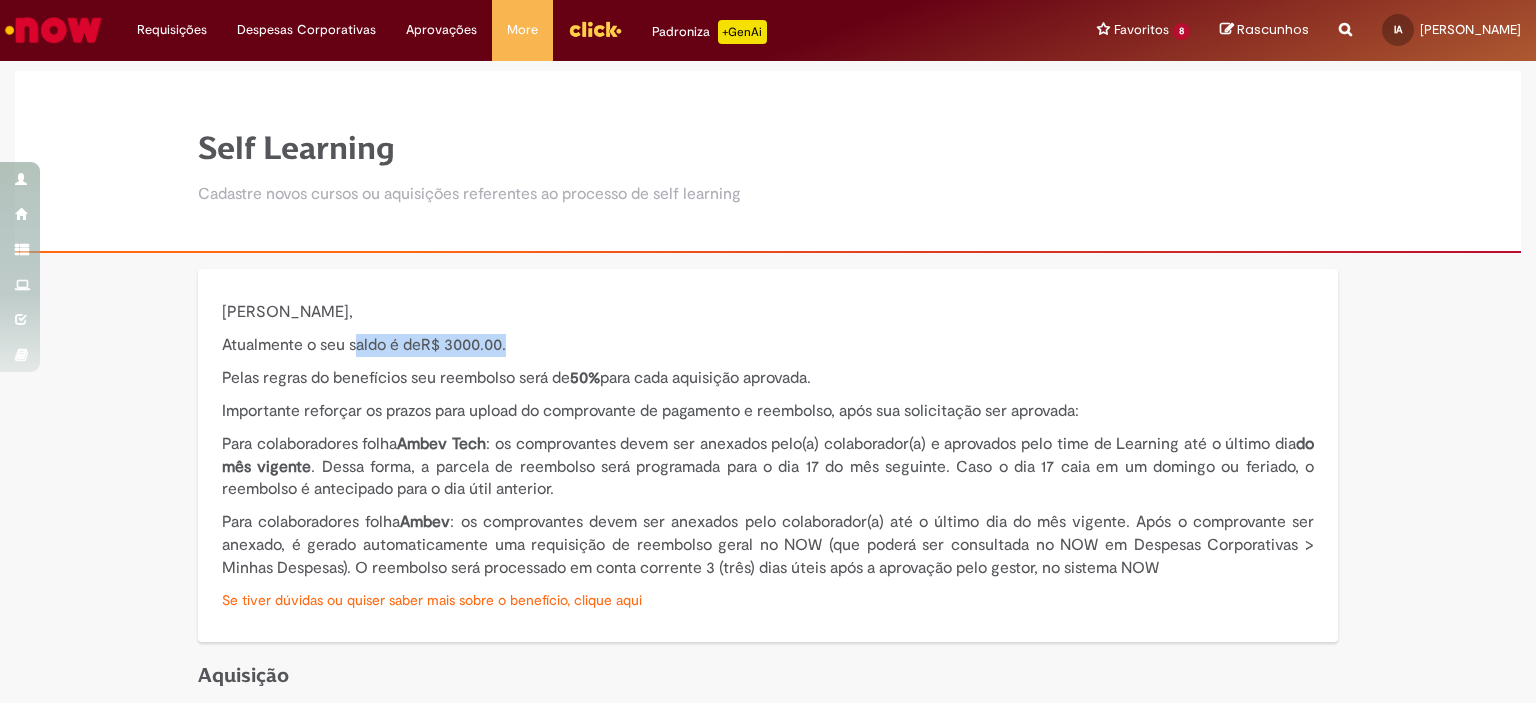 drag, startPoint x: 348, startPoint y: 341, endPoint x: 507, endPoint y: 341, distance: 159 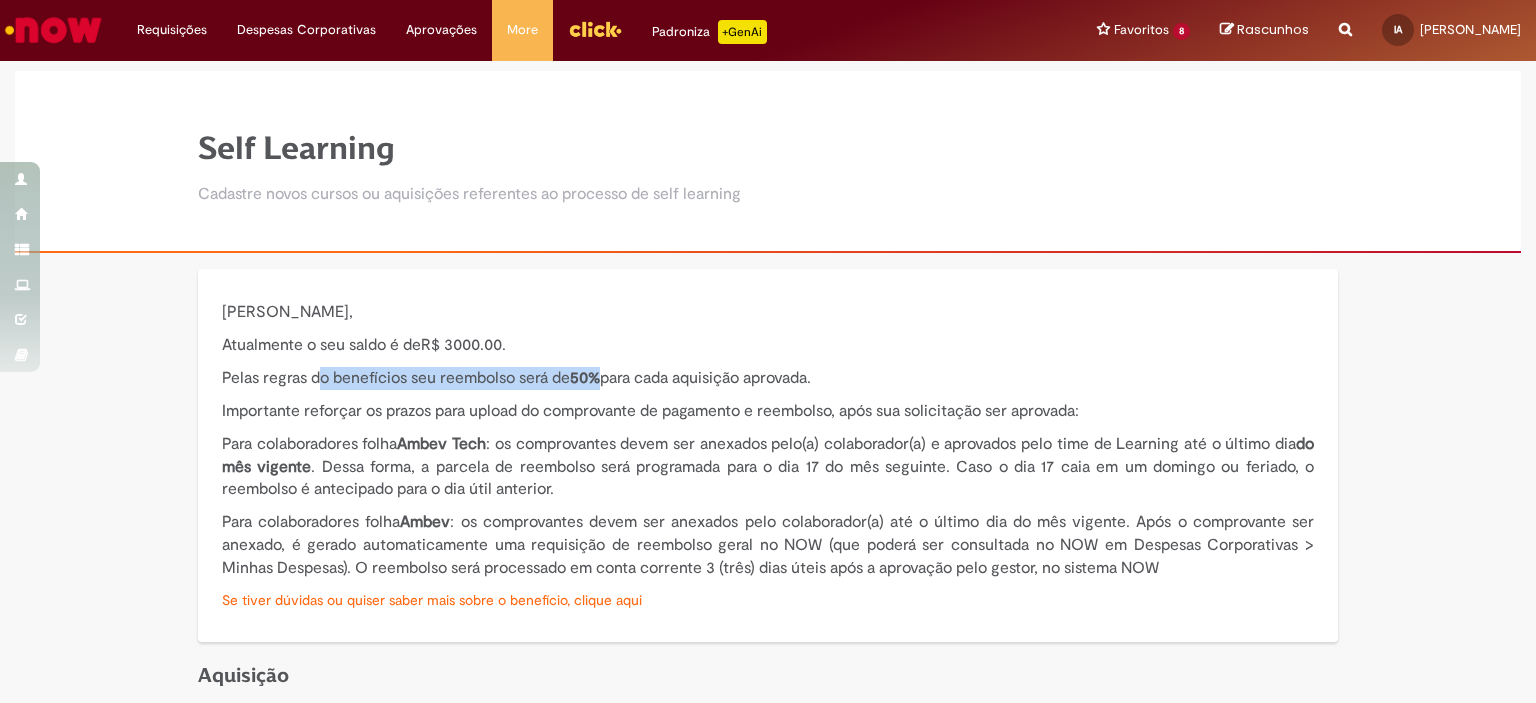 drag, startPoint x: 339, startPoint y: 374, endPoint x: 601, endPoint y: 380, distance: 262.0687 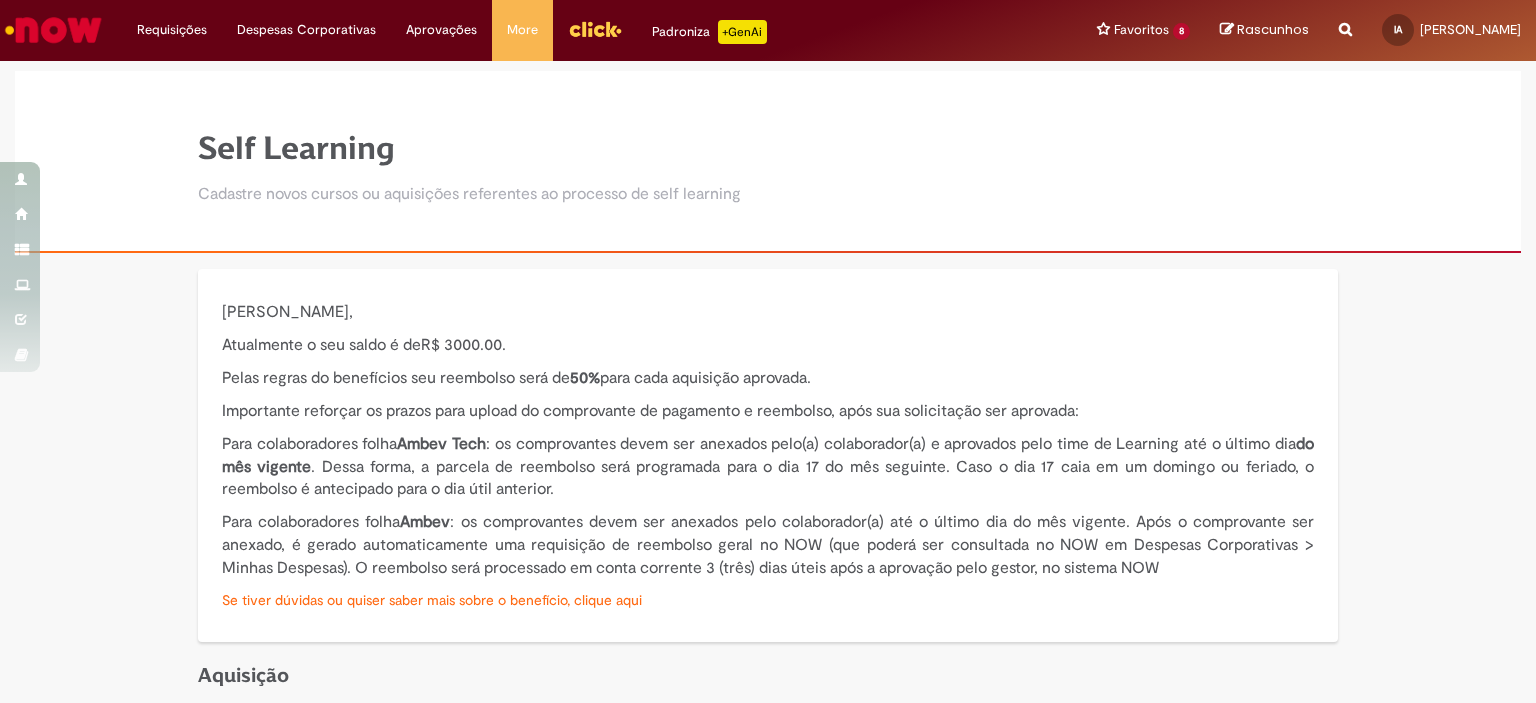 drag, startPoint x: 601, startPoint y: 380, endPoint x: 732, endPoint y: 380, distance: 131 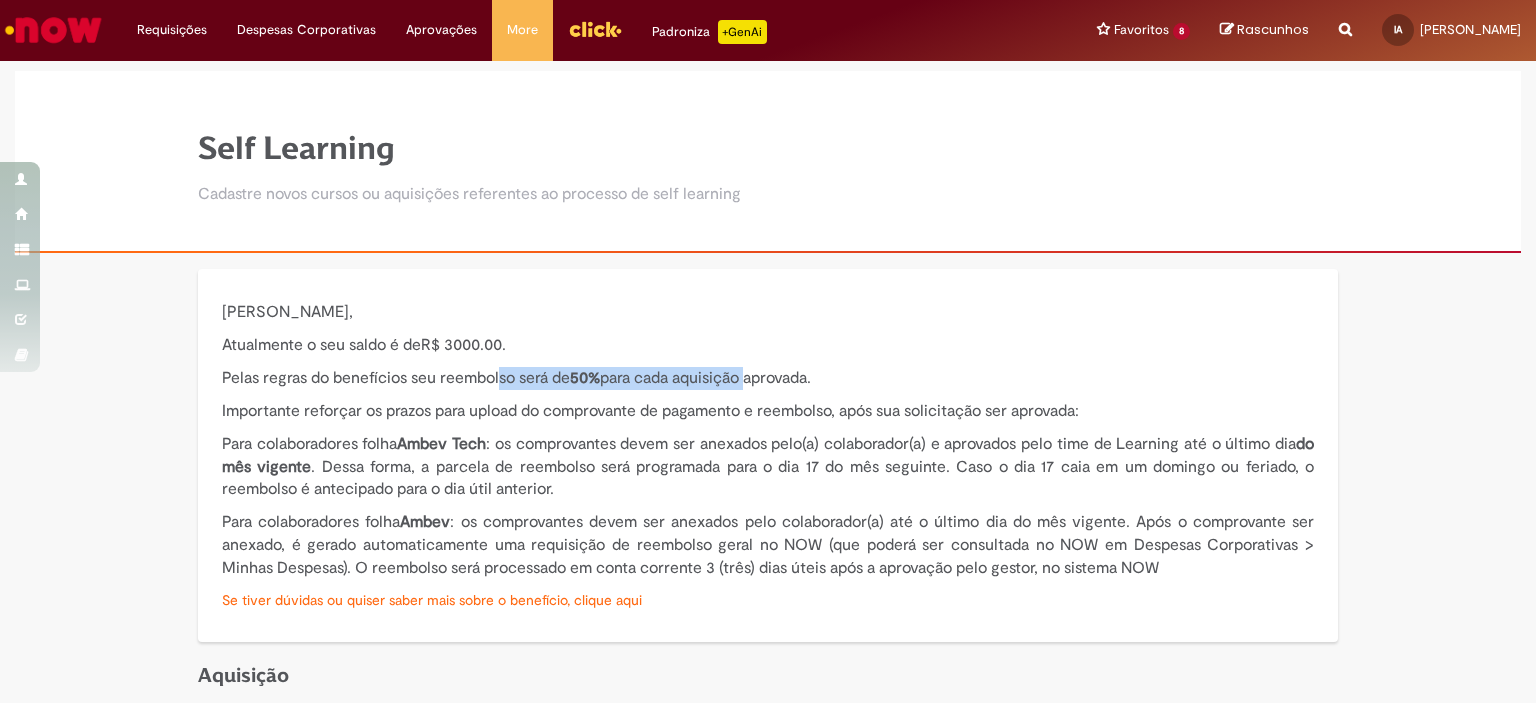 drag, startPoint x: 748, startPoint y: 380, endPoint x: 492, endPoint y: 380, distance: 256 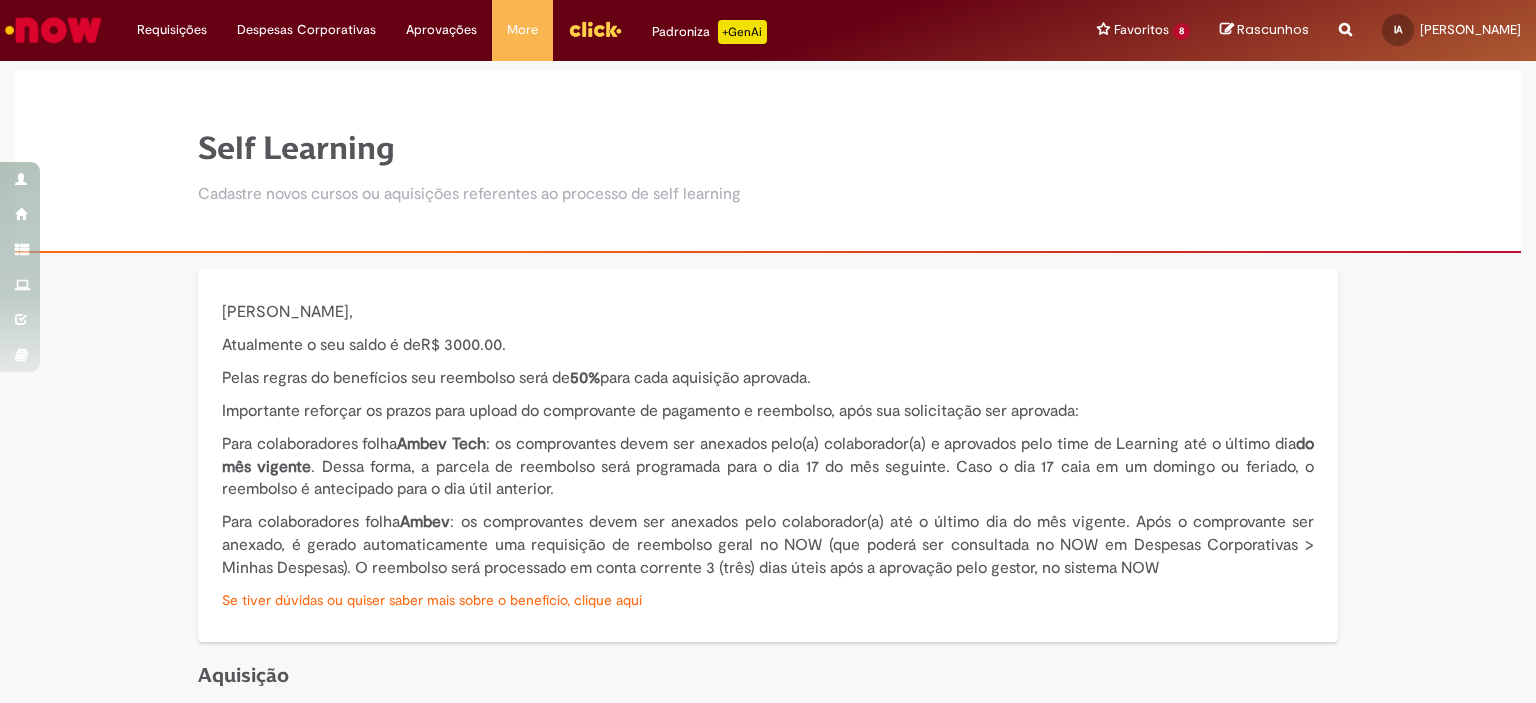 click on "Importante reforçar os prazos para upload do comprovante de pagamento e reembolso, após sua solicitação ser aprovada:" at bounding box center [768, 411] 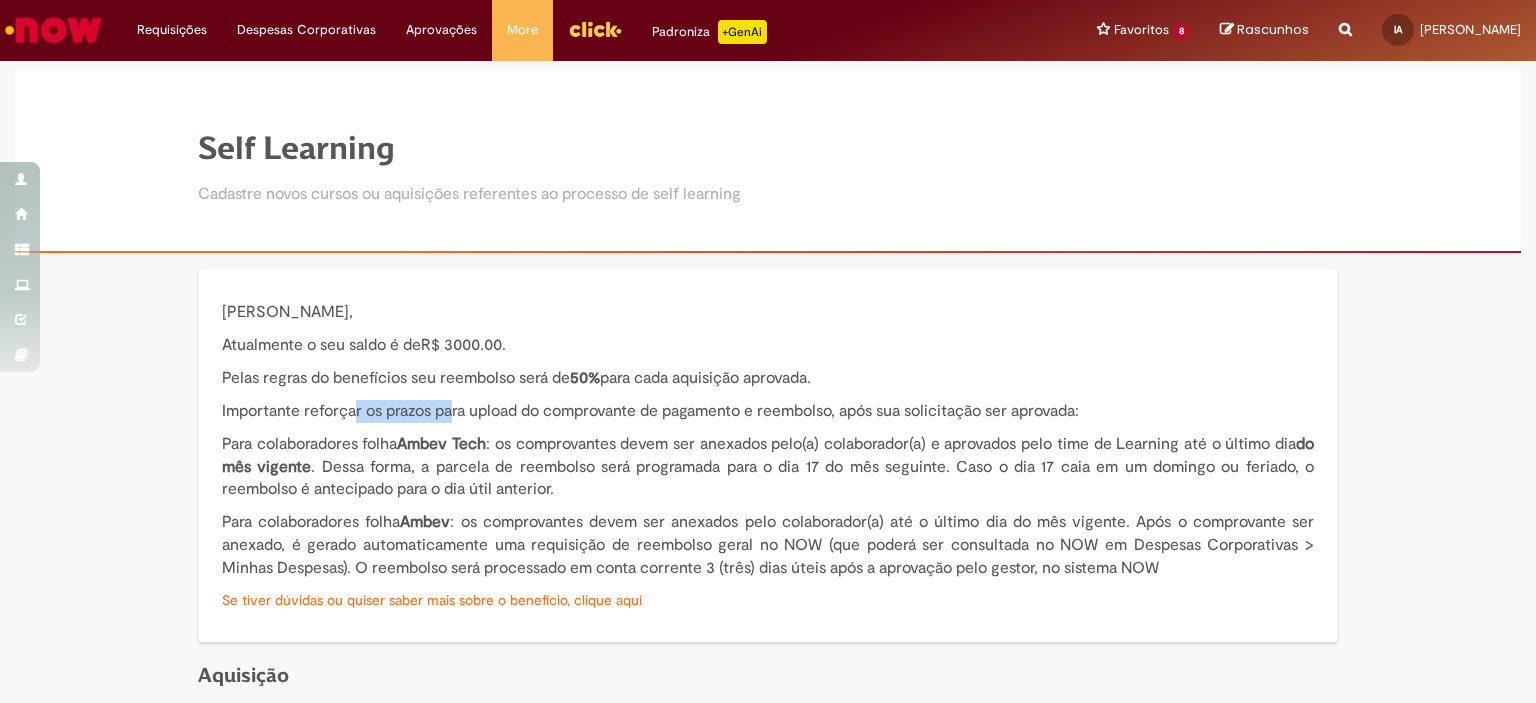 drag, startPoint x: 345, startPoint y: 407, endPoint x: 445, endPoint y: 405, distance: 100.02 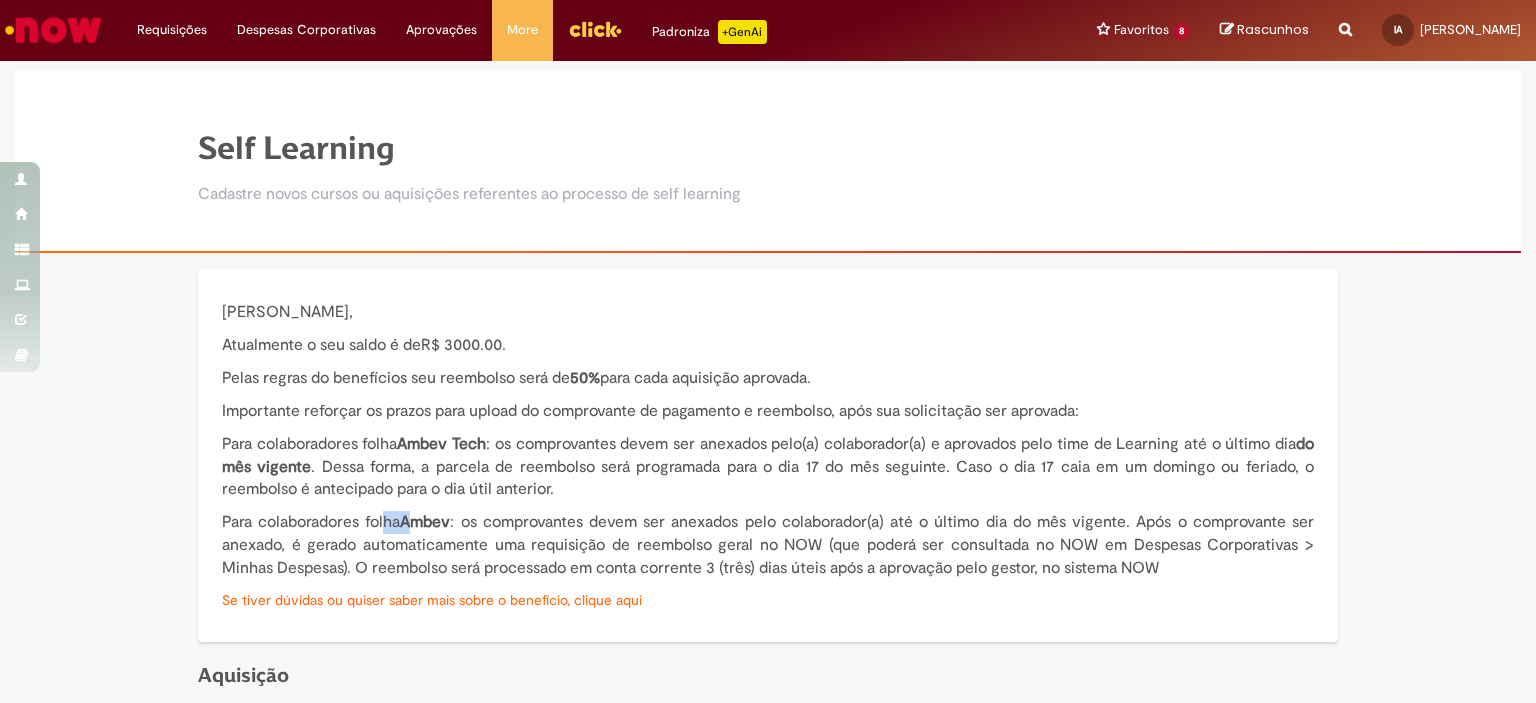 drag, startPoint x: 378, startPoint y: 516, endPoint x: 454, endPoint y: 516, distance: 76 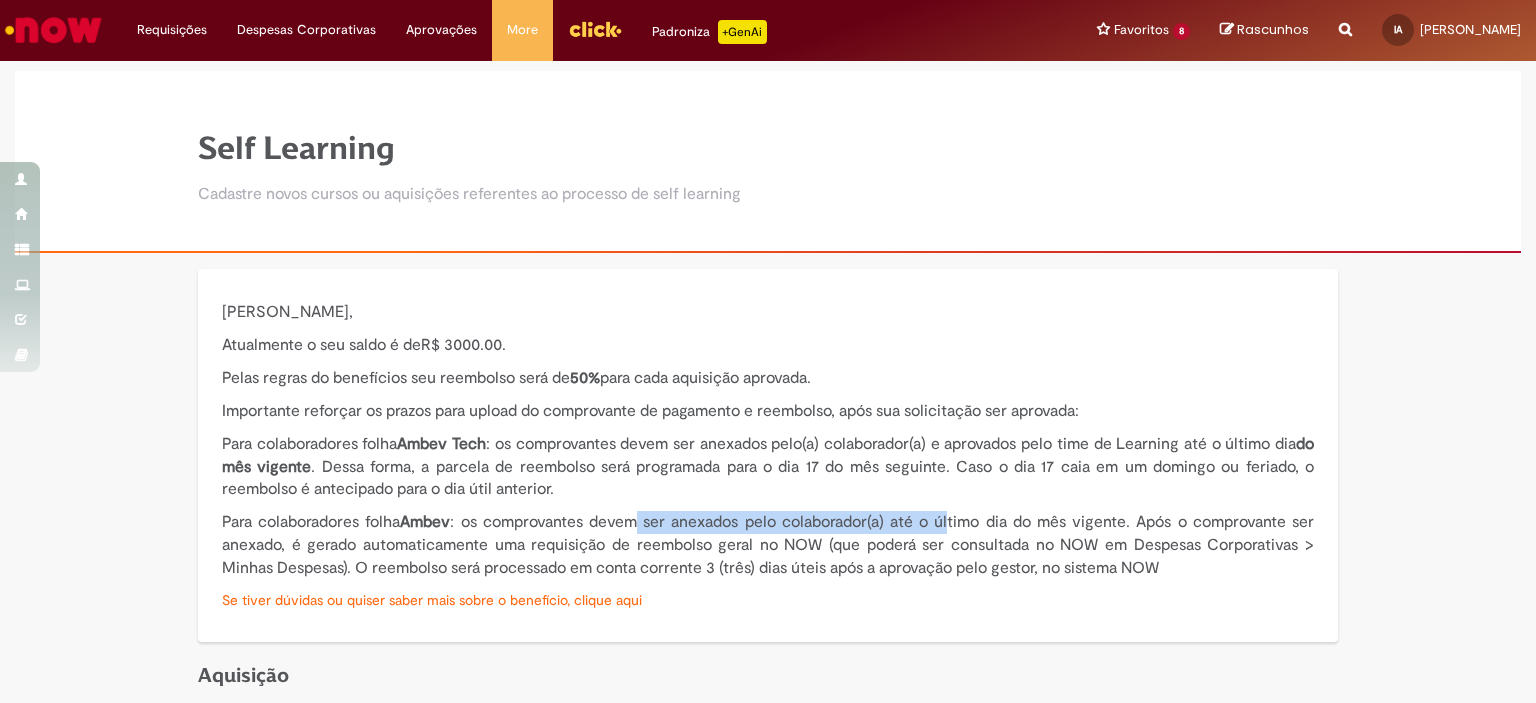 drag, startPoint x: 736, startPoint y: 528, endPoint x: 945, endPoint y: 526, distance: 209.00957 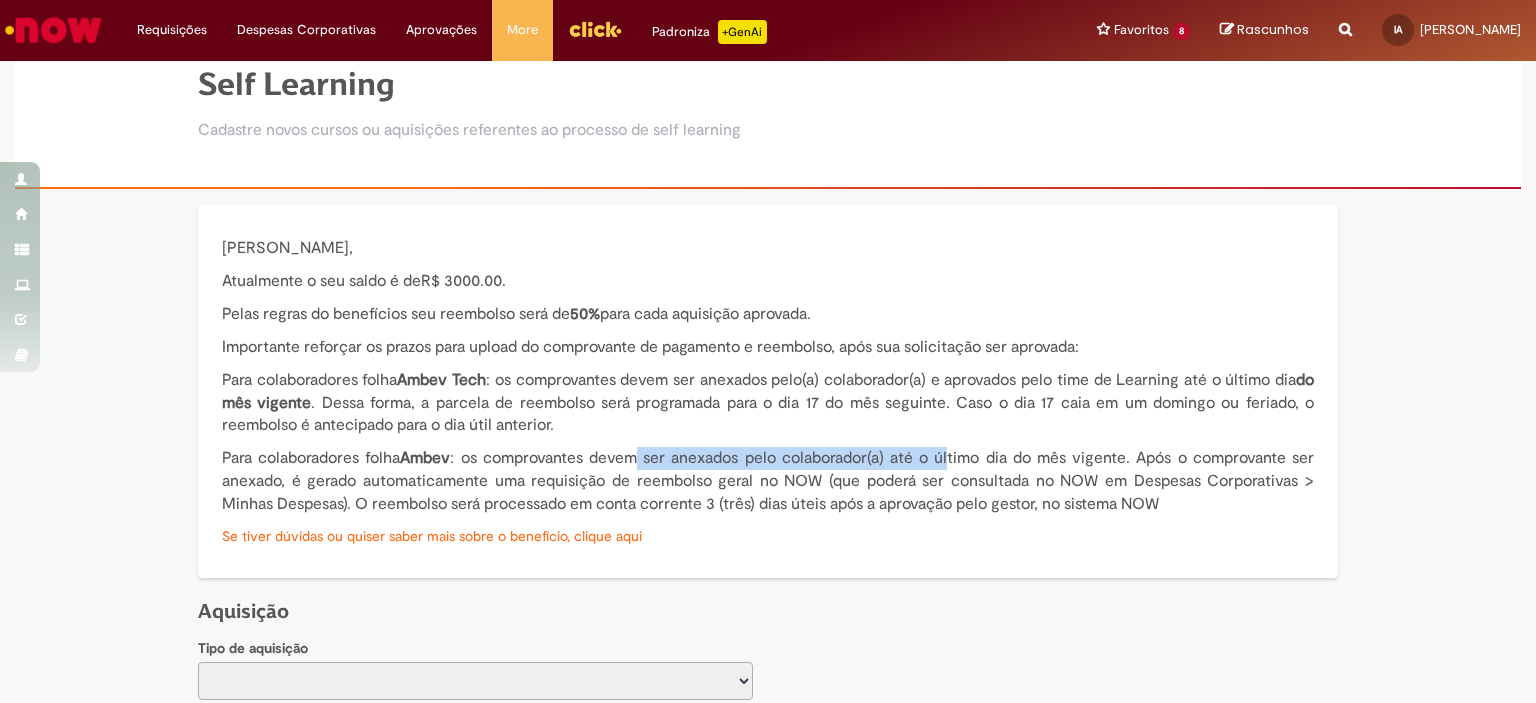 scroll, scrollTop: 100, scrollLeft: 0, axis: vertical 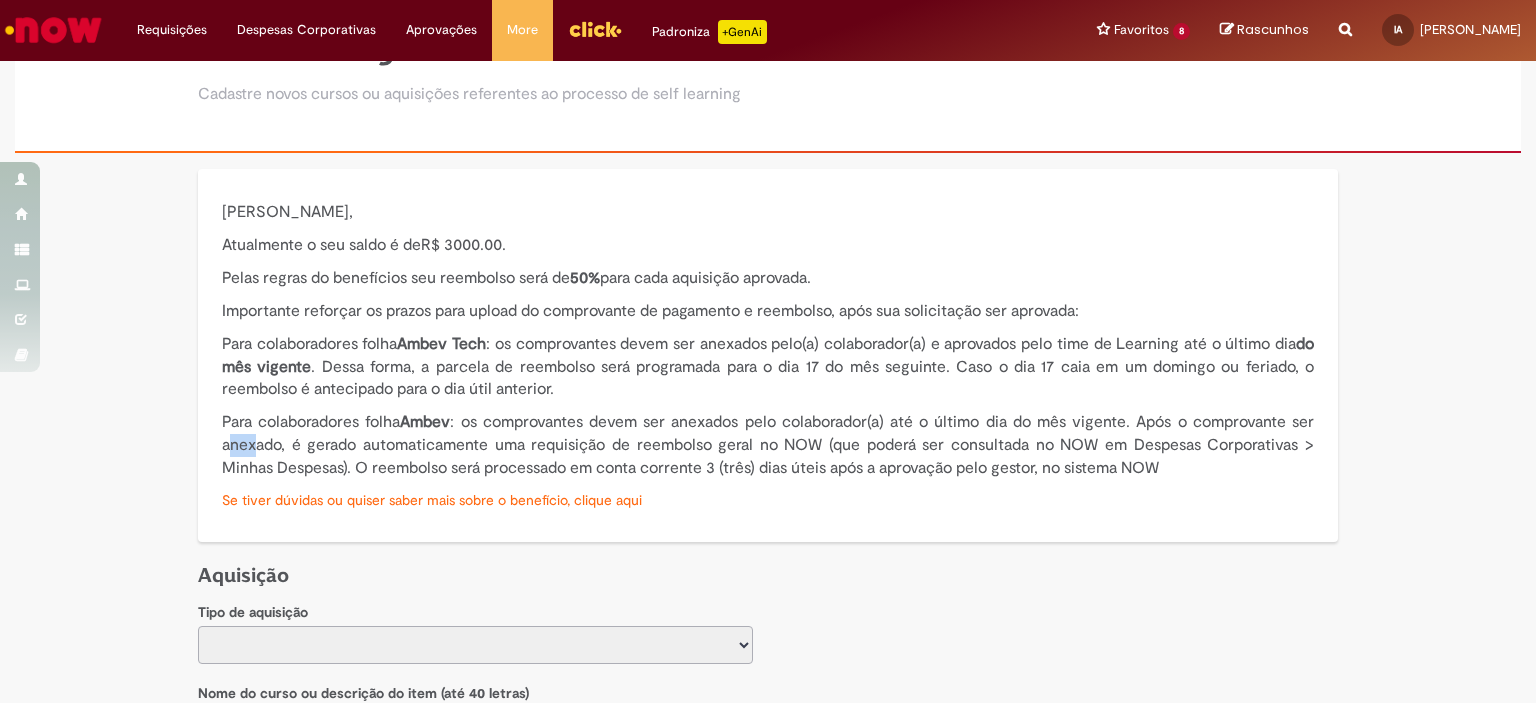 drag, startPoint x: 221, startPoint y: 439, endPoint x: 279, endPoint y: 437, distance: 58.034473 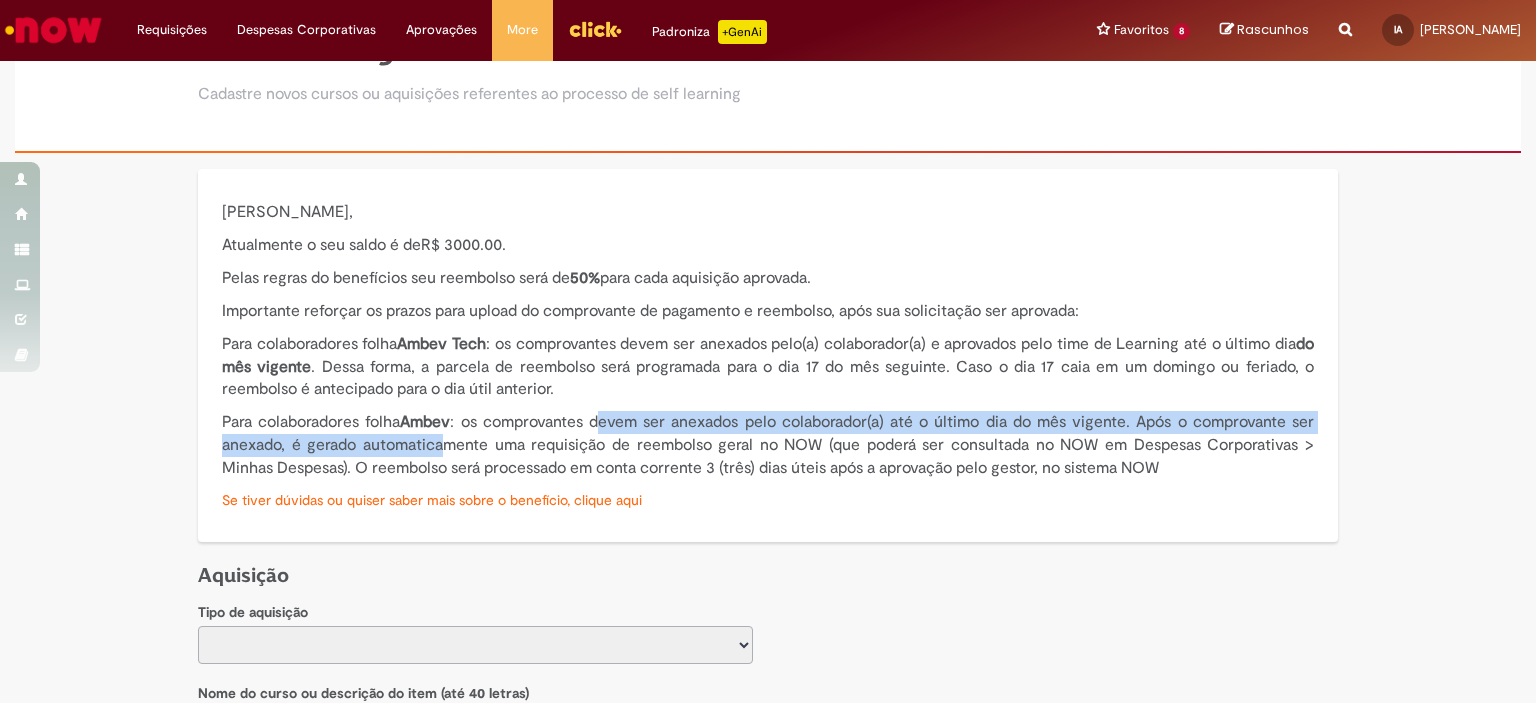 drag, startPoint x: 515, startPoint y: 428, endPoint x: 606, endPoint y: 425, distance: 91.04944 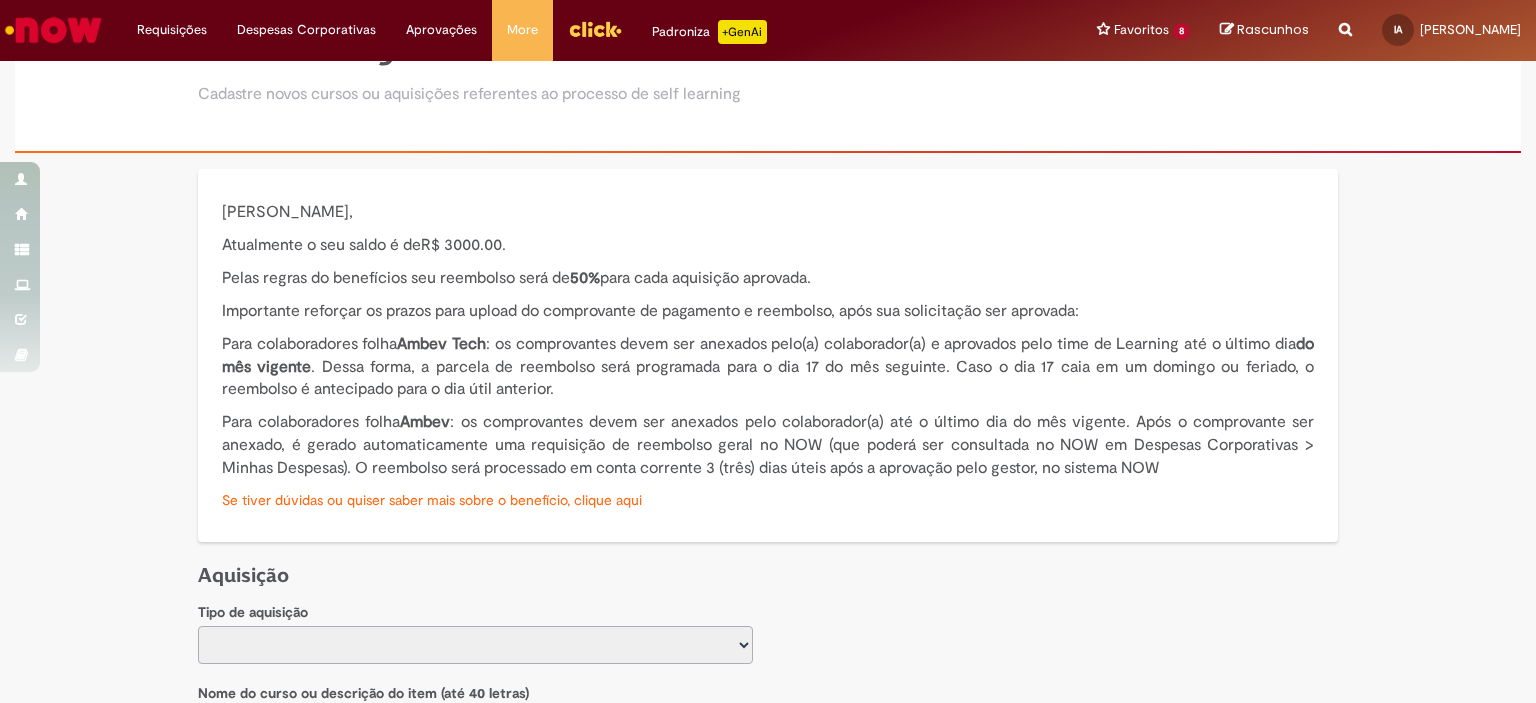 click on "Para colaboradores folha  Ambev : os comprovantes devem ser anexados pelo colaborador(a) até o último dia do mês vigente. Após o comprovante ser anexado, é gerado automaticamente uma requisição de reembolso geral no NOW (que poderá ser consultada no NOW em Despesas Corporativas > Minhas Despesas). O reembolso será processado em conta corrente 3 (três) dias úteis após a aprovação pelo gestor, no sistema NOW" at bounding box center (768, 445) 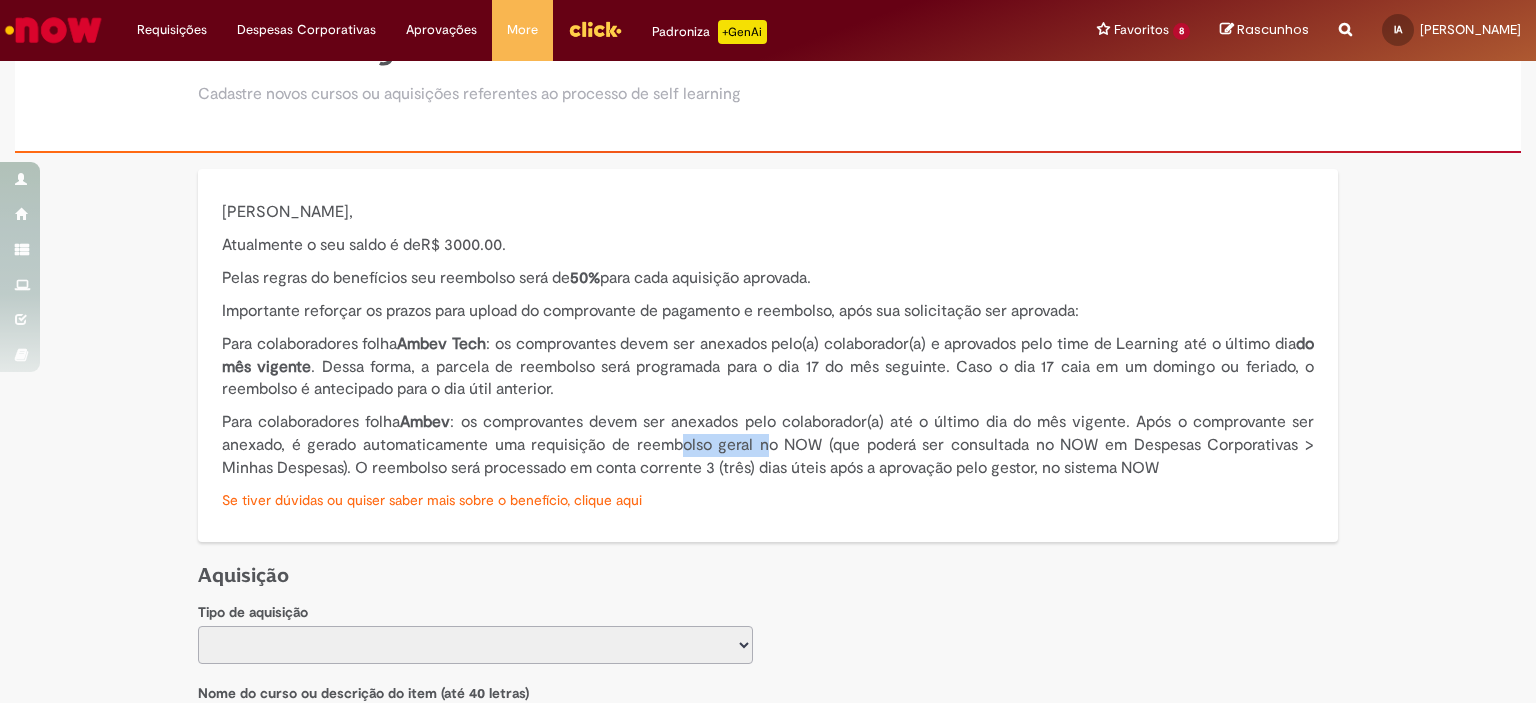 click on "Para colaboradores folha  Ambev : os comprovantes devem ser anexados pelo colaborador(a) até o último dia do mês vigente. Após o comprovante ser anexado, é gerado automaticamente uma requisição de reembolso geral no NOW (que poderá ser consultada no NOW em Despesas Corporativas > Minhas Despesas). O reembolso será processado em conta corrente 3 (três) dias úteis após a aprovação pelo gestor, no sistema NOW" at bounding box center [768, 445] 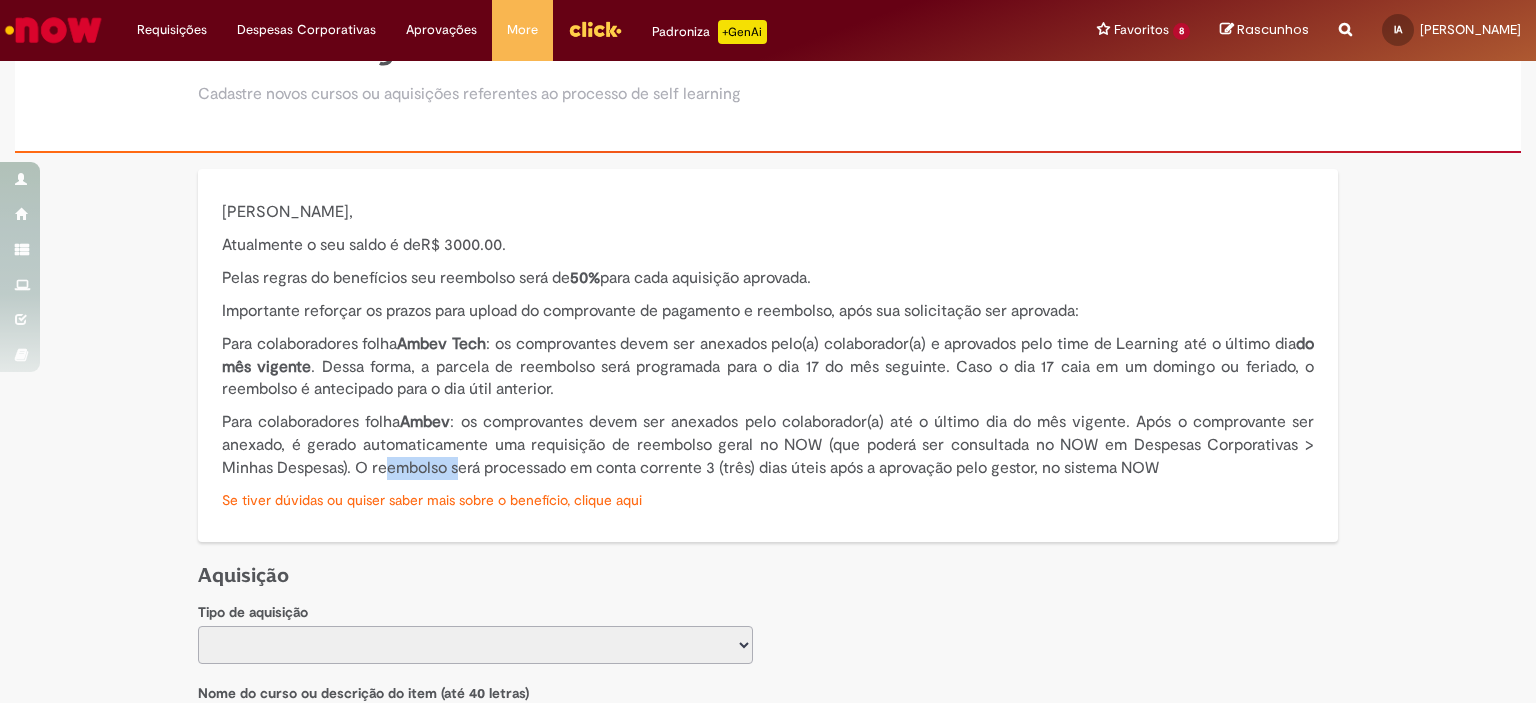 drag, startPoint x: 384, startPoint y: 465, endPoint x: 516, endPoint y: 466, distance: 132.00378 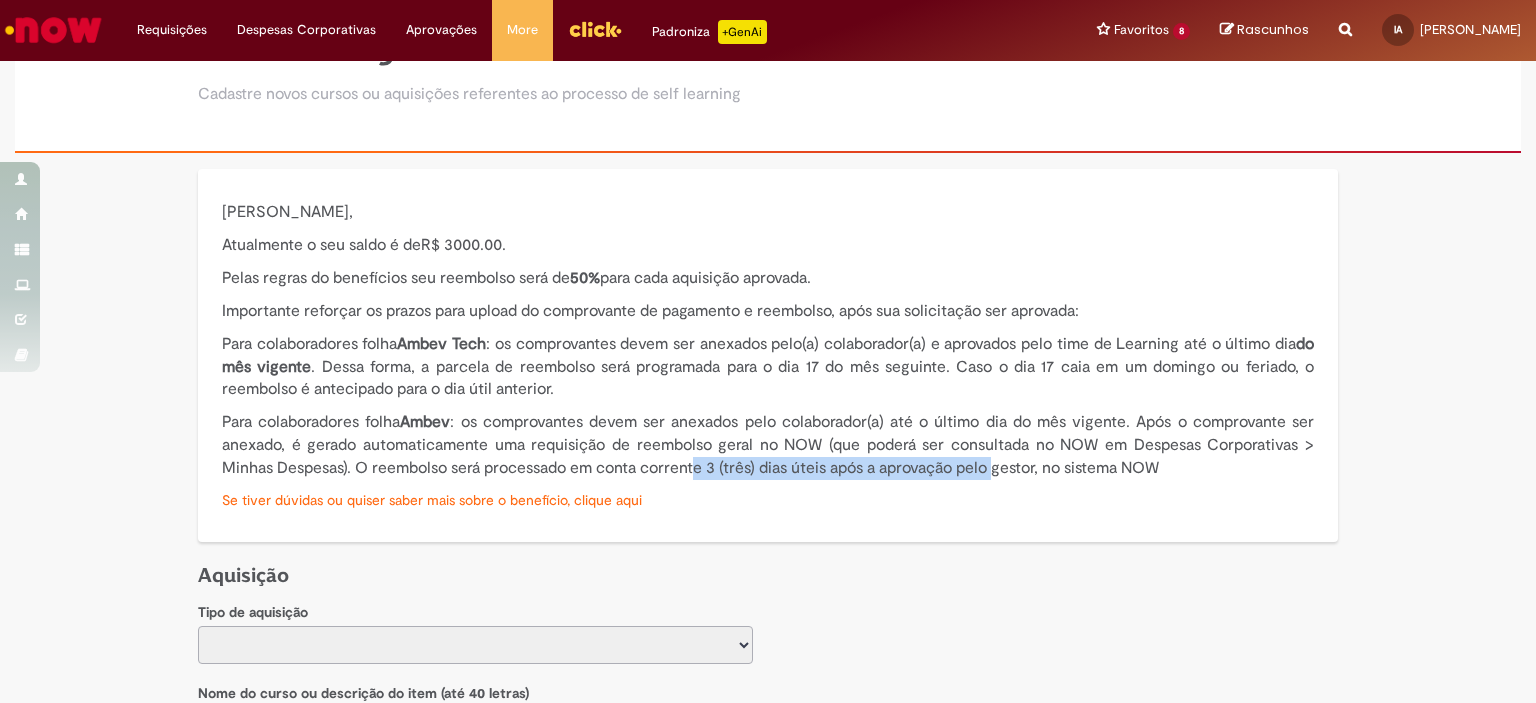 drag, startPoint x: 942, startPoint y: 467, endPoint x: 996, endPoint y: 468, distance: 54.00926 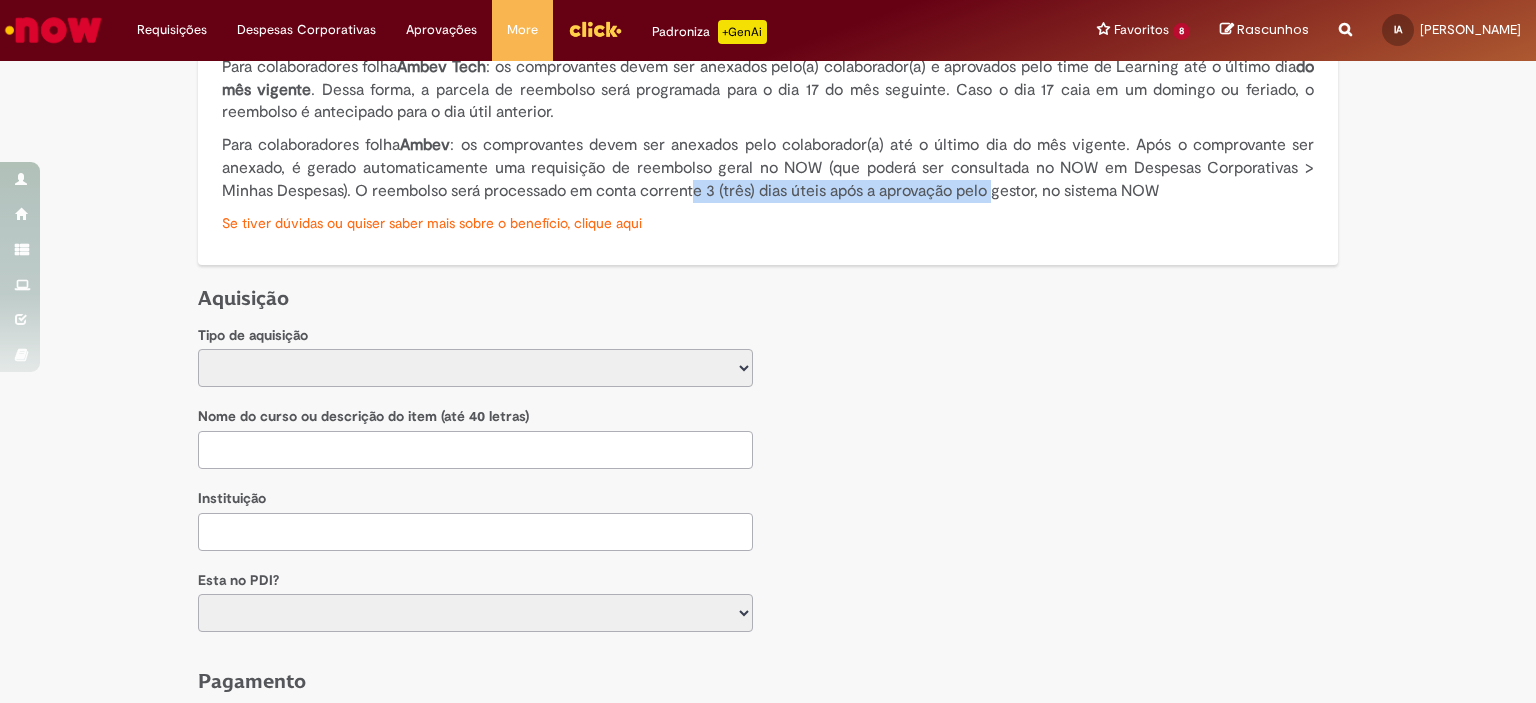 scroll, scrollTop: 400, scrollLeft: 0, axis: vertical 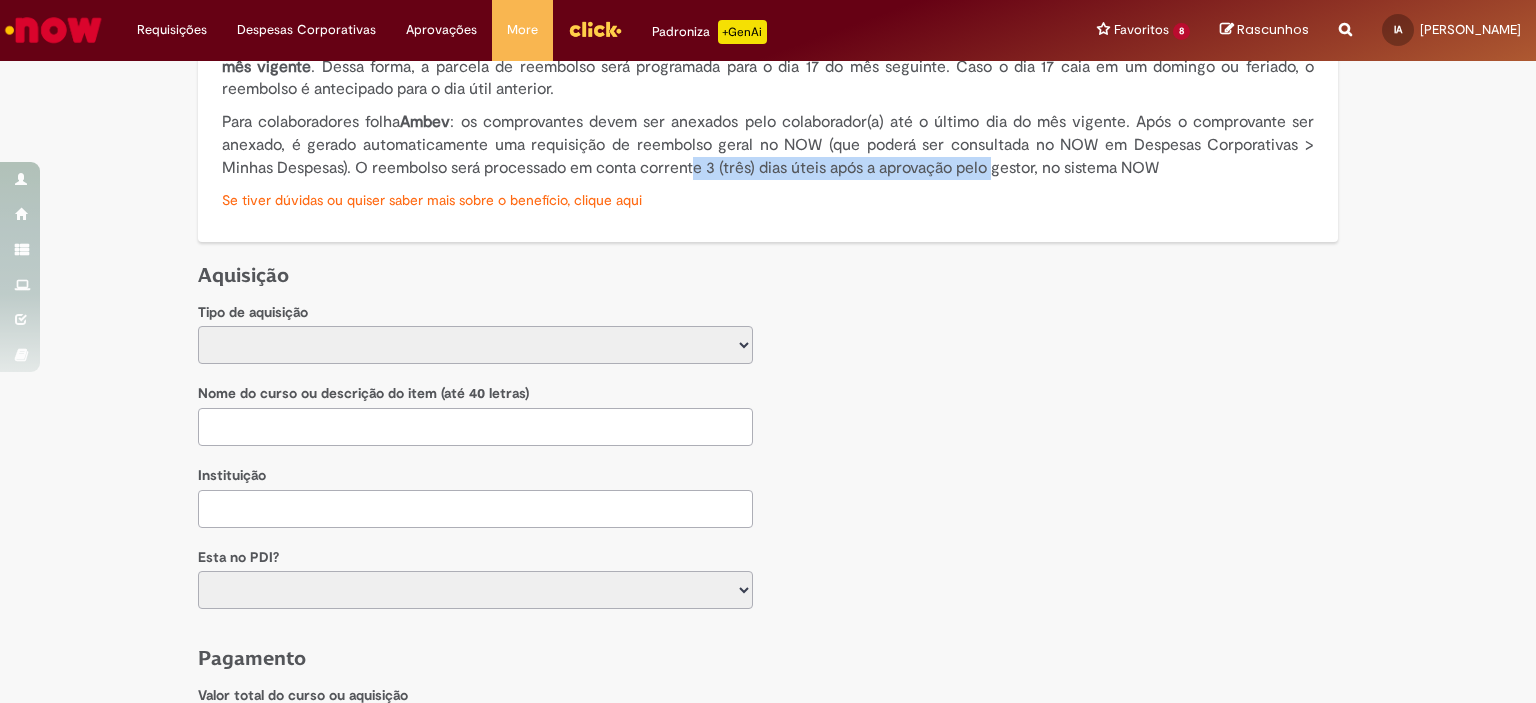 click on "**********" at bounding box center (475, 345) 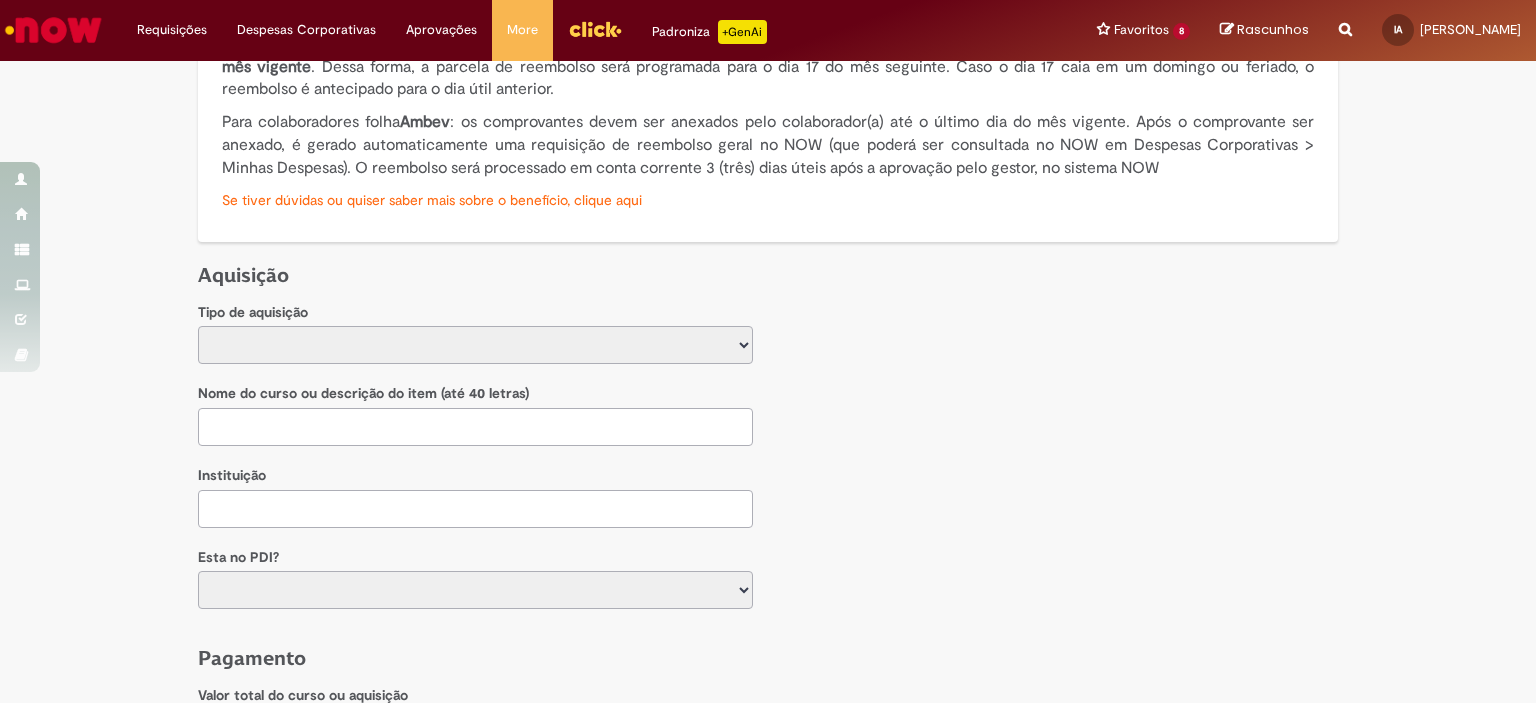 click on "Instituição" at bounding box center (768, 503) 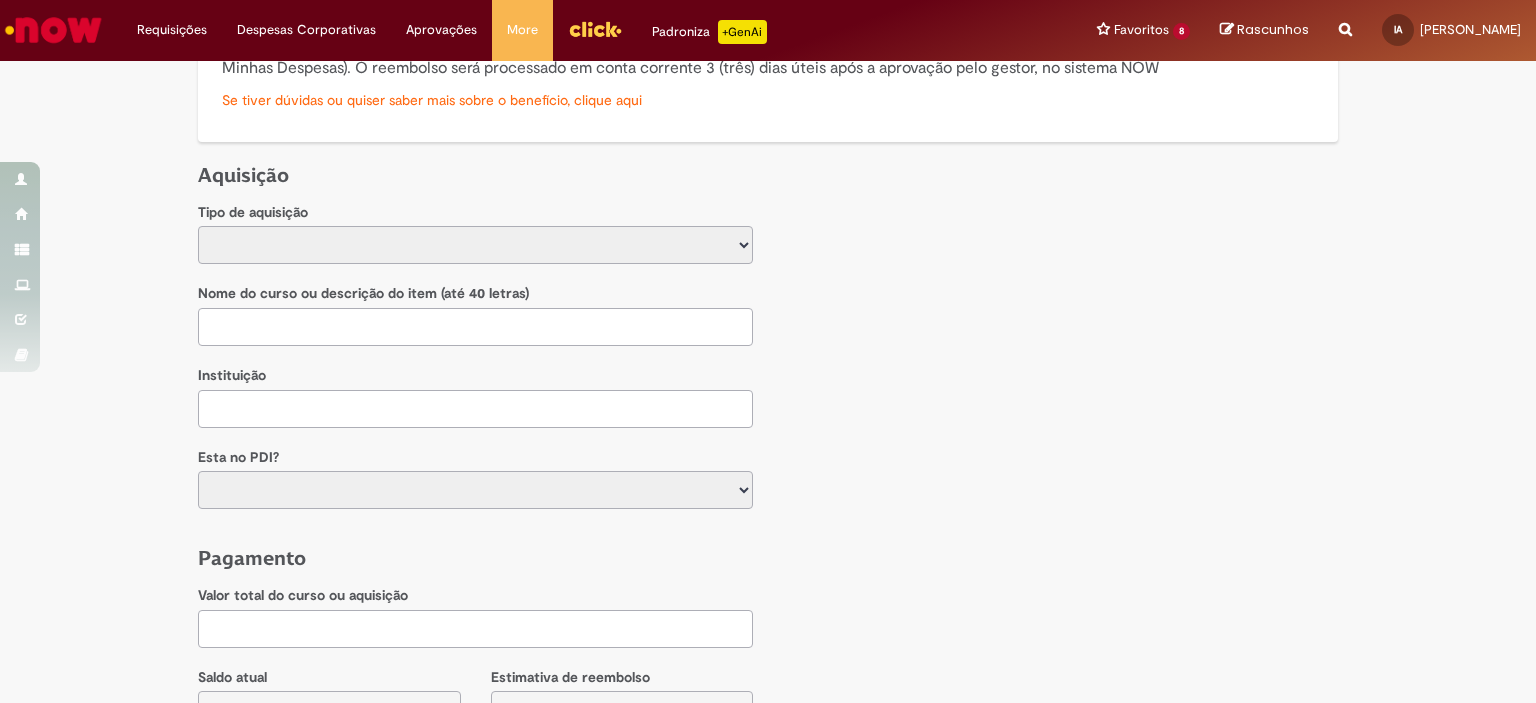 click at bounding box center [475, 327] 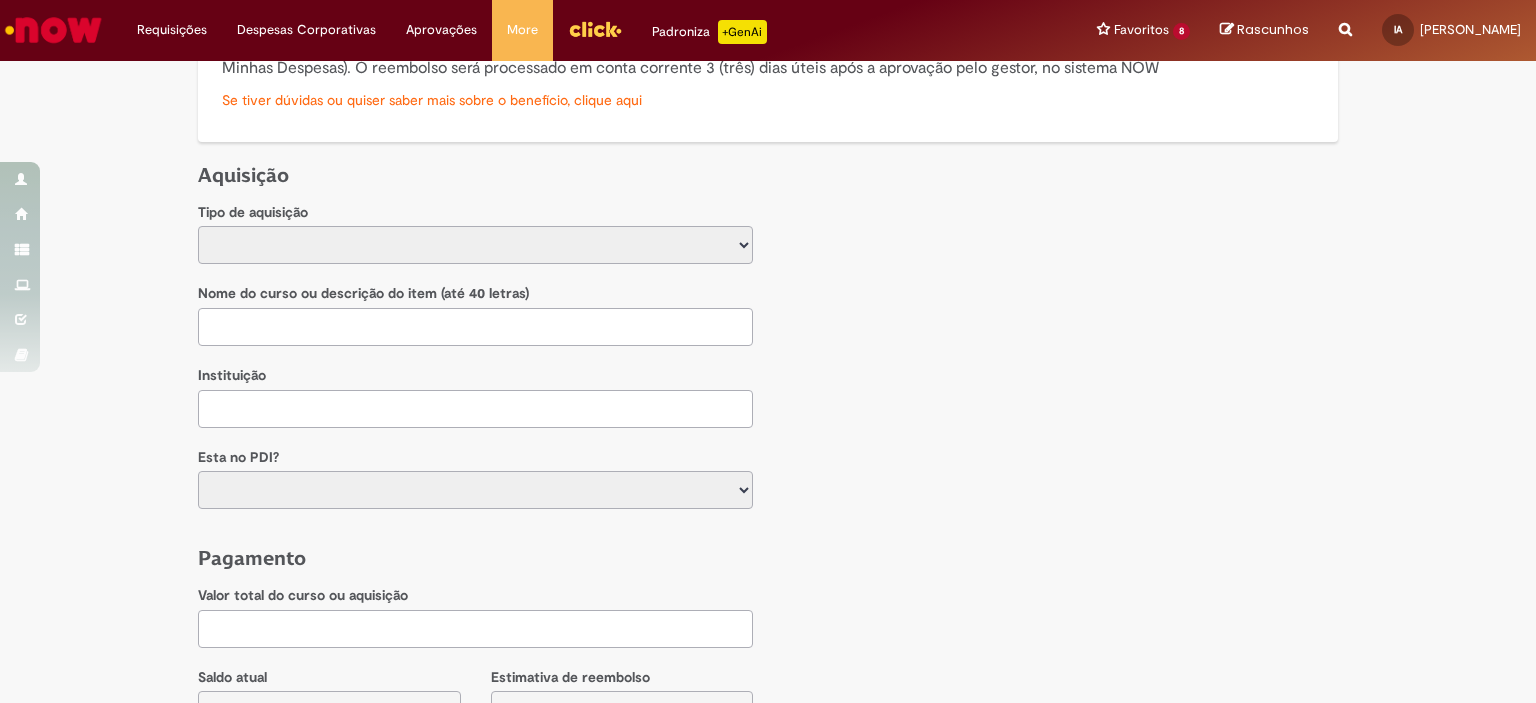 click on "*** ***" at bounding box center [475, 490] 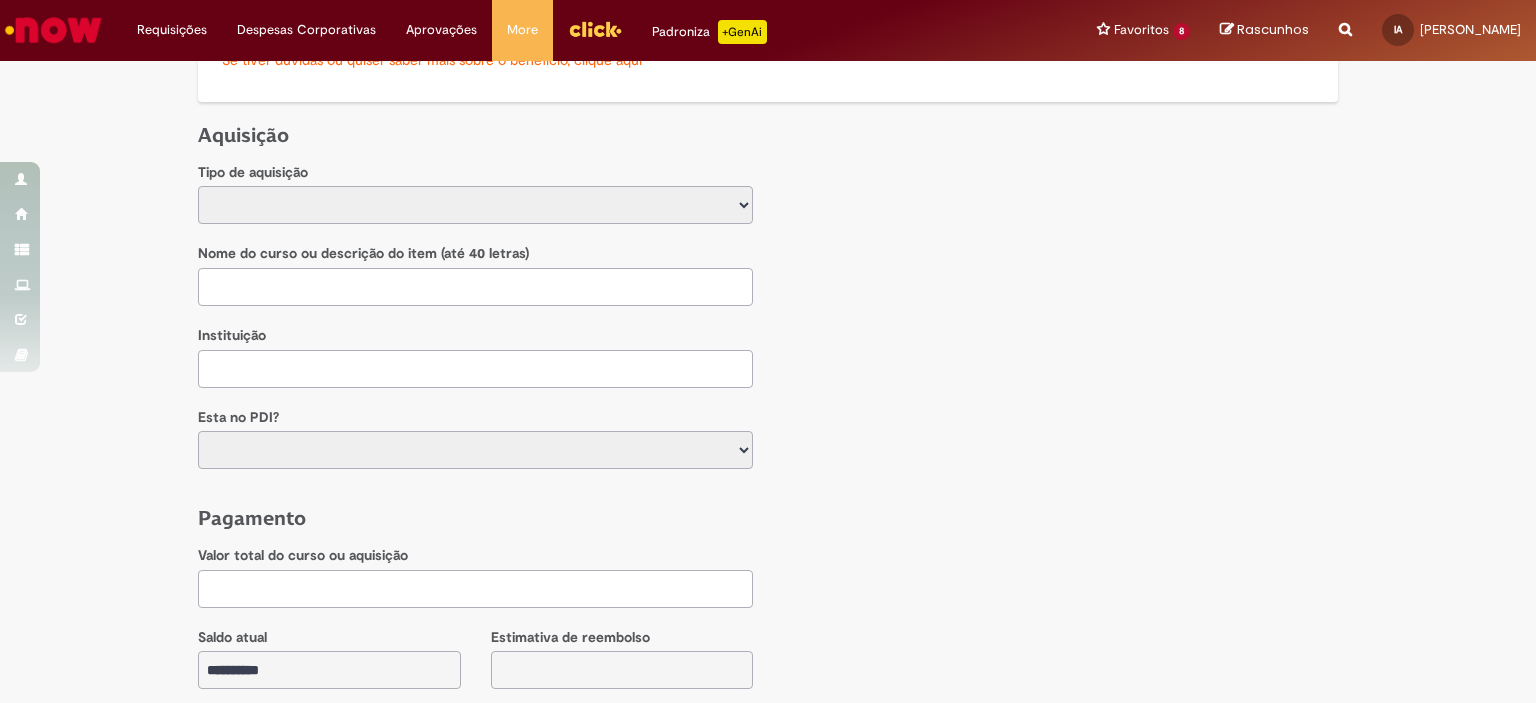 scroll, scrollTop: 545, scrollLeft: 0, axis: vertical 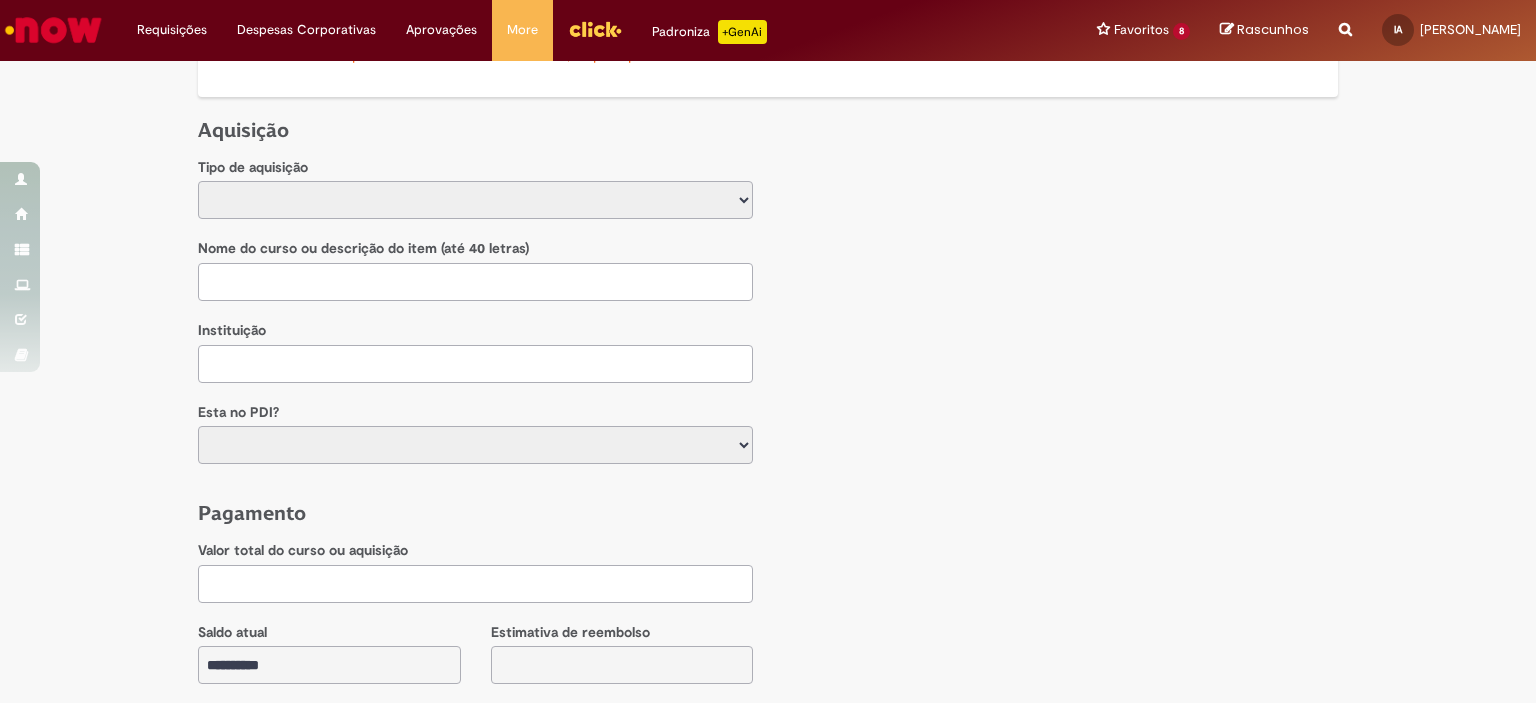 click on "**********" at bounding box center [475, 200] 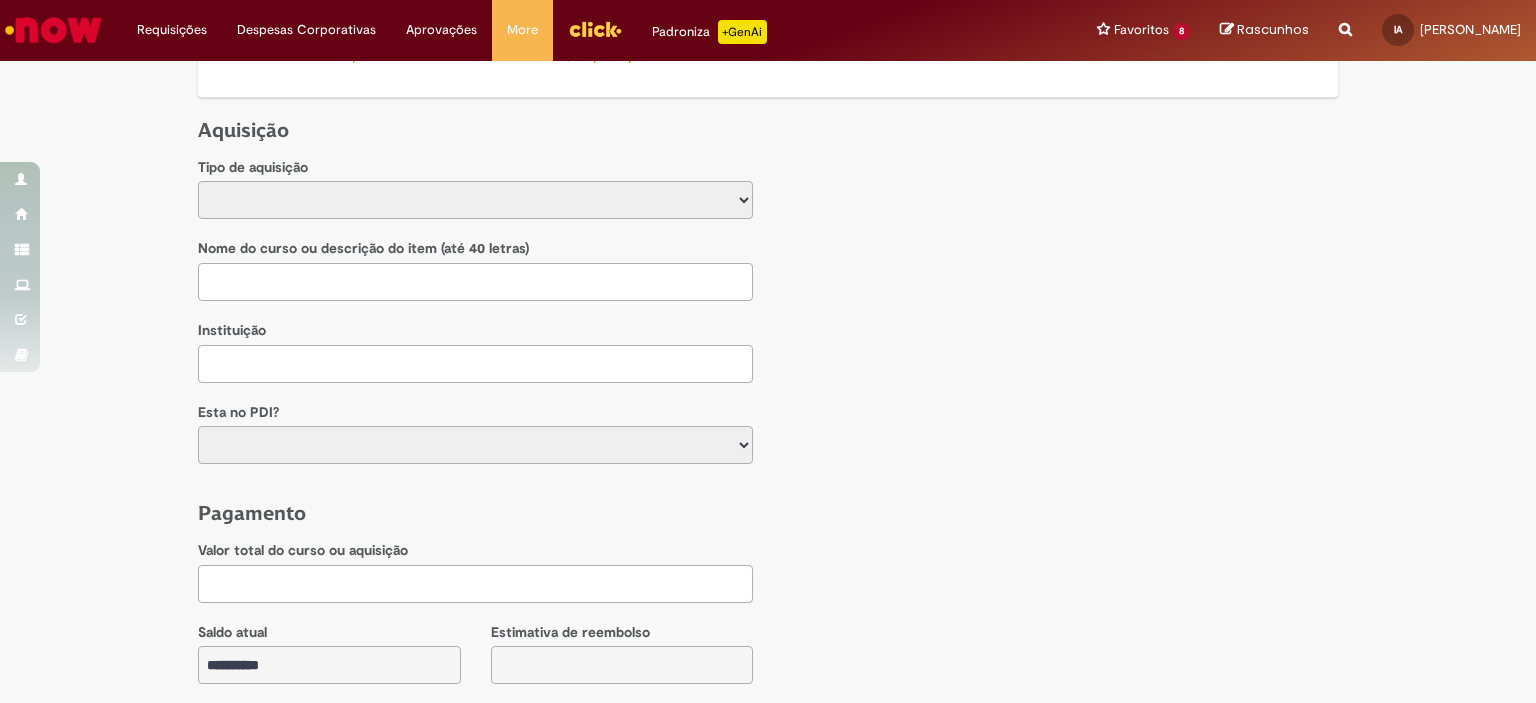 select on "****" 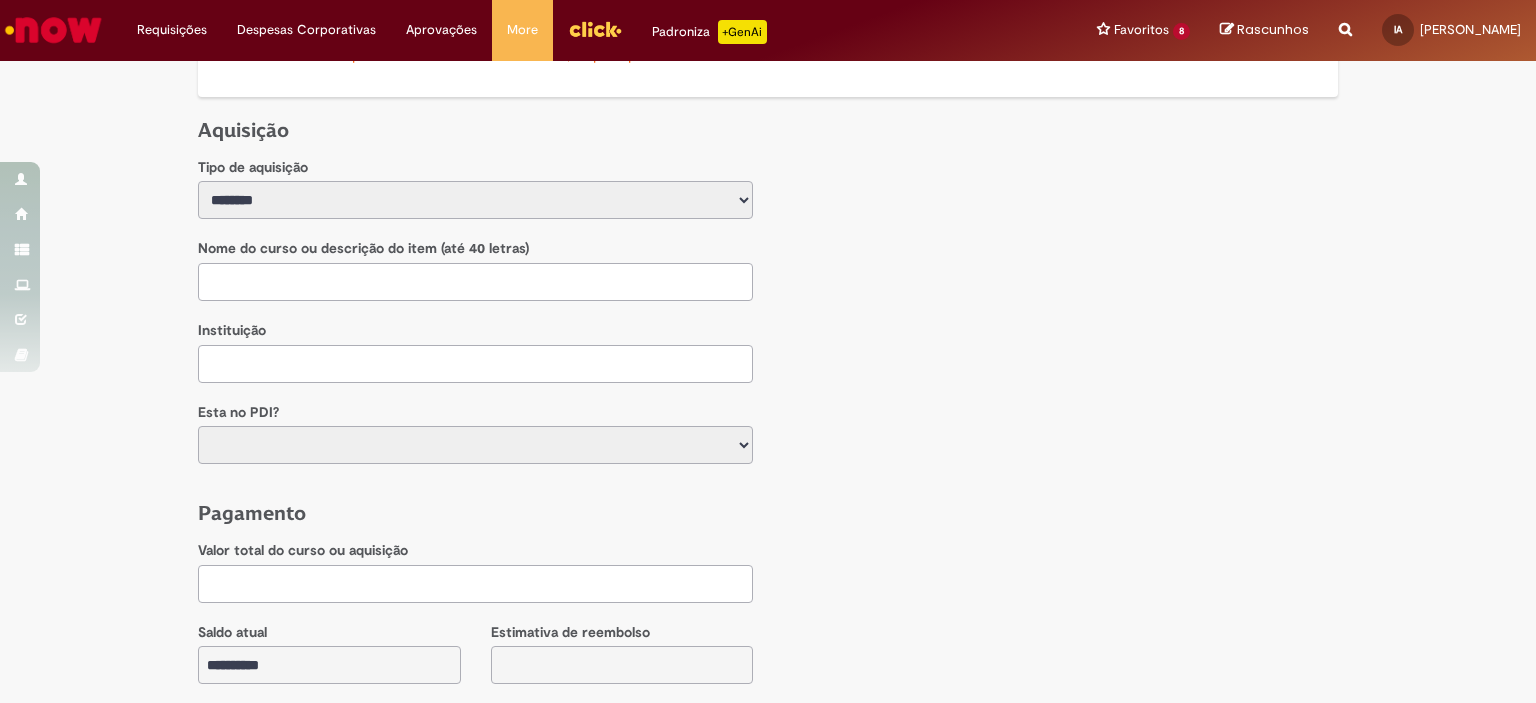 click on "**********" at bounding box center (475, 200) 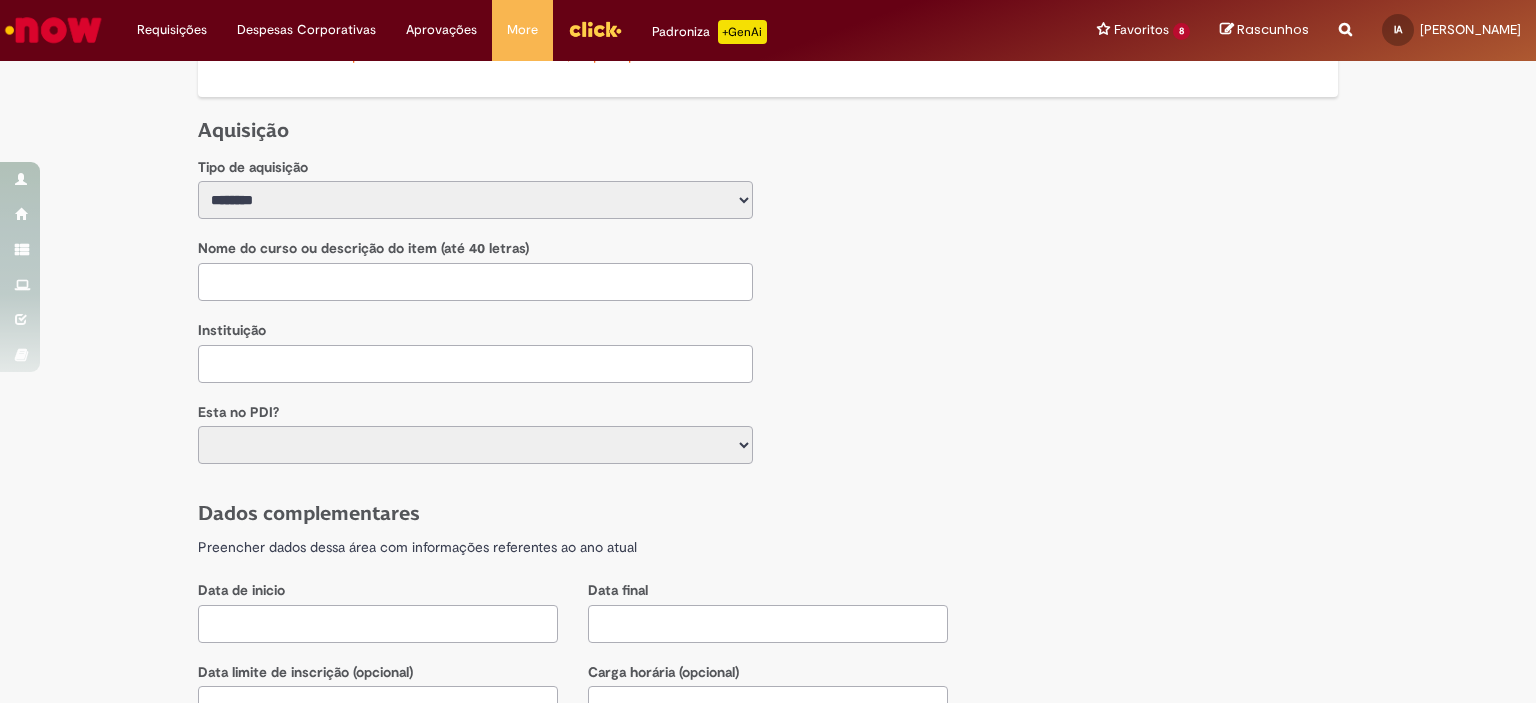 click at bounding box center [475, 282] 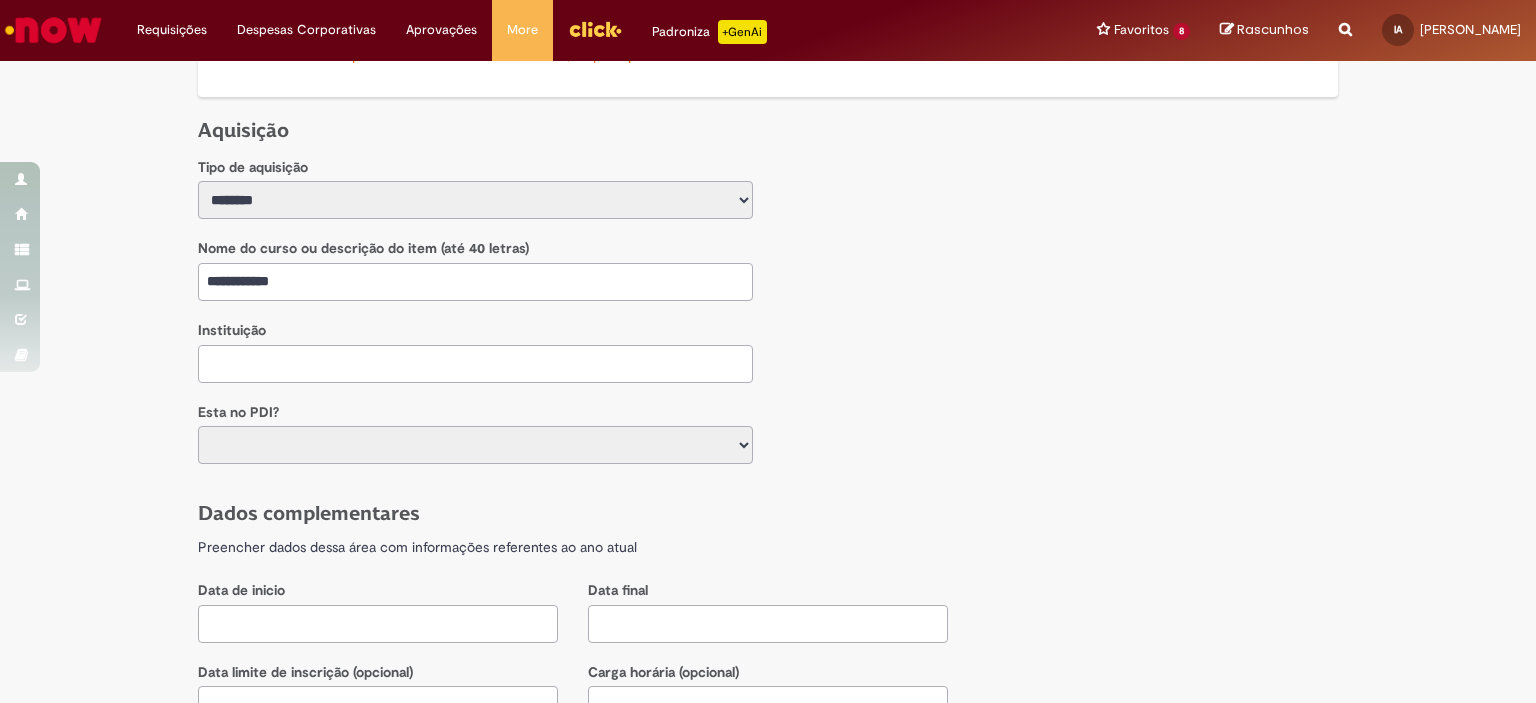 click on "**********" at bounding box center [475, 282] 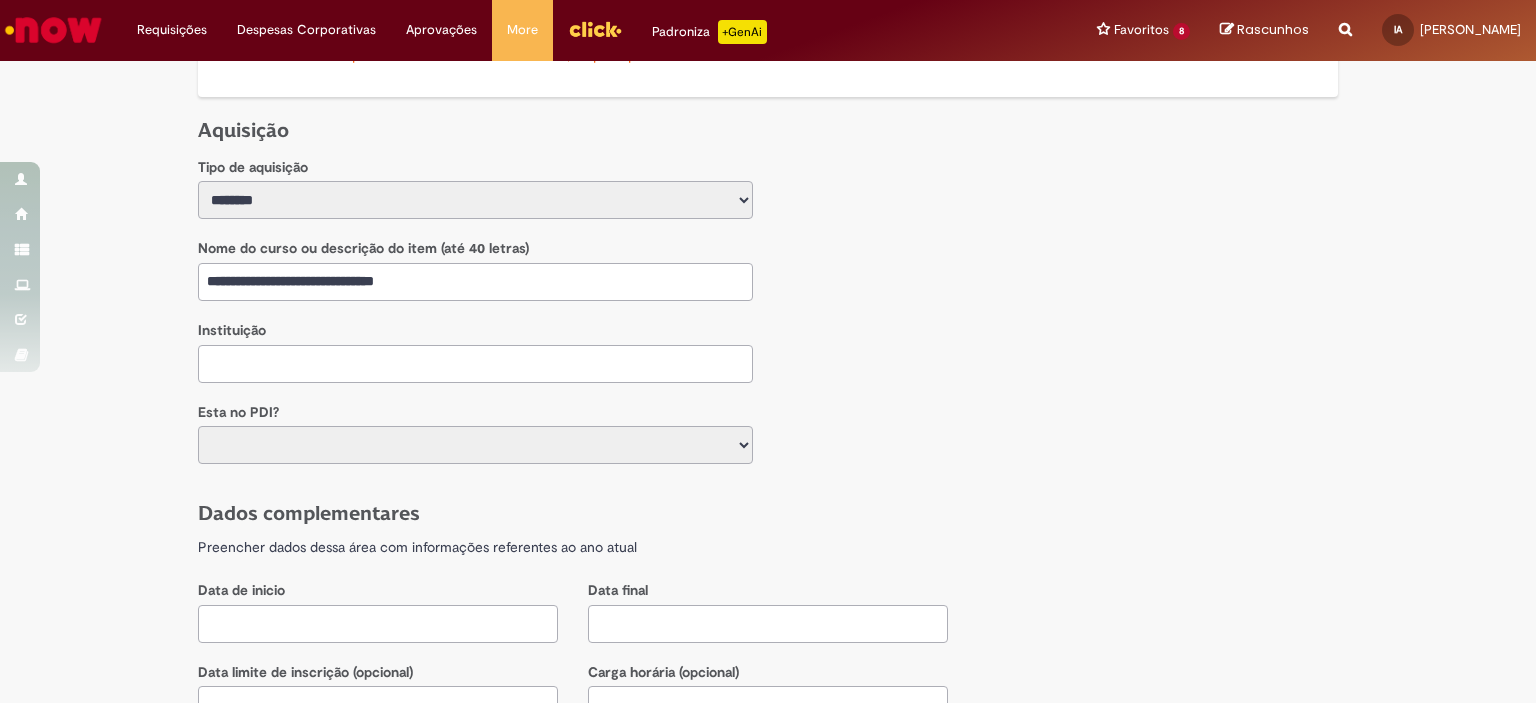 type on "**********" 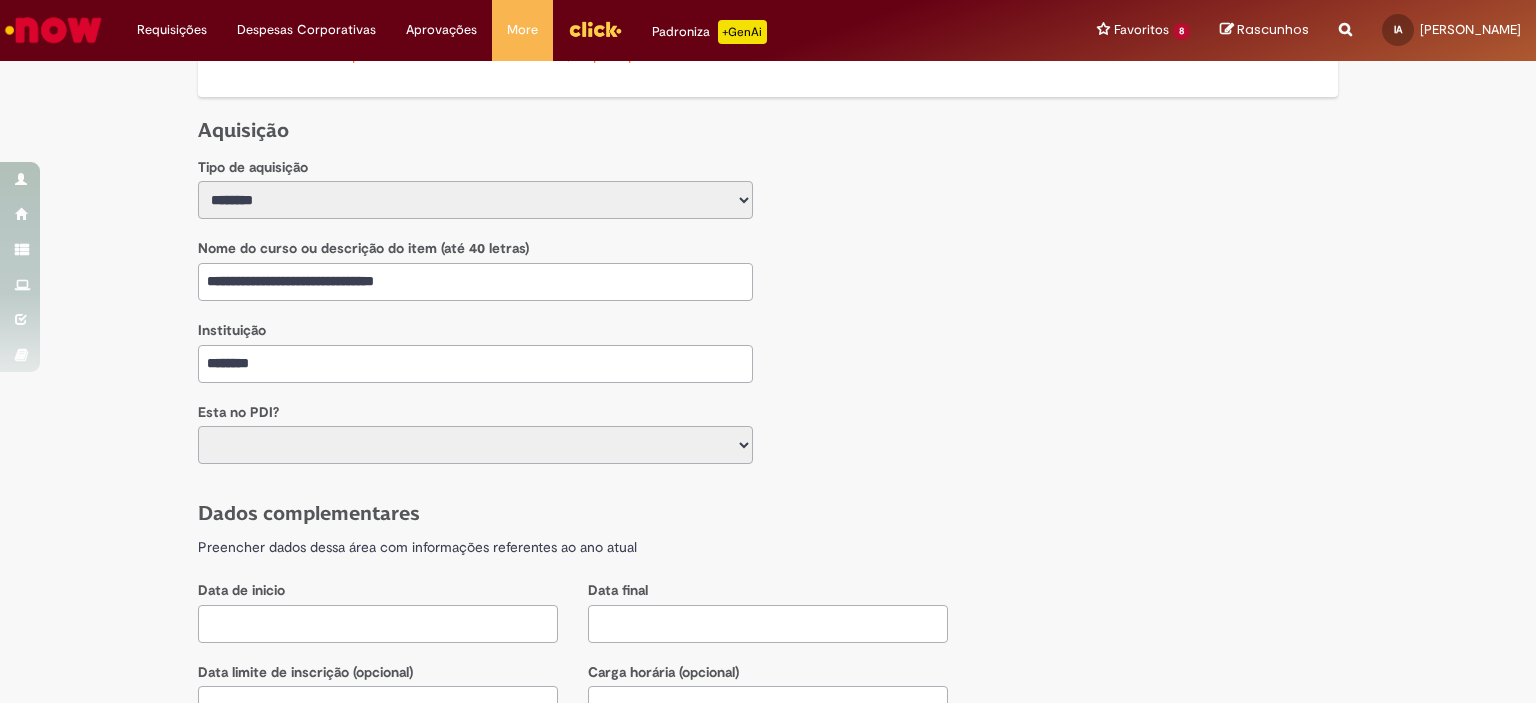 type on "********" 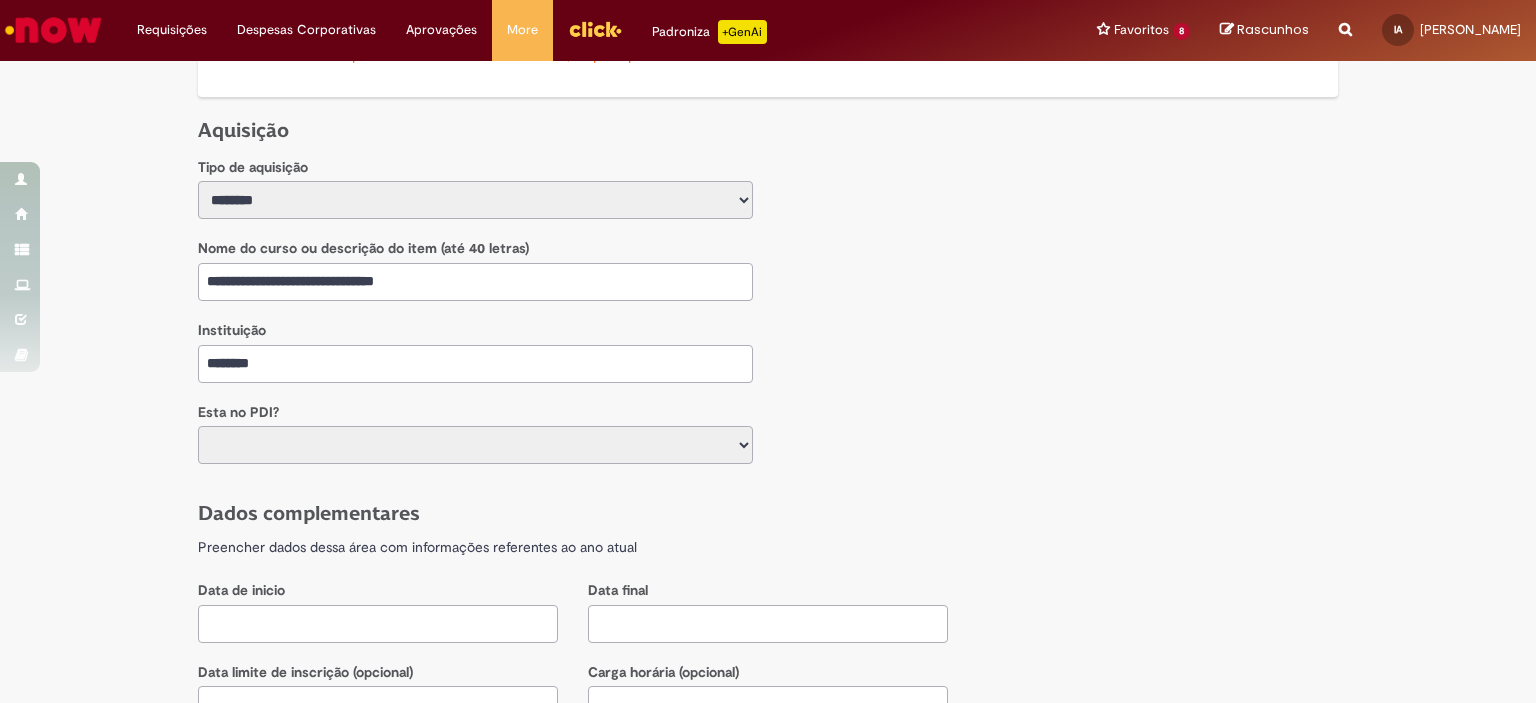 click on "*** ***" at bounding box center (475, 445) 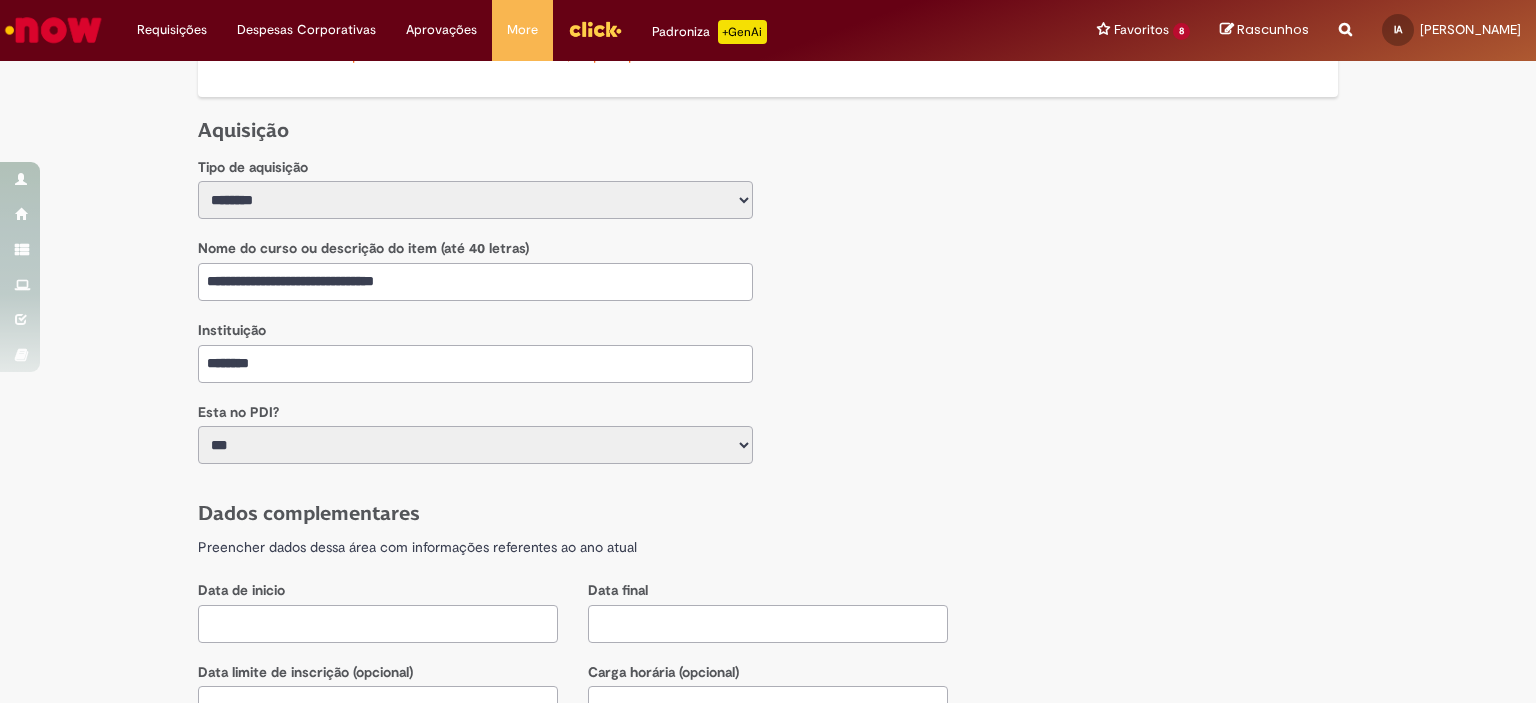 click on "*** ***" at bounding box center (475, 445) 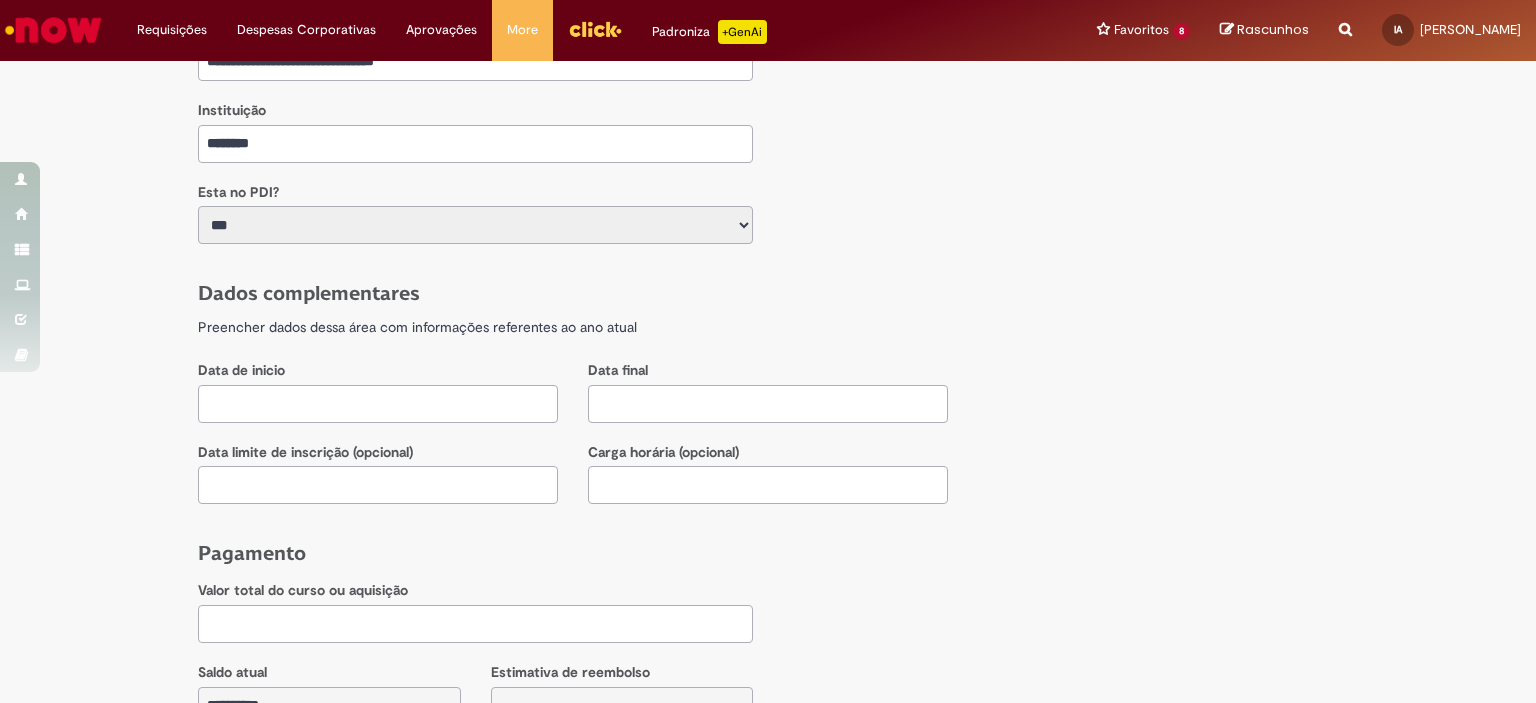 scroll, scrollTop: 845, scrollLeft: 0, axis: vertical 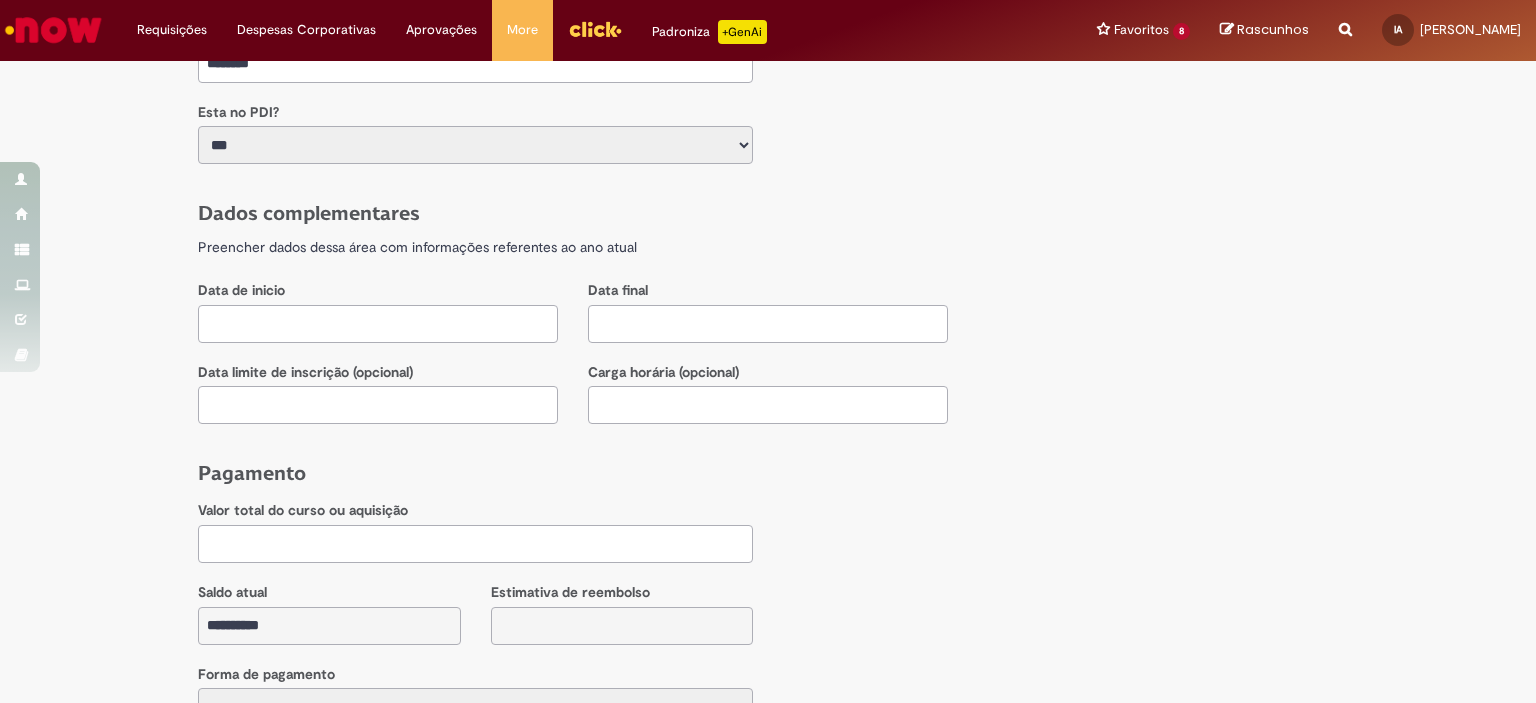 click at bounding box center [378, 324] 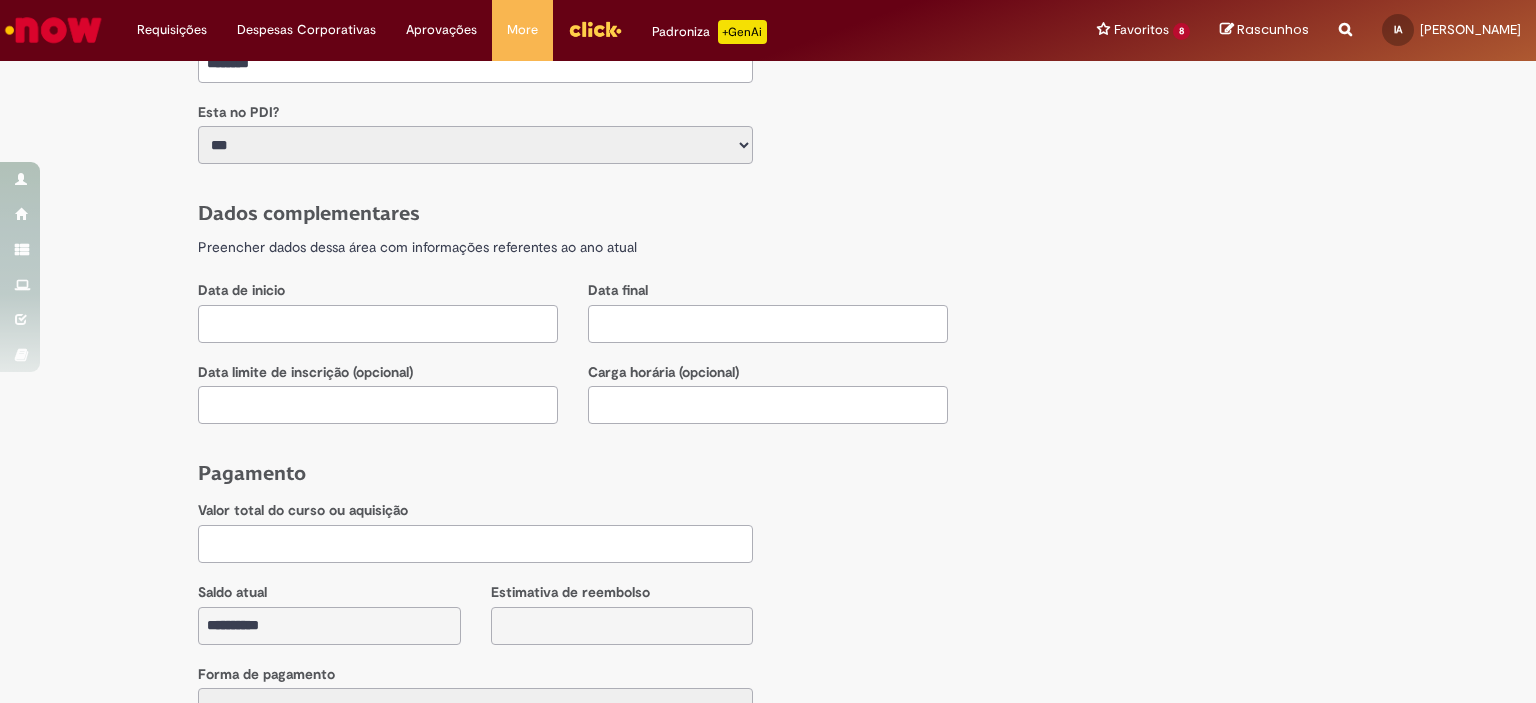 click at bounding box center (378, 324) 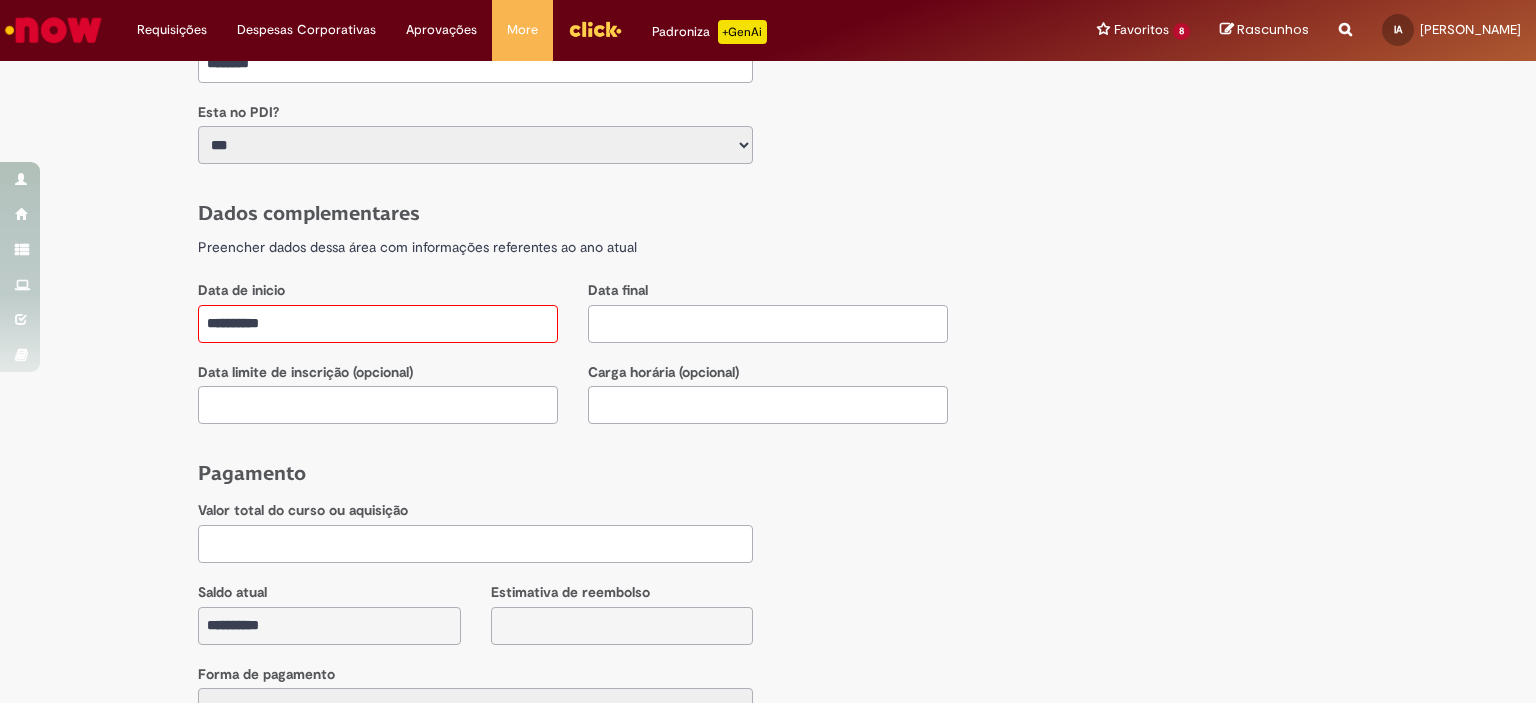 type on "**********" 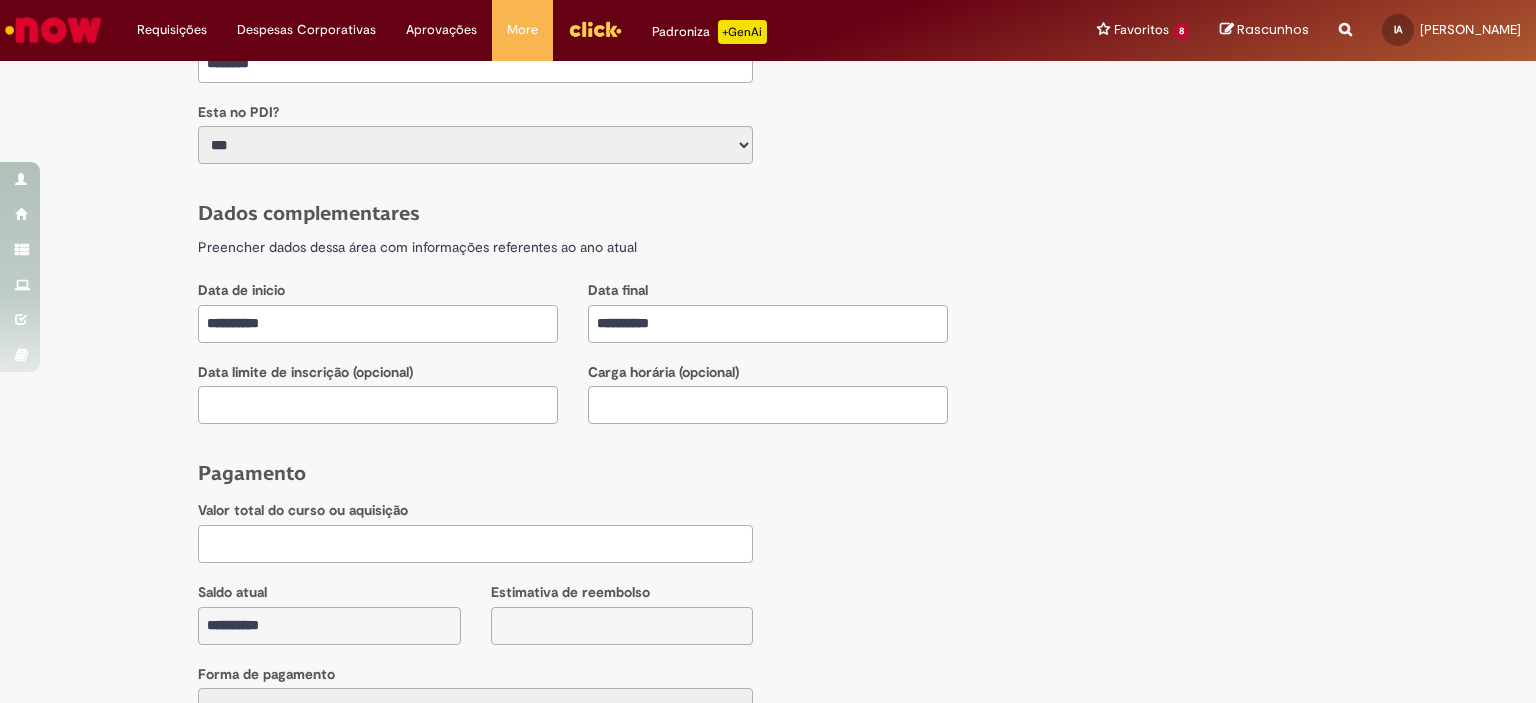 type on "**********" 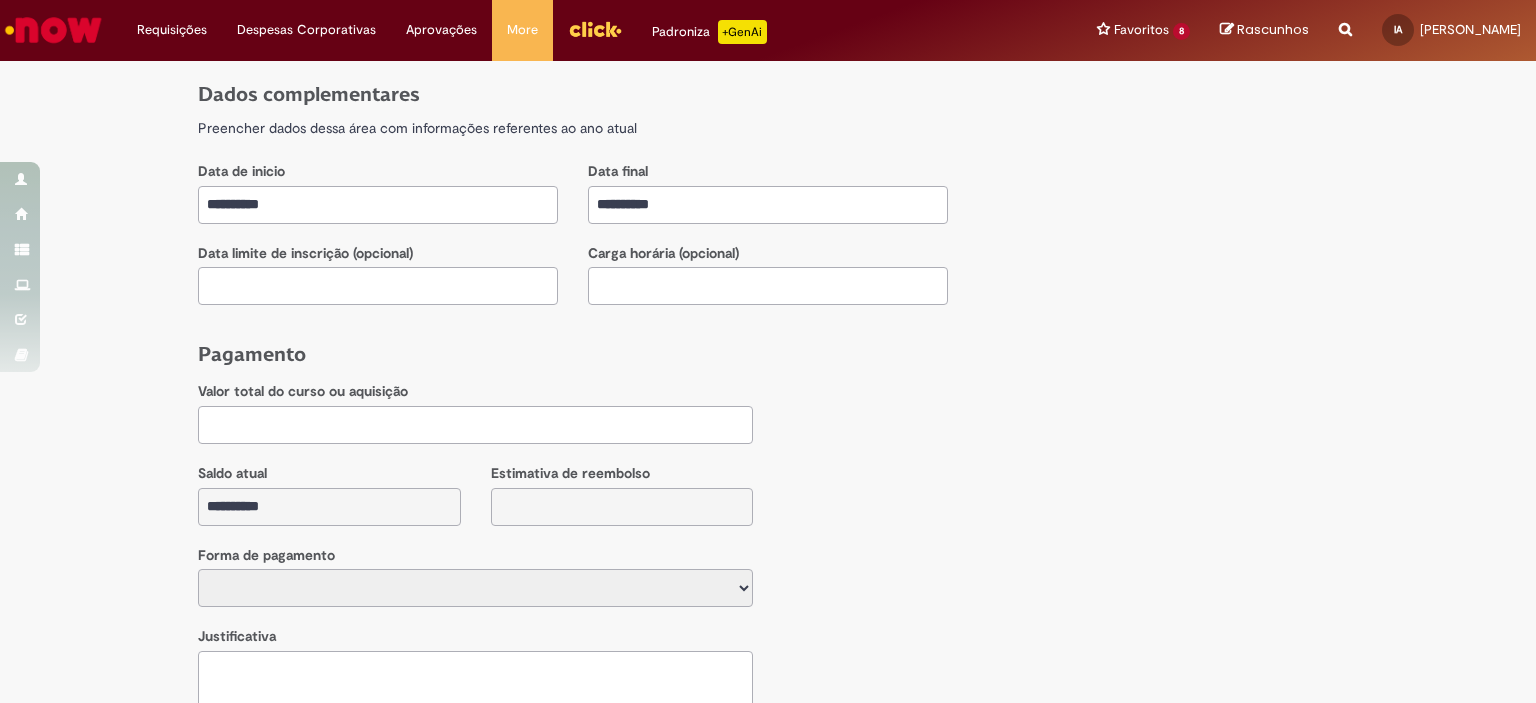 scroll, scrollTop: 1045, scrollLeft: 0, axis: vertical 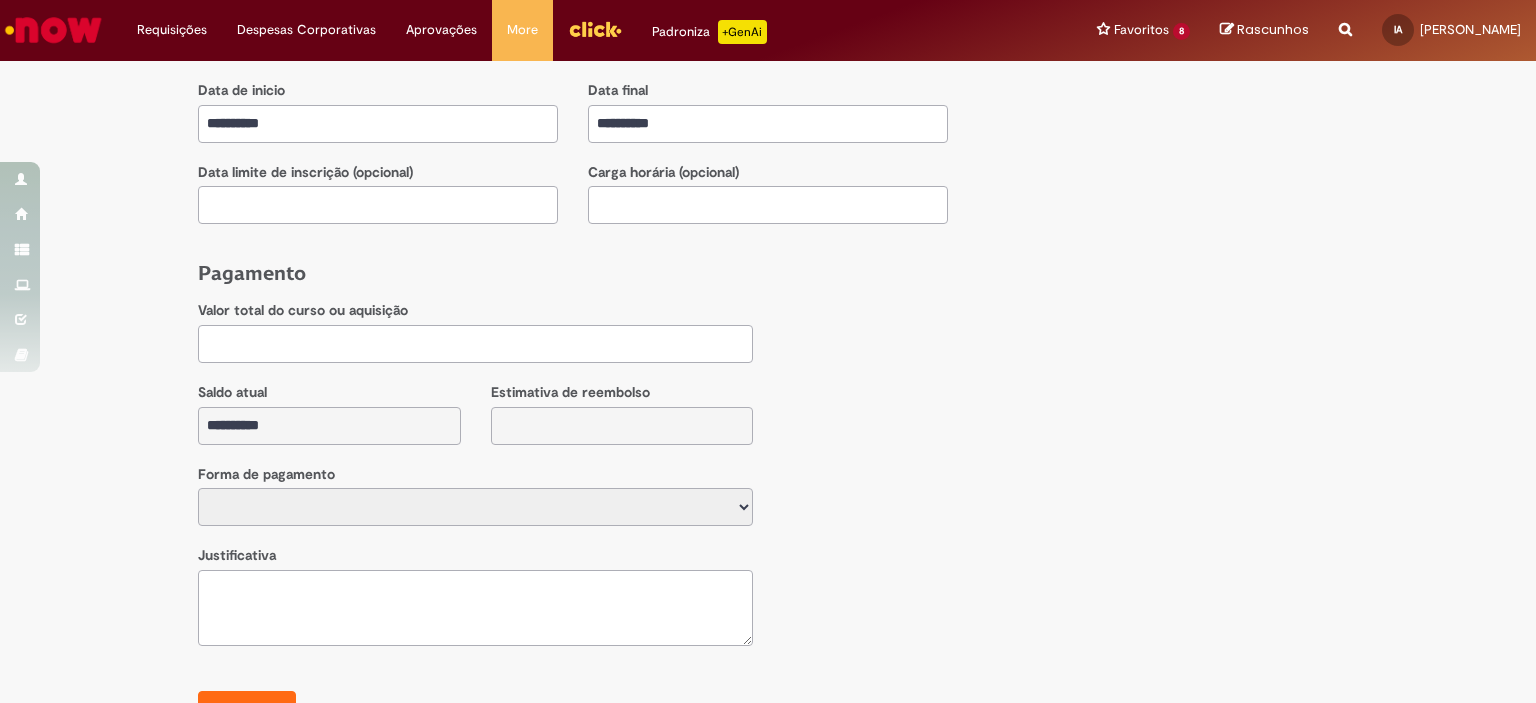 click at bounding box center (768, 205) 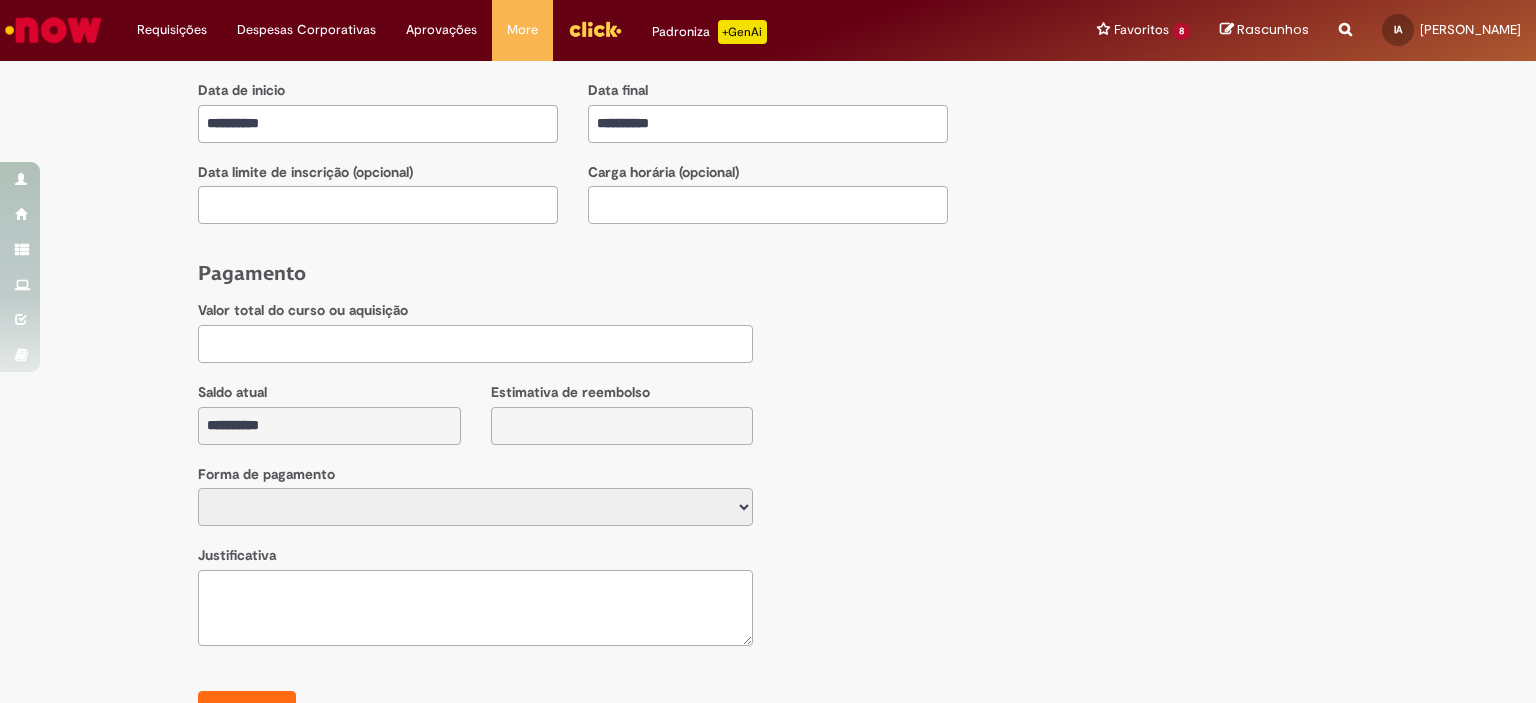 click on "Carga horária (opcional)" at bounding box center (768, 200) 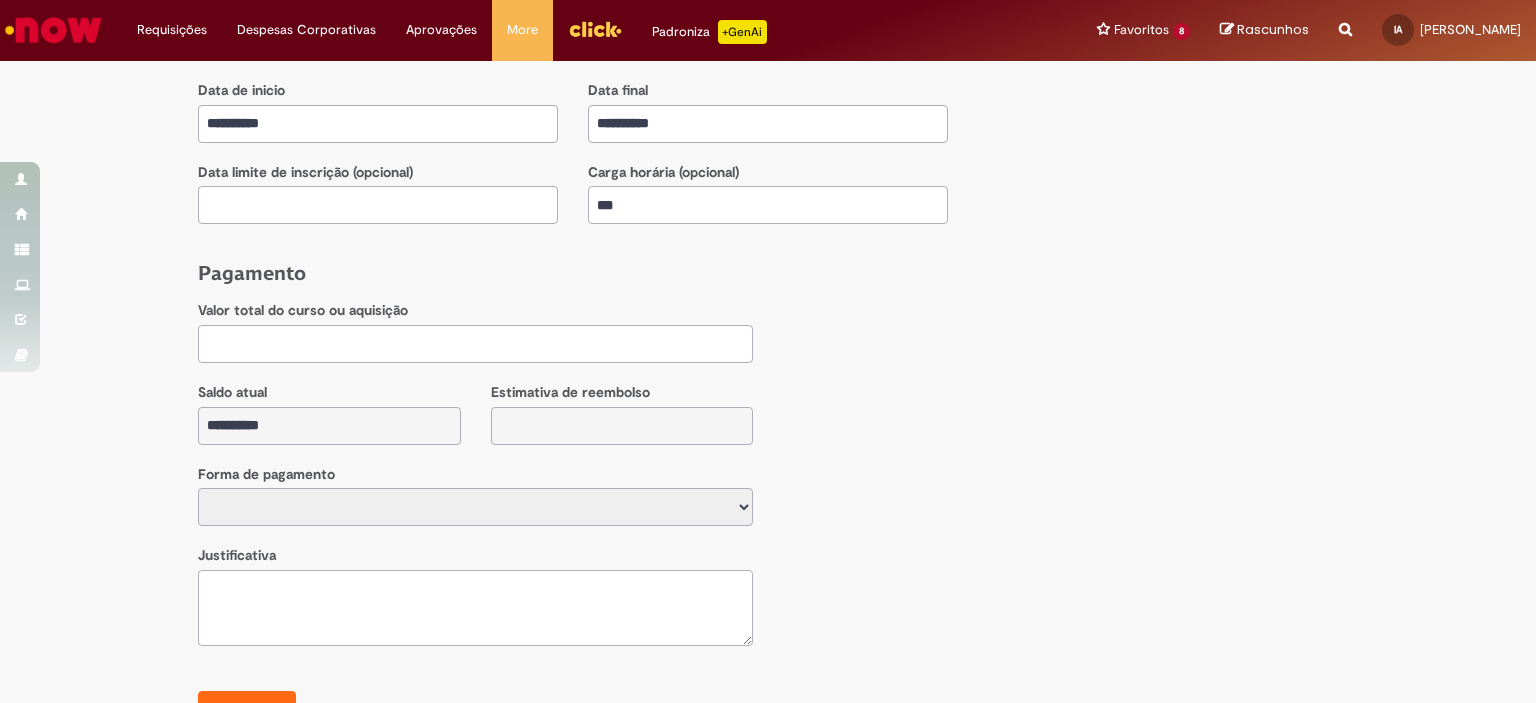 type on "***" 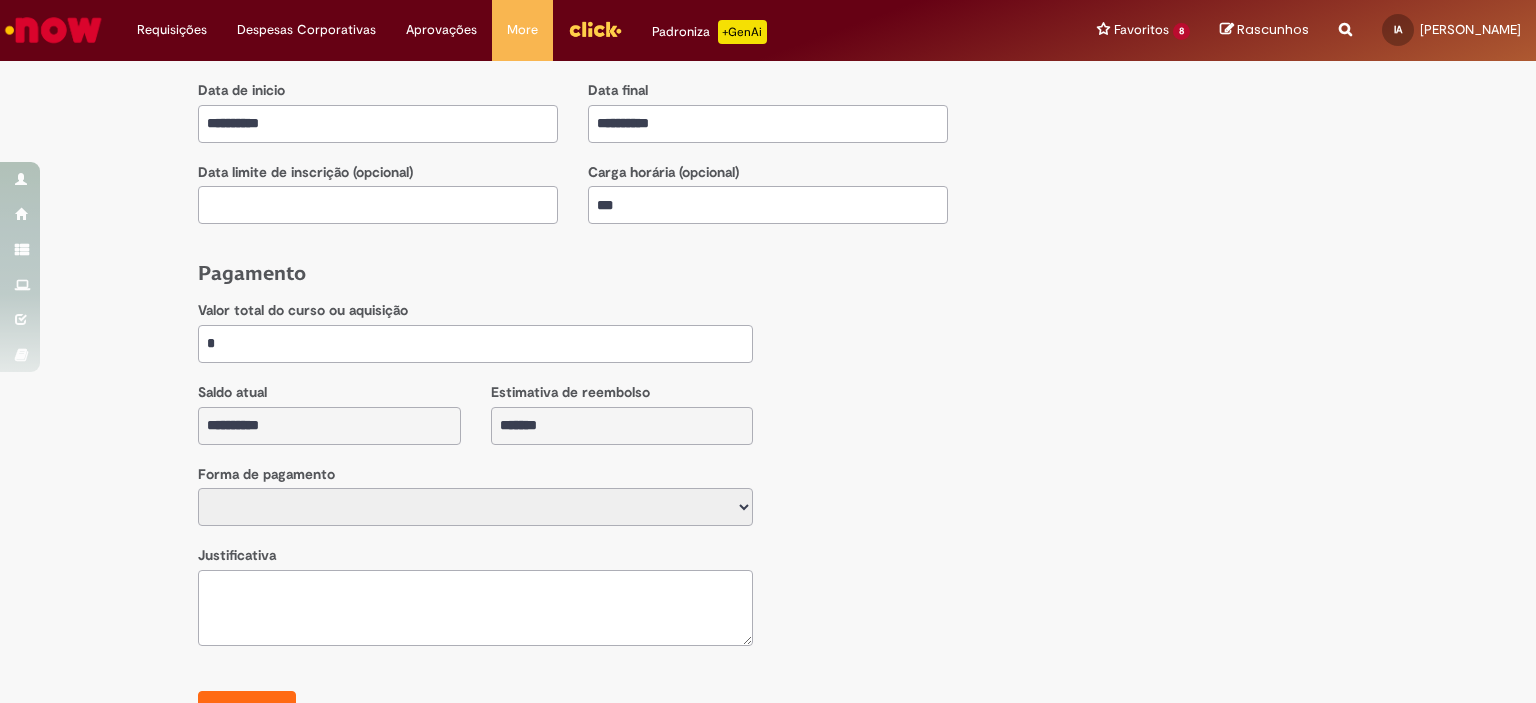 type on "**" 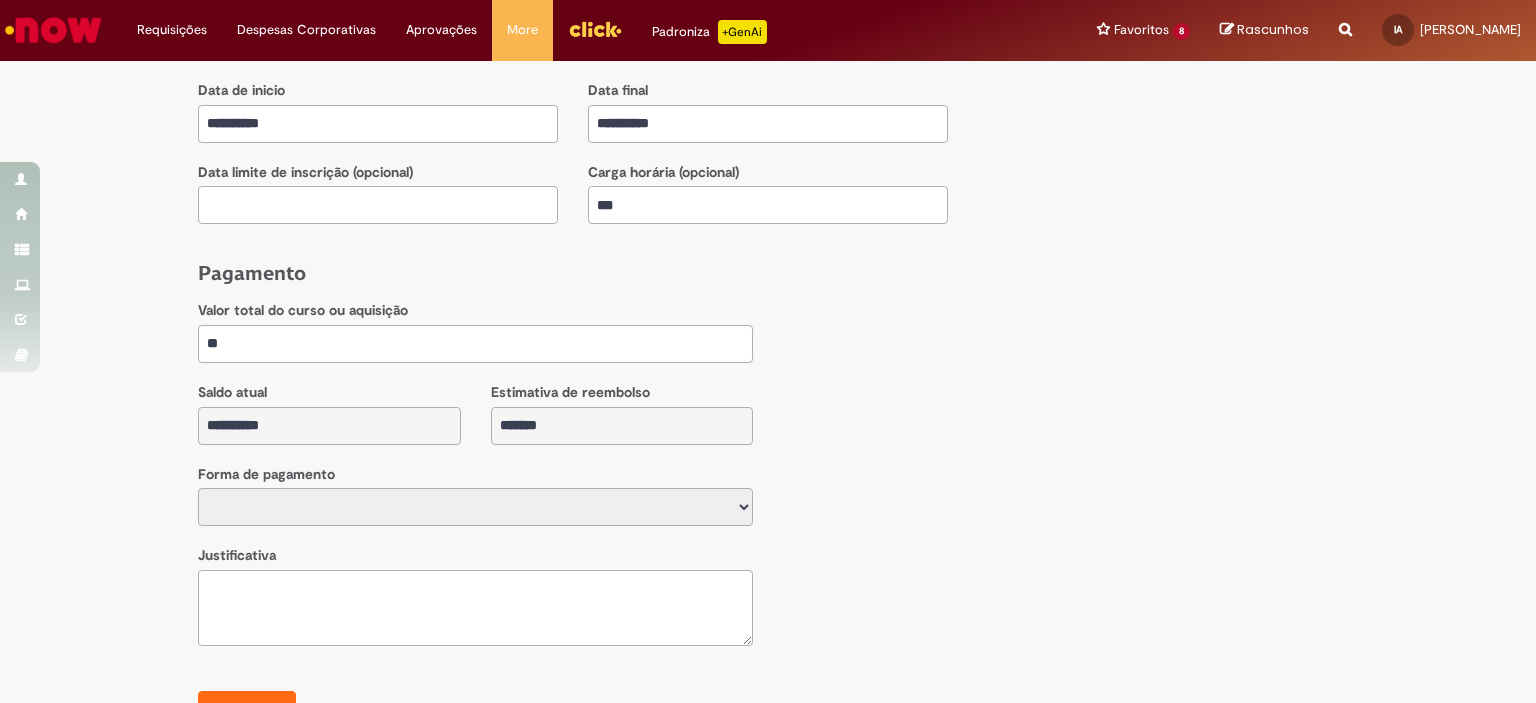 type on "***" 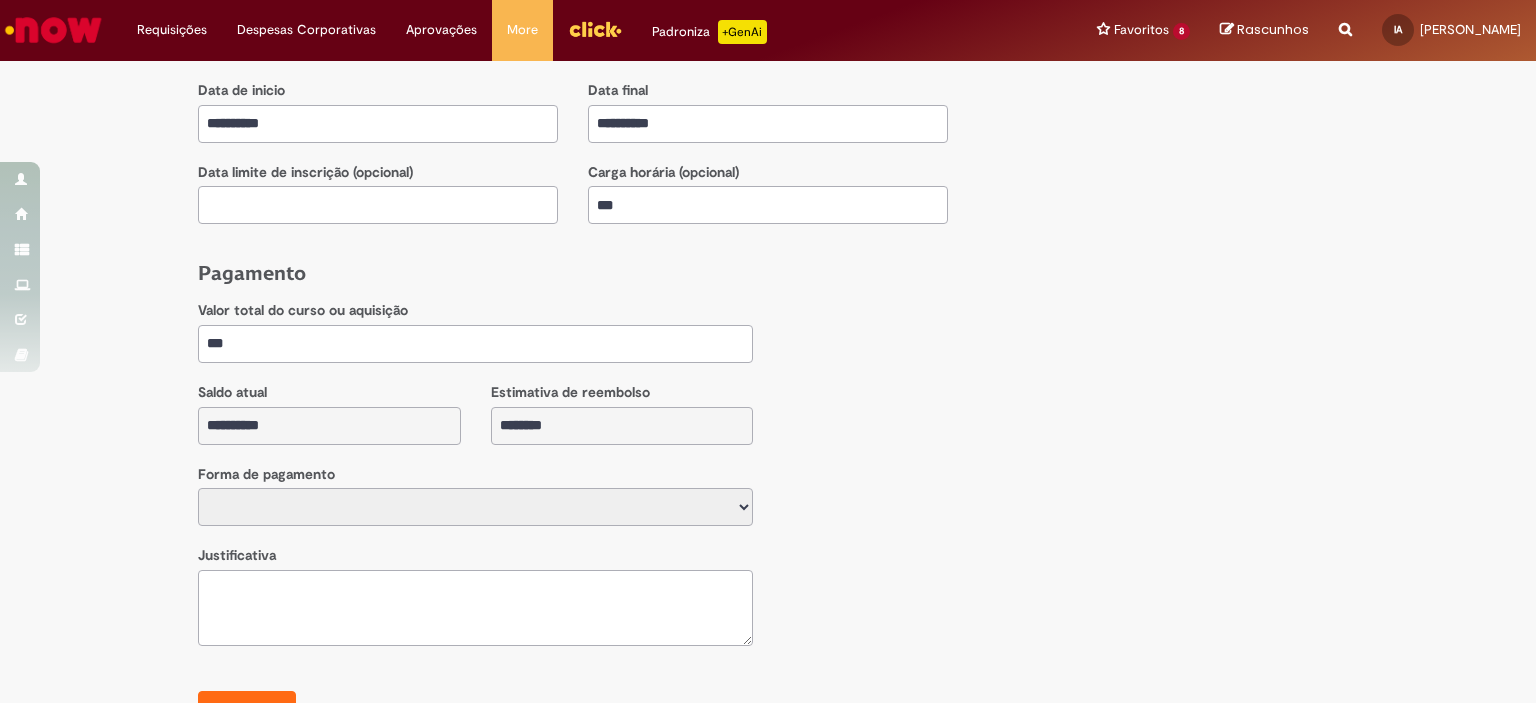 type on "****" 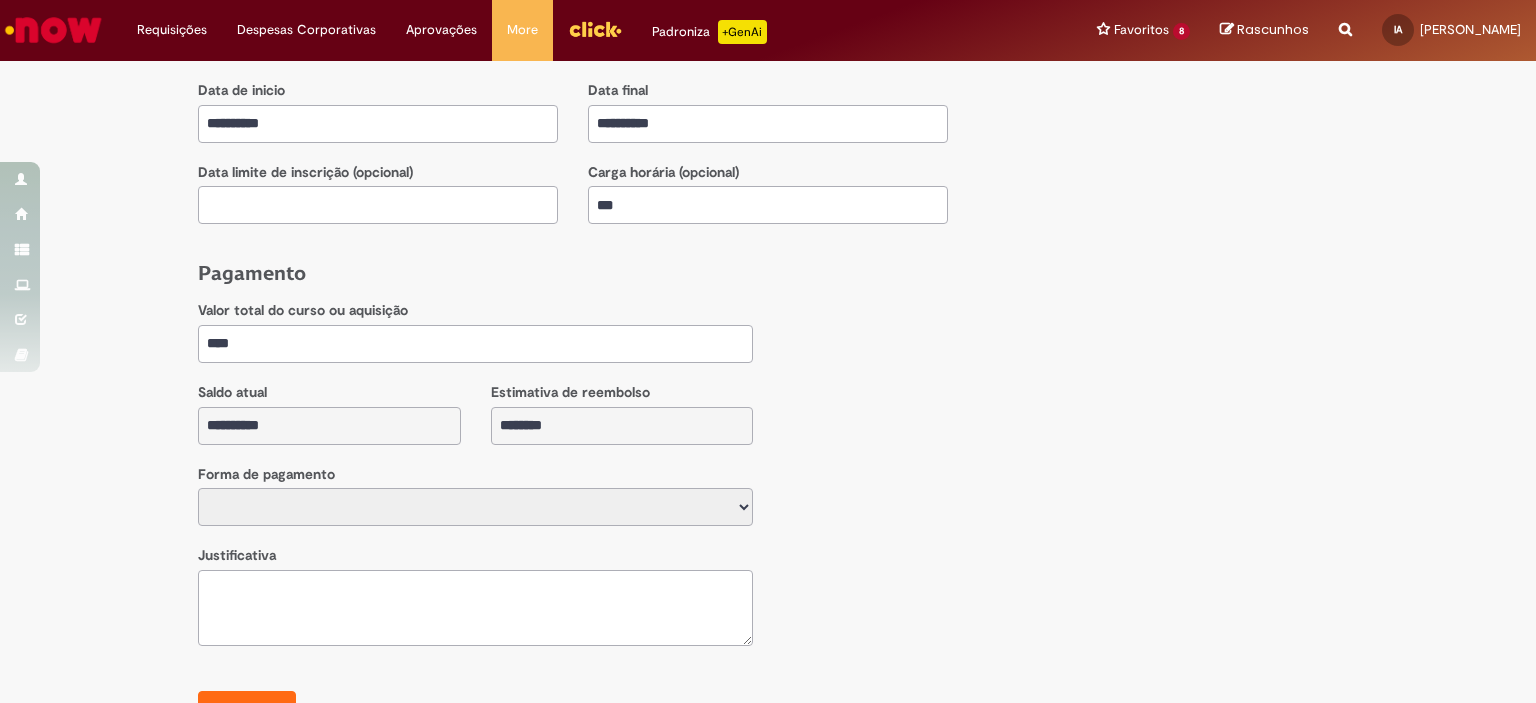 type on "*********" 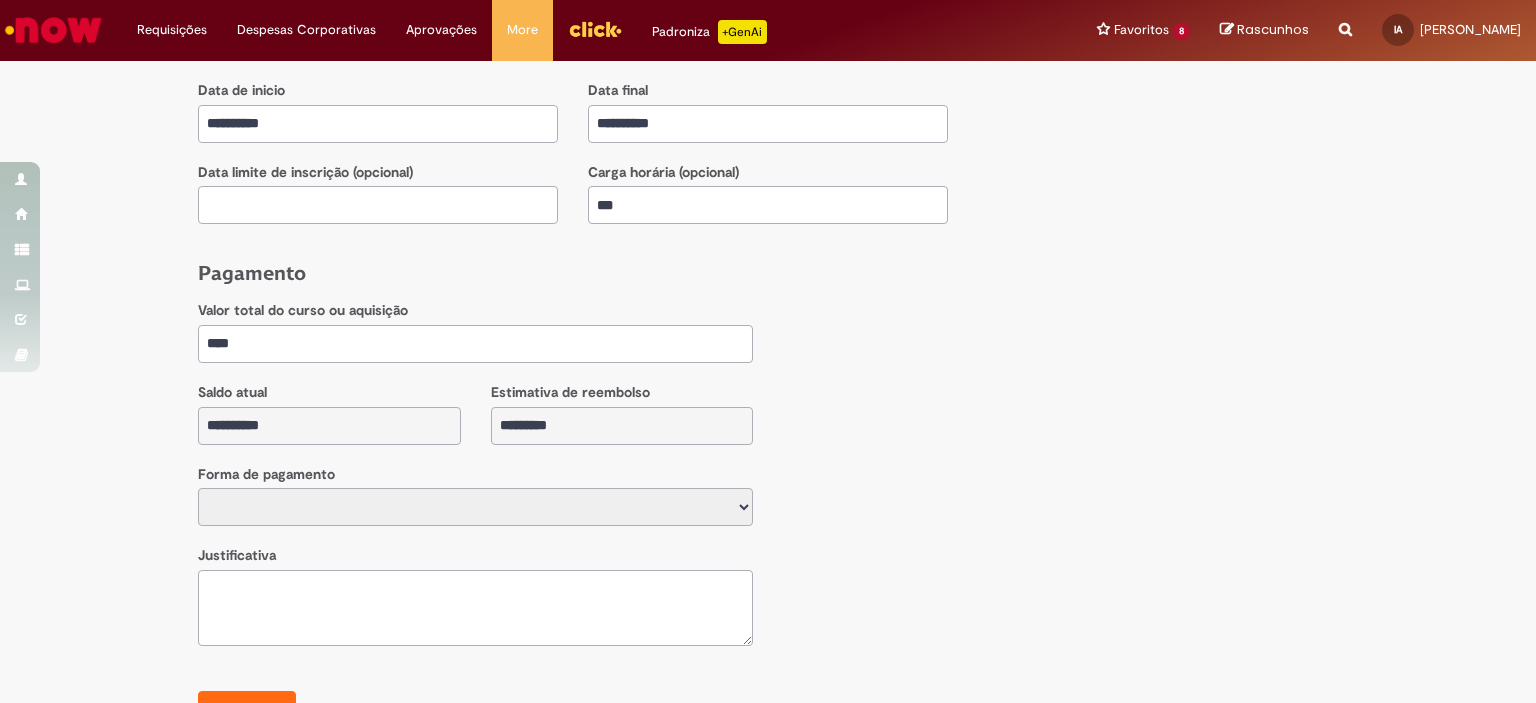 type on "*****" 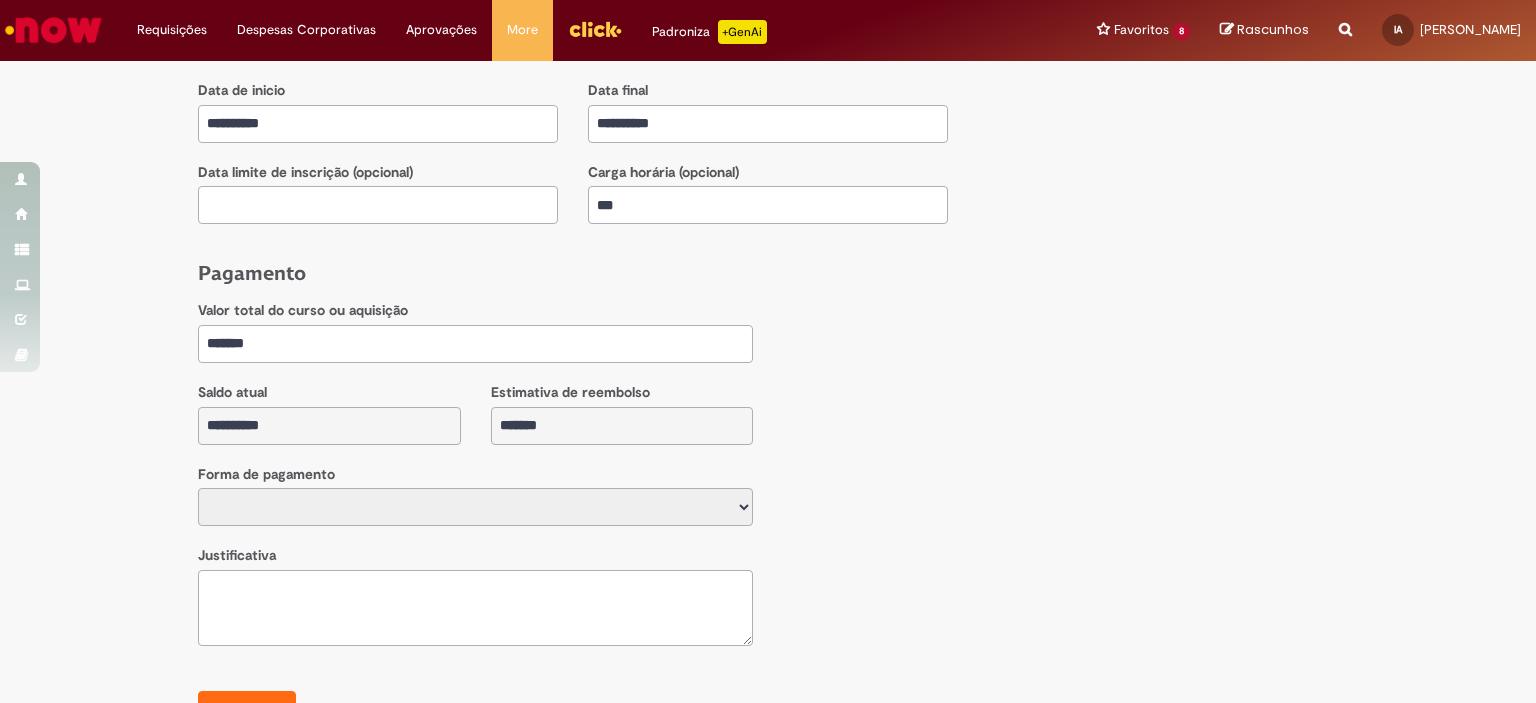 type on "*******" 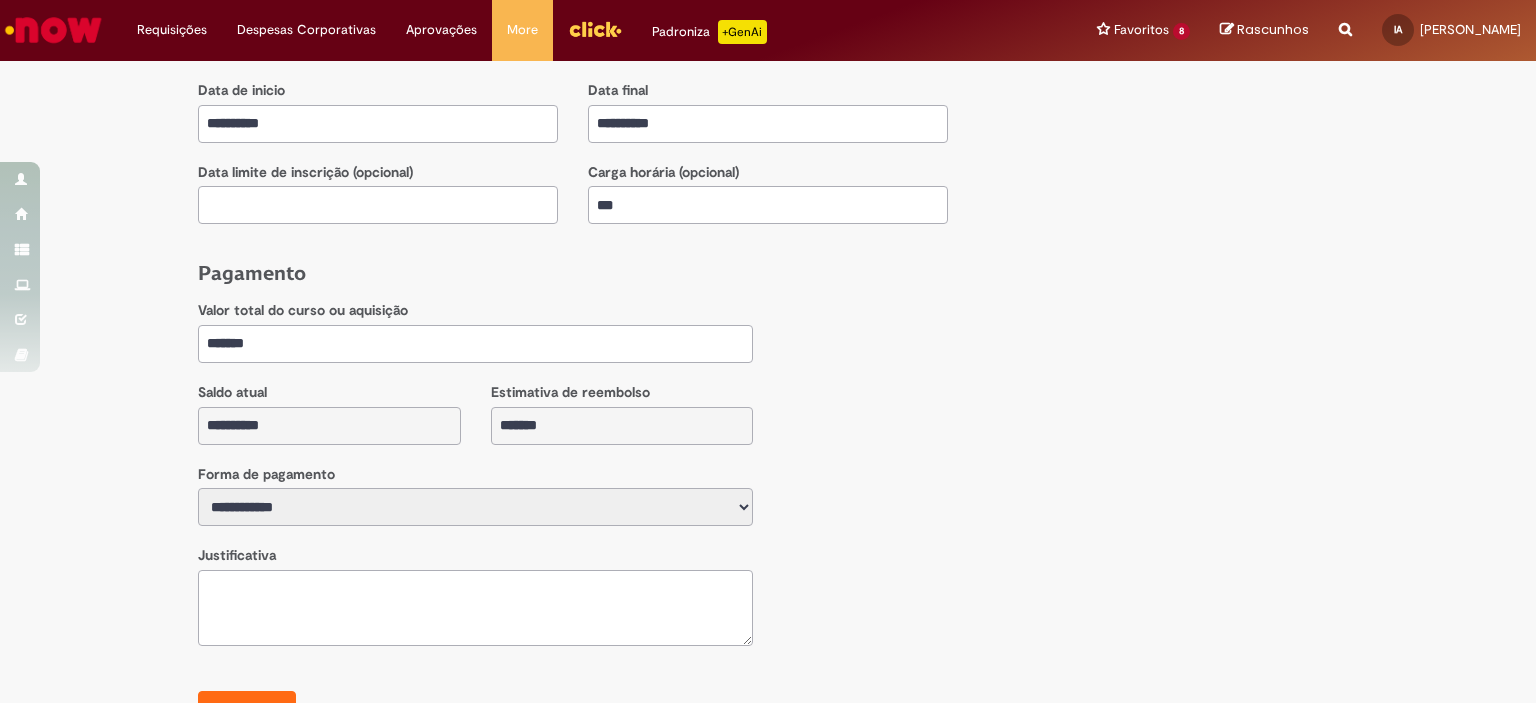 click on "**********" at bounding box center (475, 507) 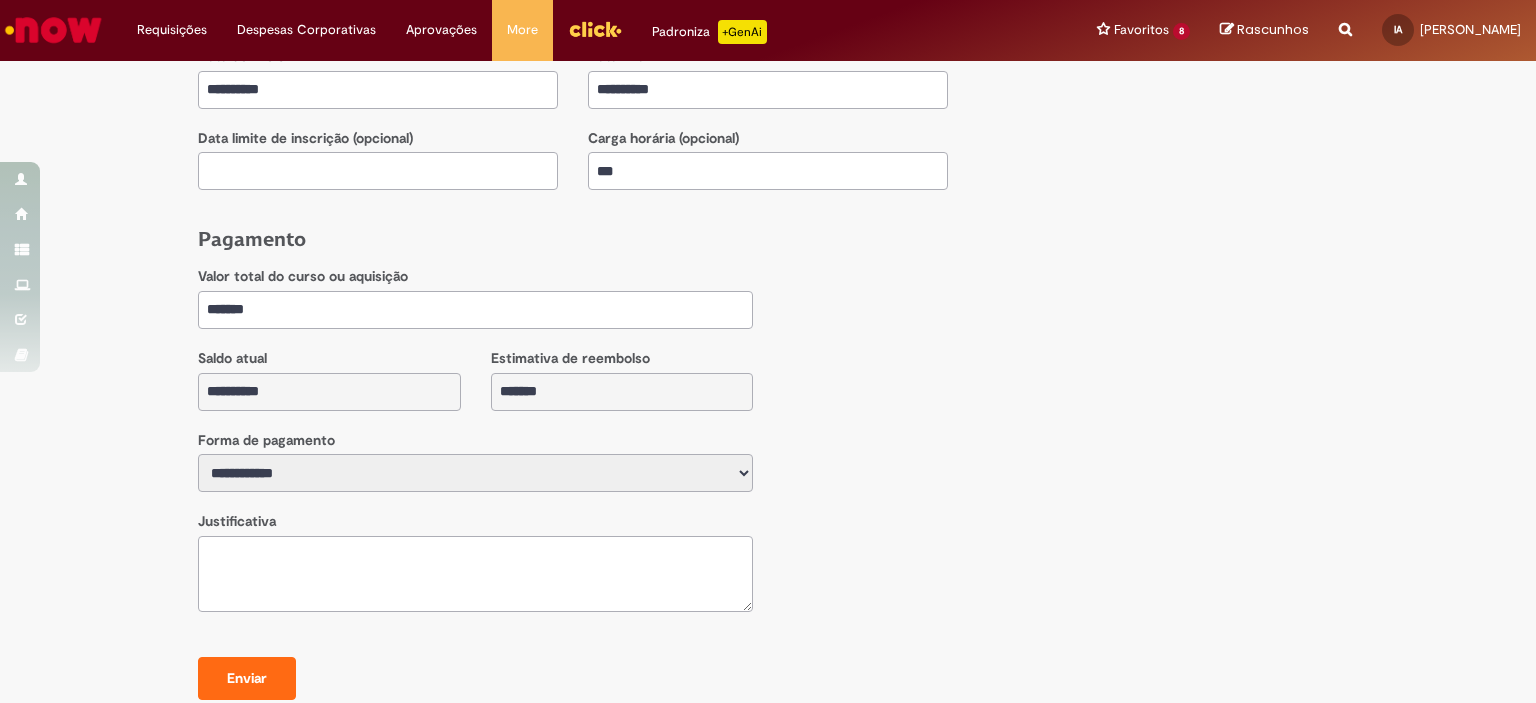 scroll, scrollTop: 1106, scrollLeft: 0, axis: vertical 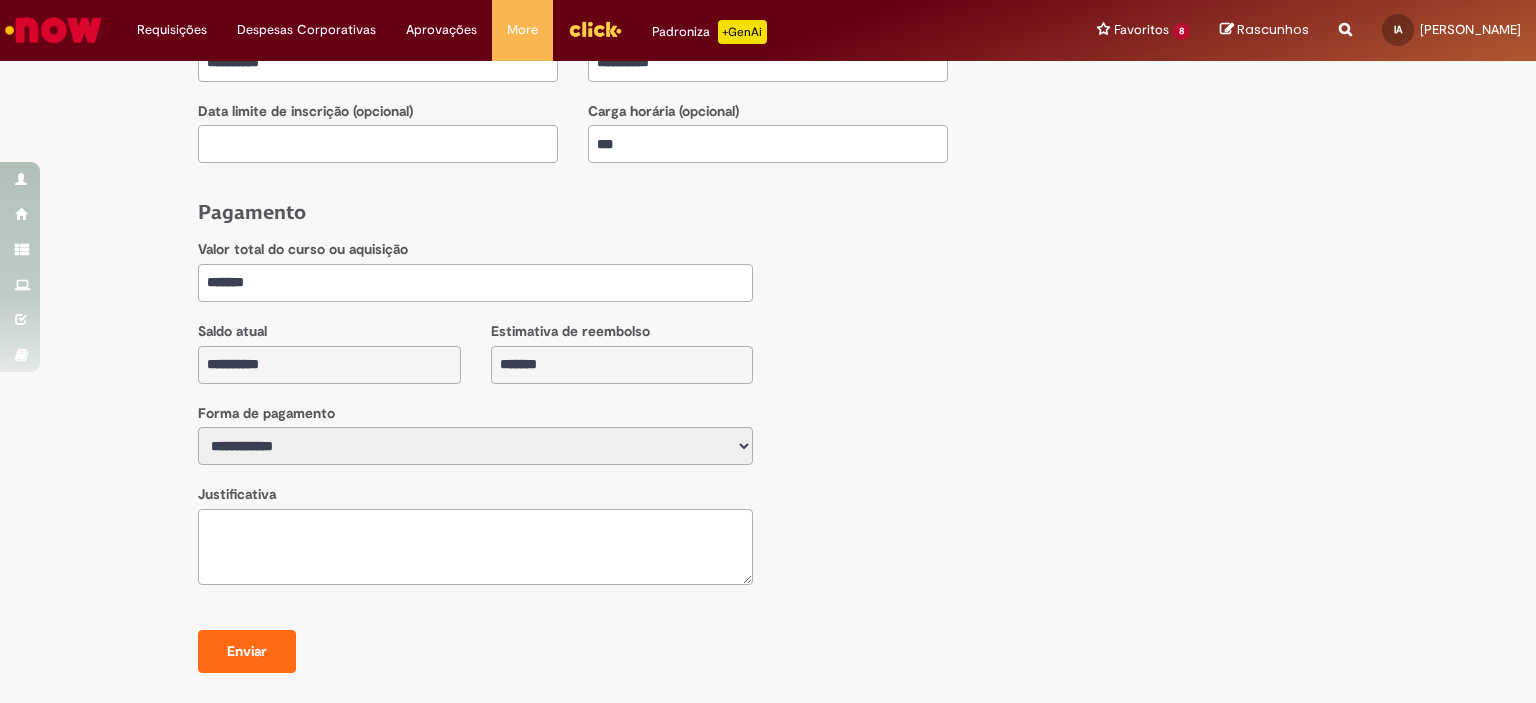 click on "**********" at bounding box center (768, 441) 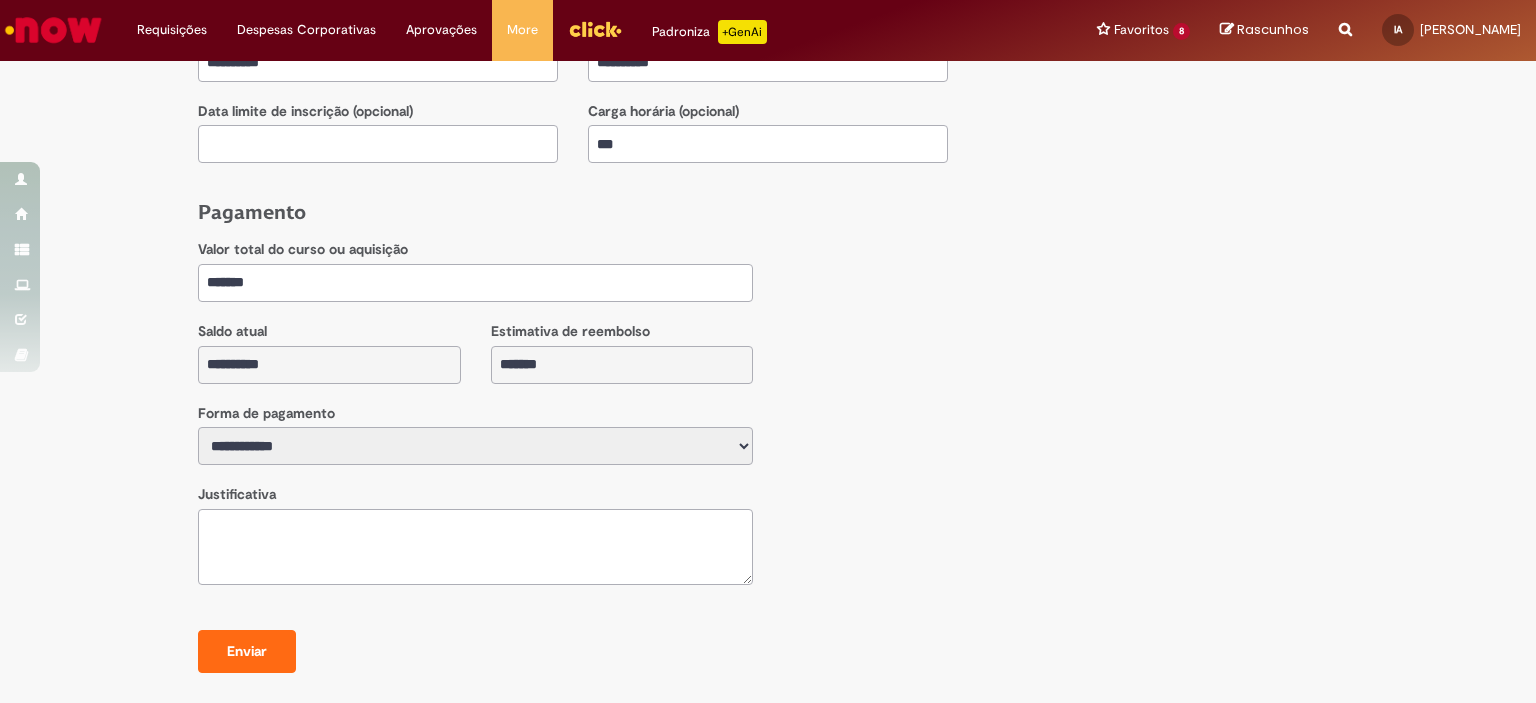 click at bounding box center (475, 547) 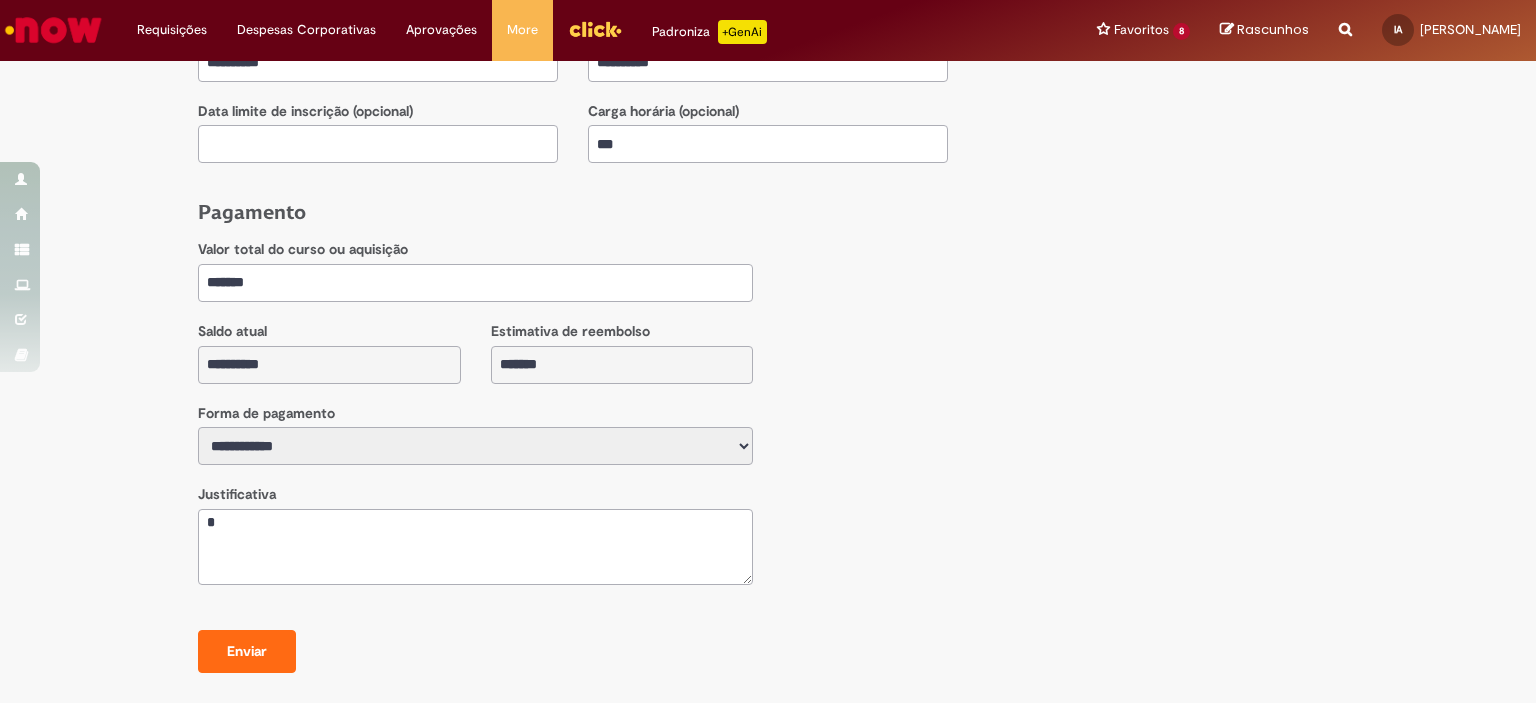 type on "*" 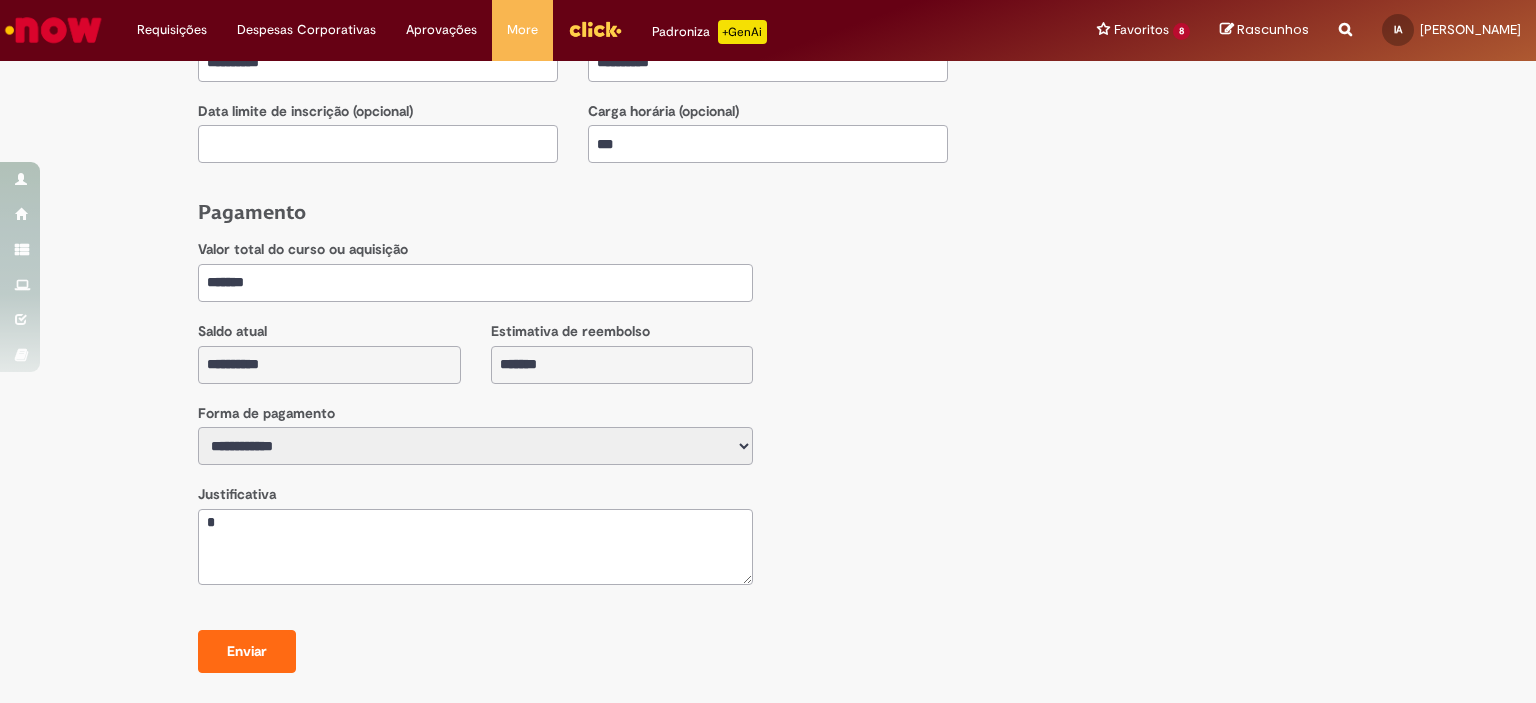 click on "**********" at bounding box center (475, 446) 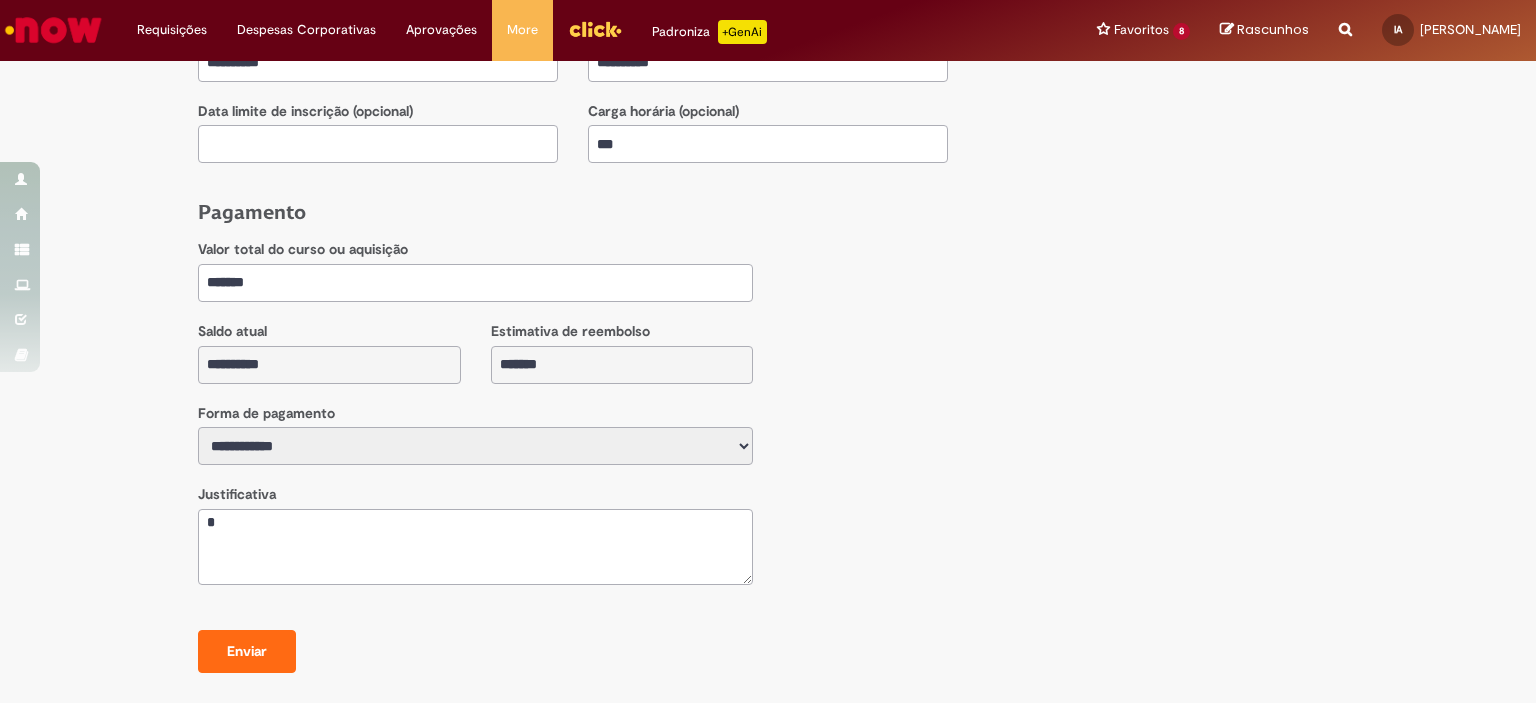 select on "*" 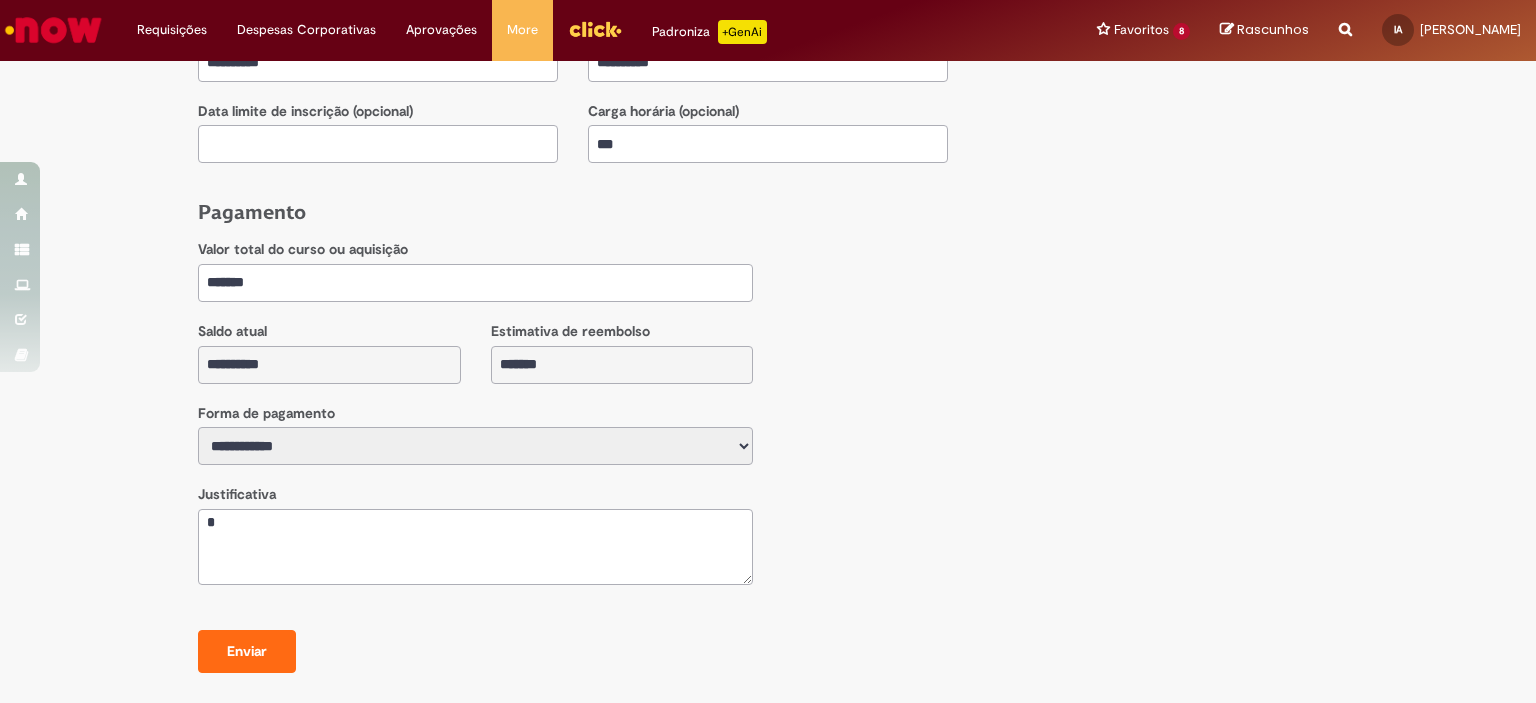 click on "*" at bounding box center (475, 547) 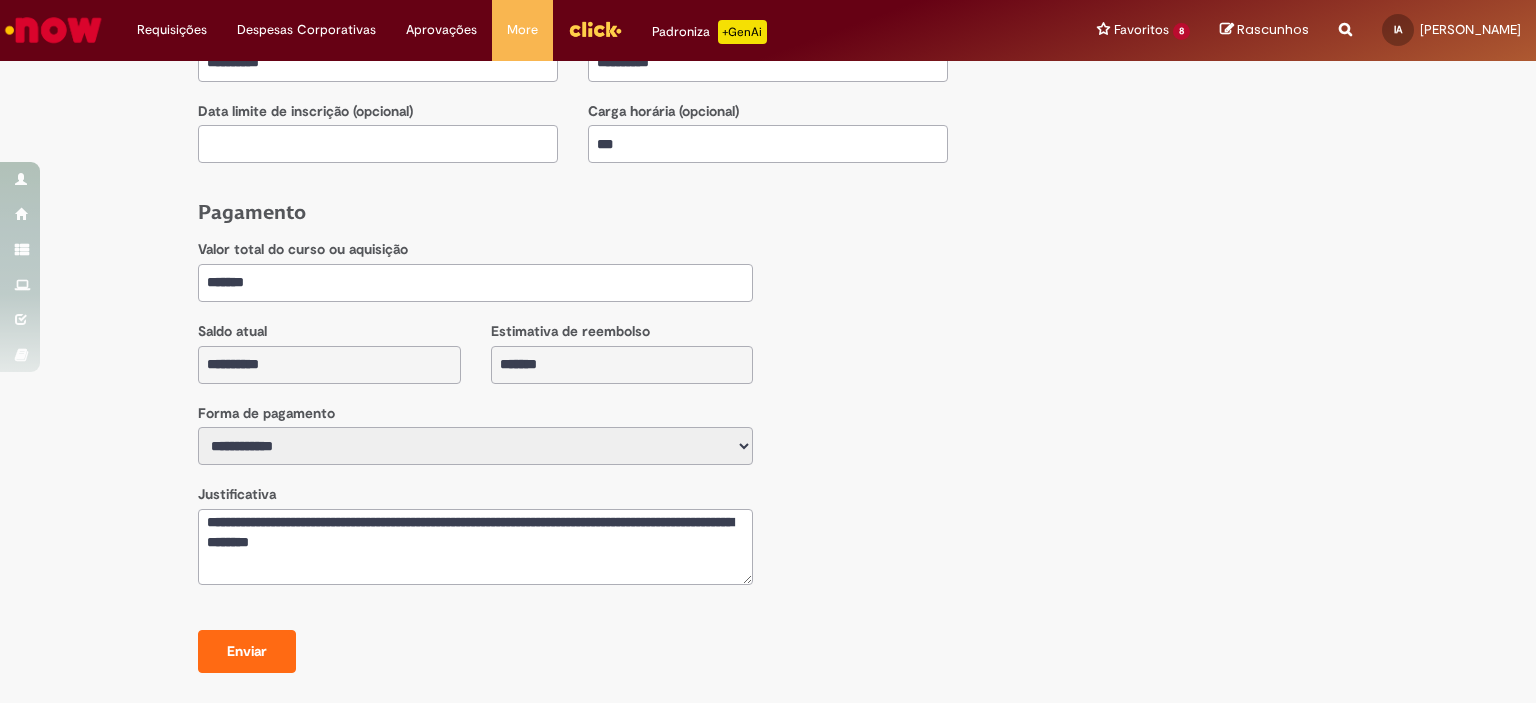 type on "**********" 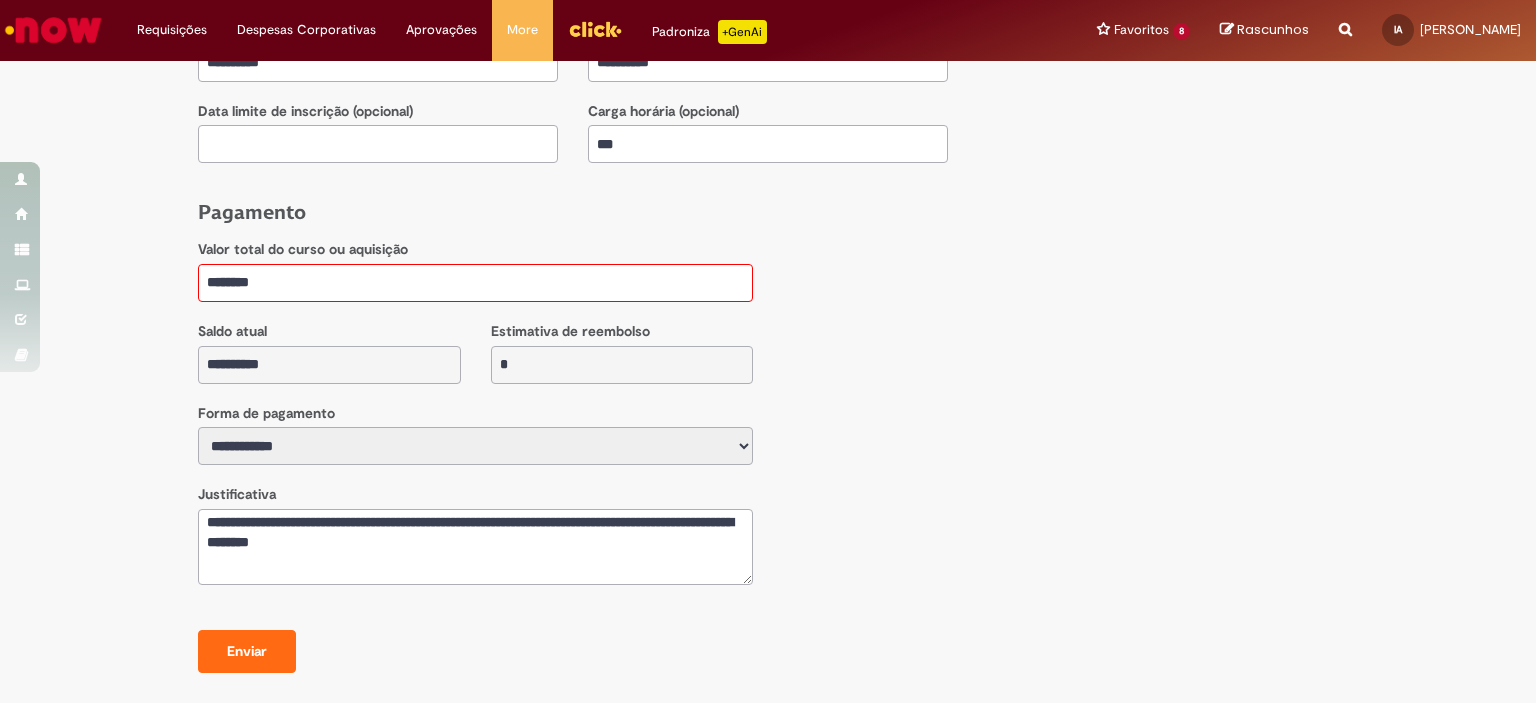 drag, startPoint x: 304, startPoint y: 291, endPoint x: 284, endPoint y: 288, distance: 20.22375 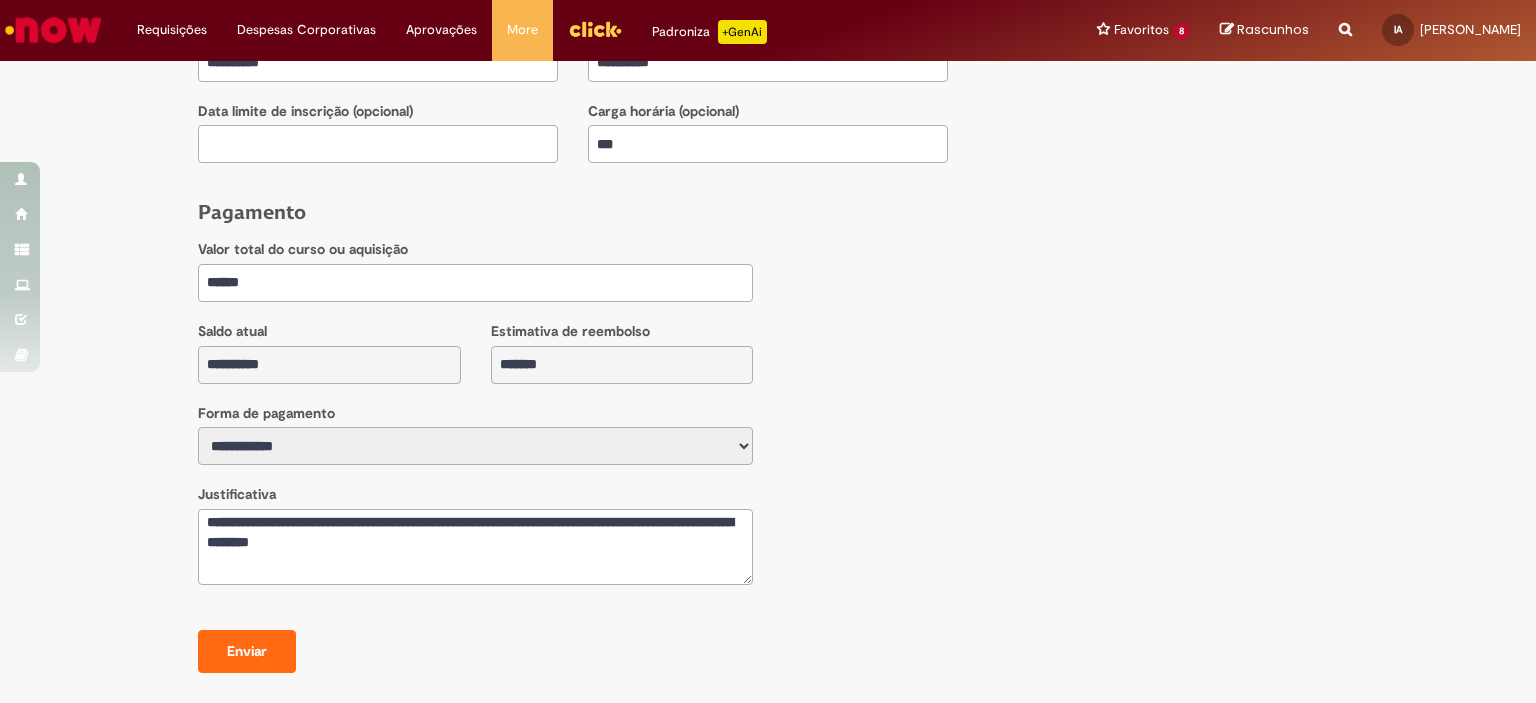 click on "Valor total do curso ou aquisição   ******" at bounding box center [768, 277] 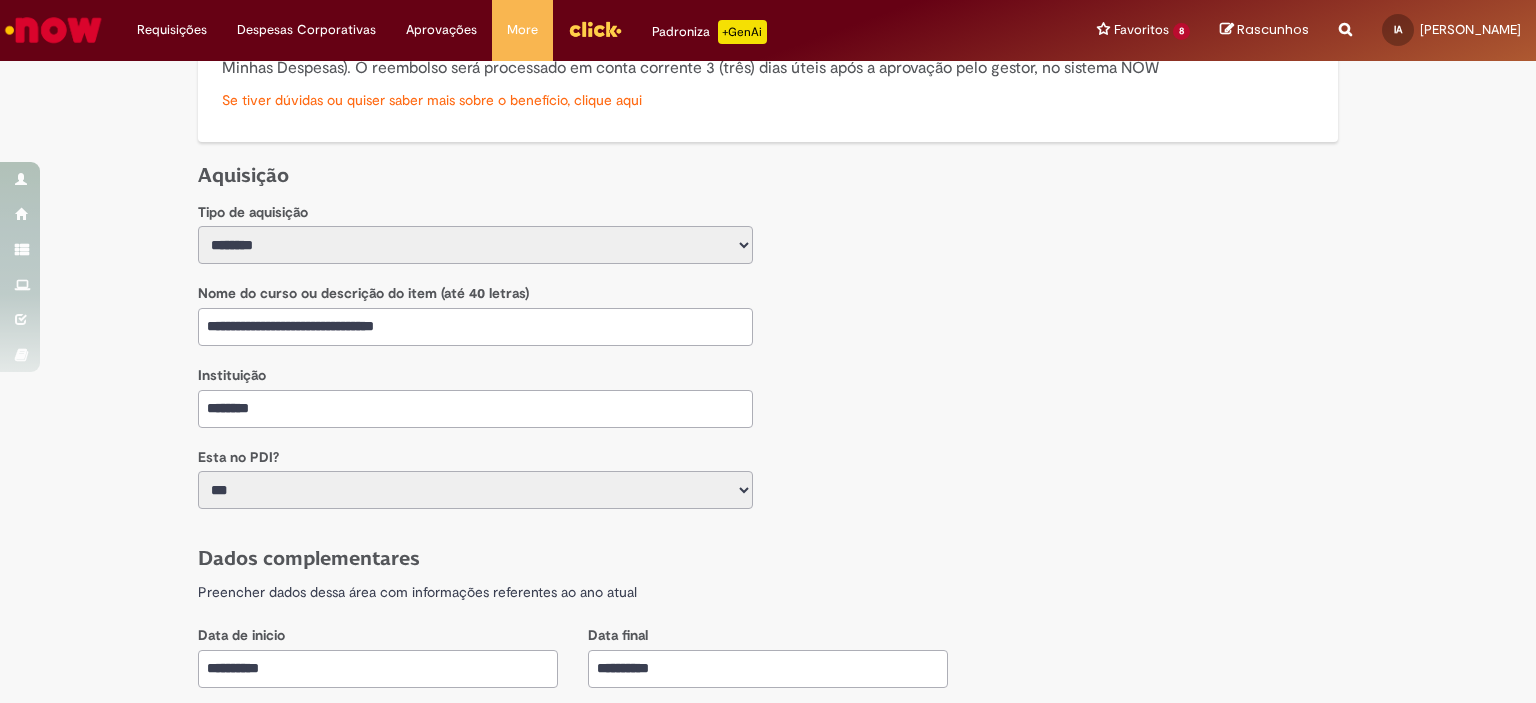 scroll, scrollTop: 1106, scrollLeft: 0, axis: vertical 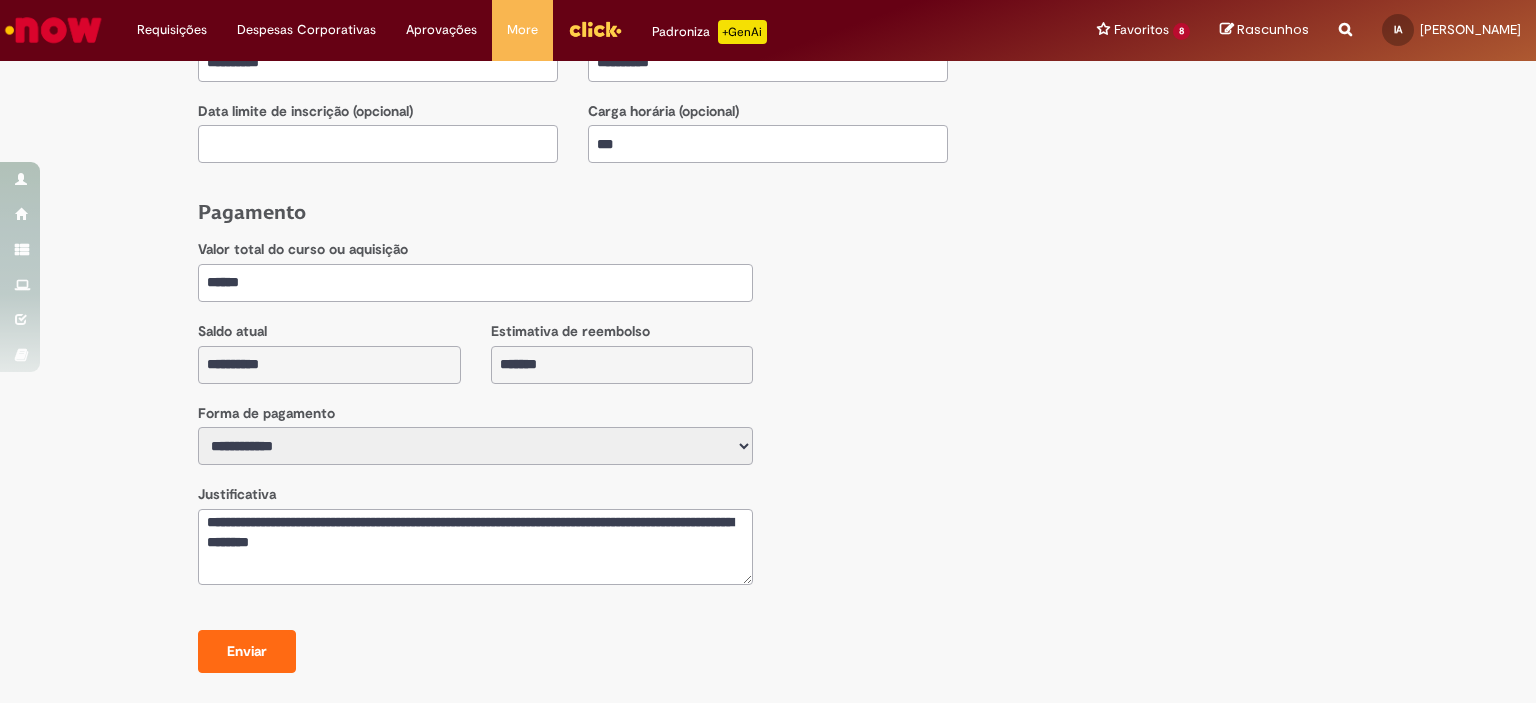 click on "******" at bounding box center (475, 283) 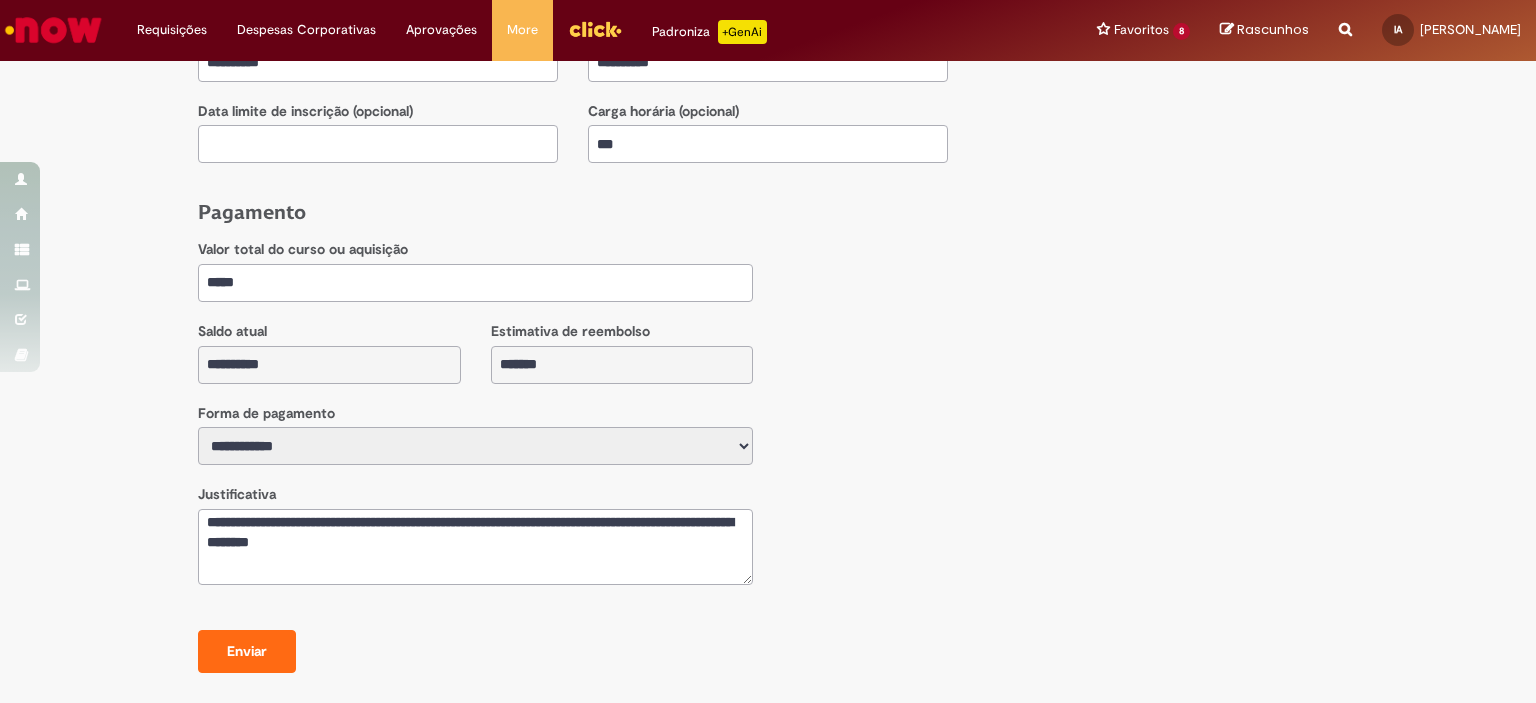 type on "****" 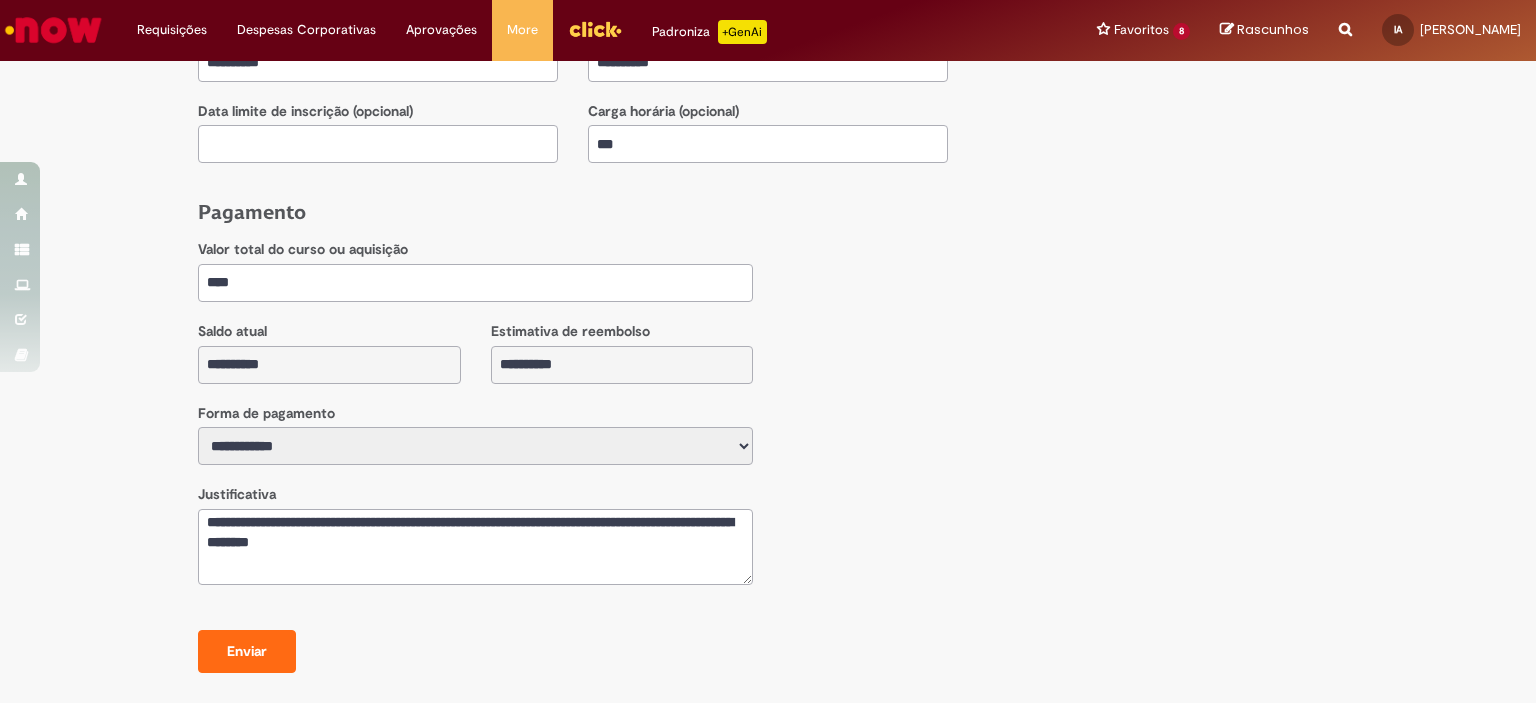 type on "***" 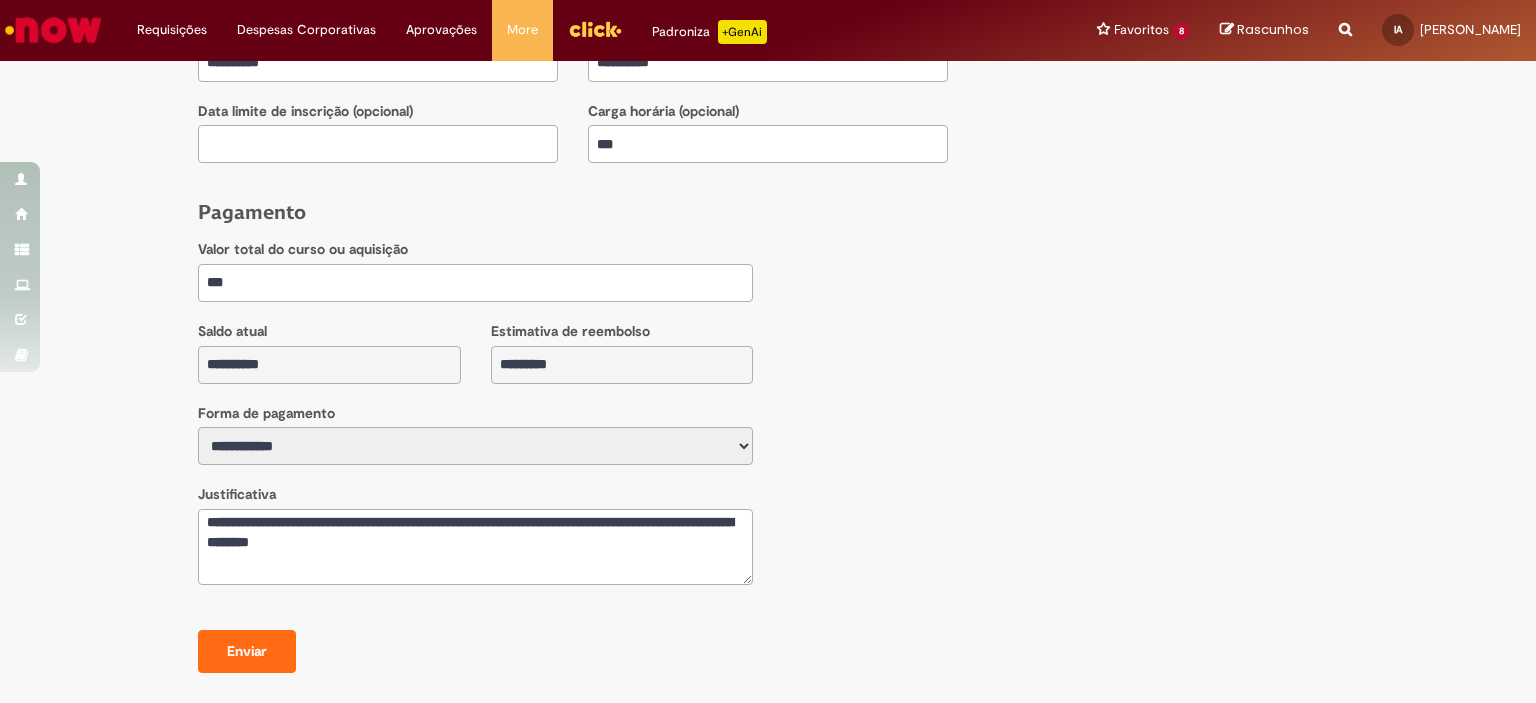 type on "**" 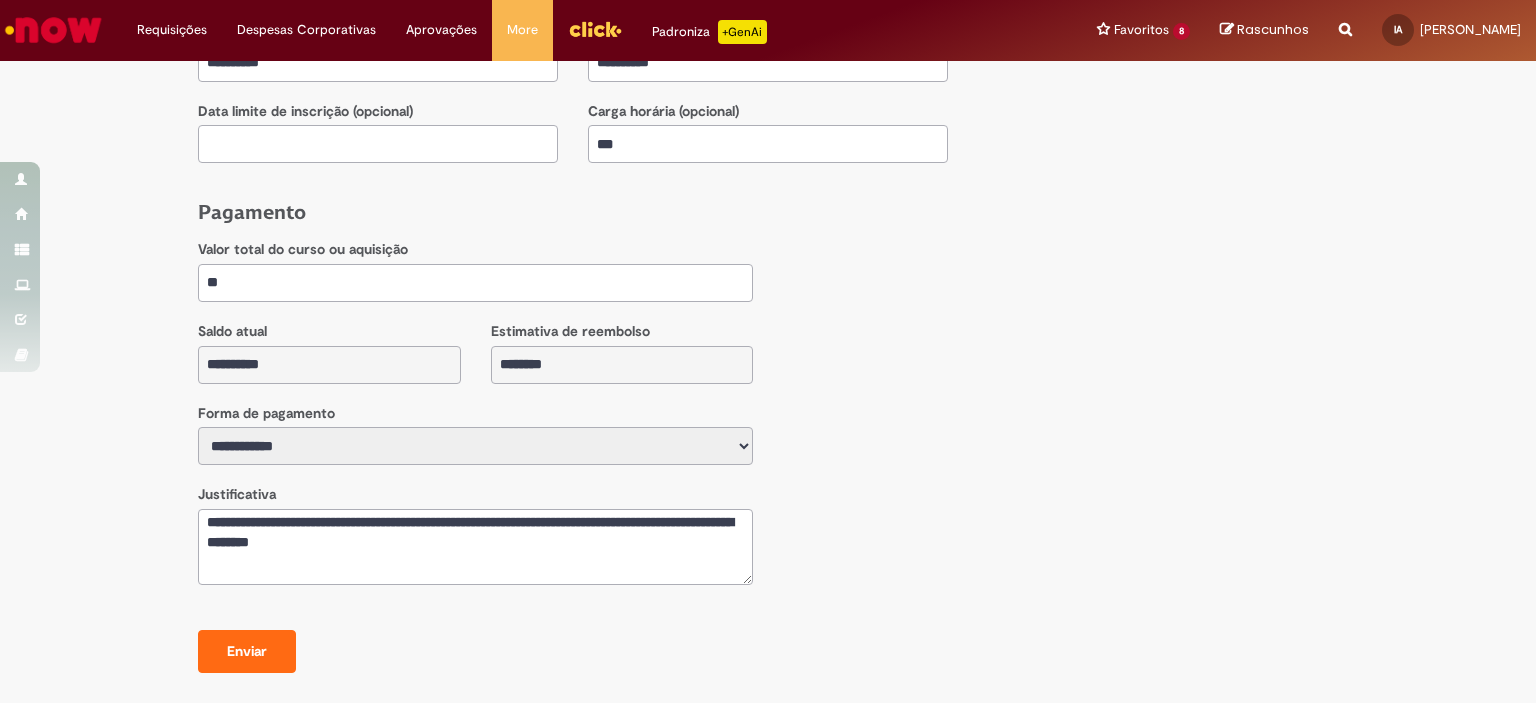 type on "*" 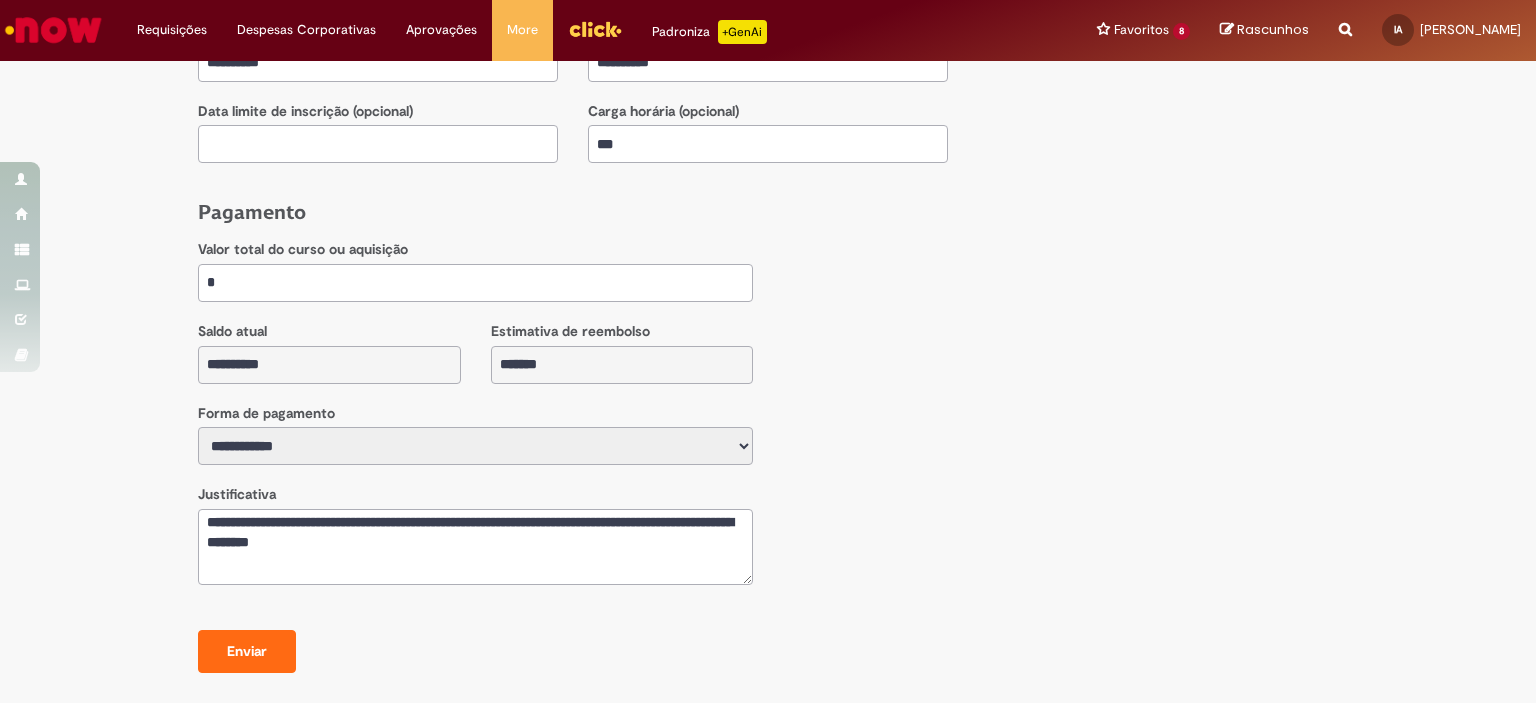 type 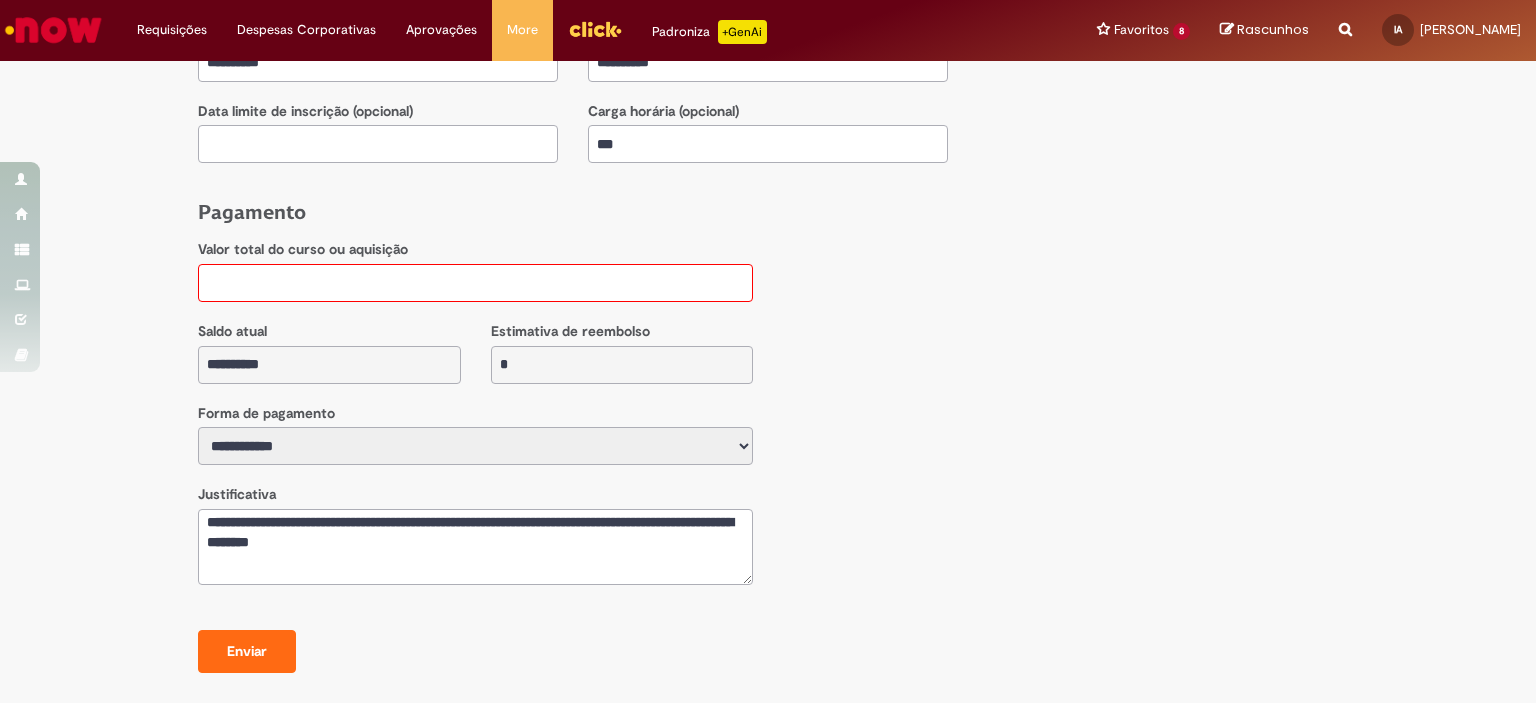type on "*" 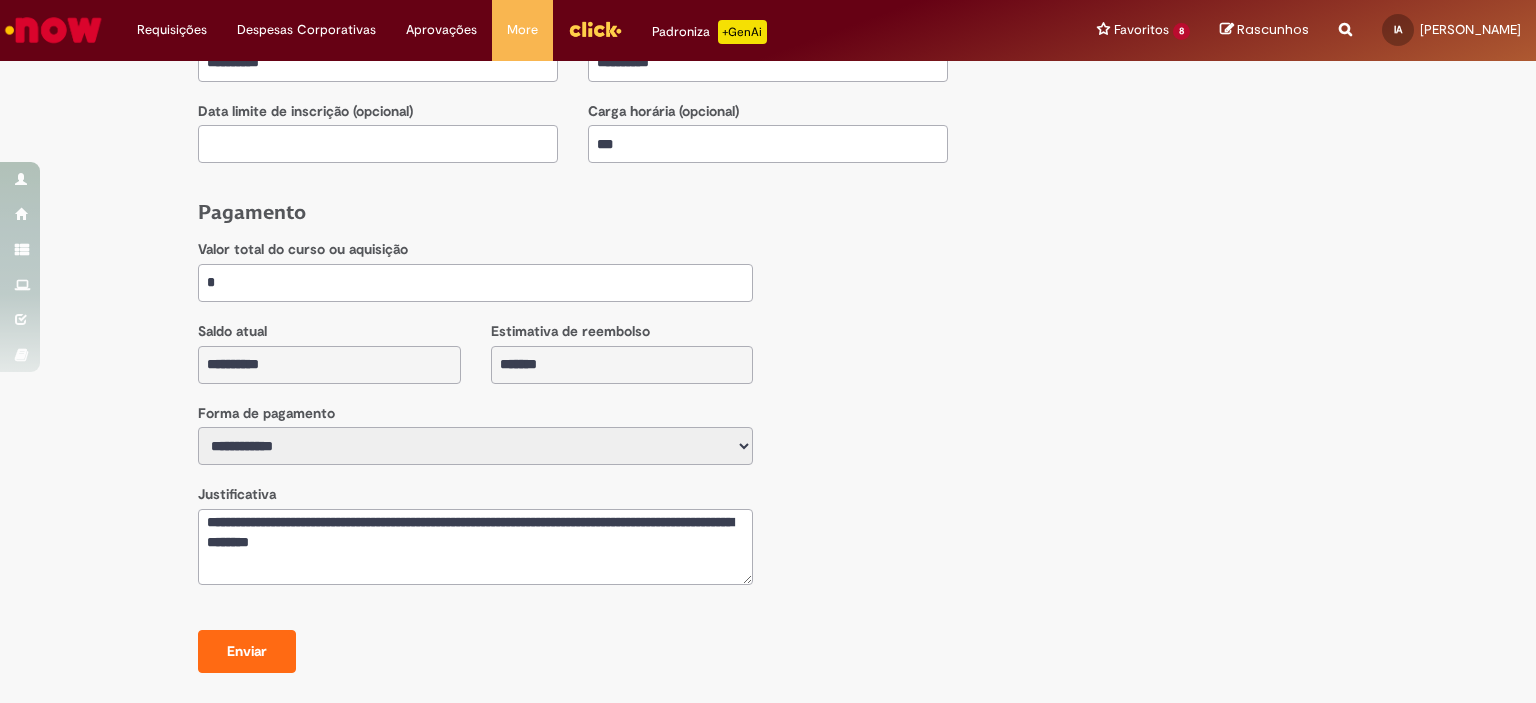 type on "**" 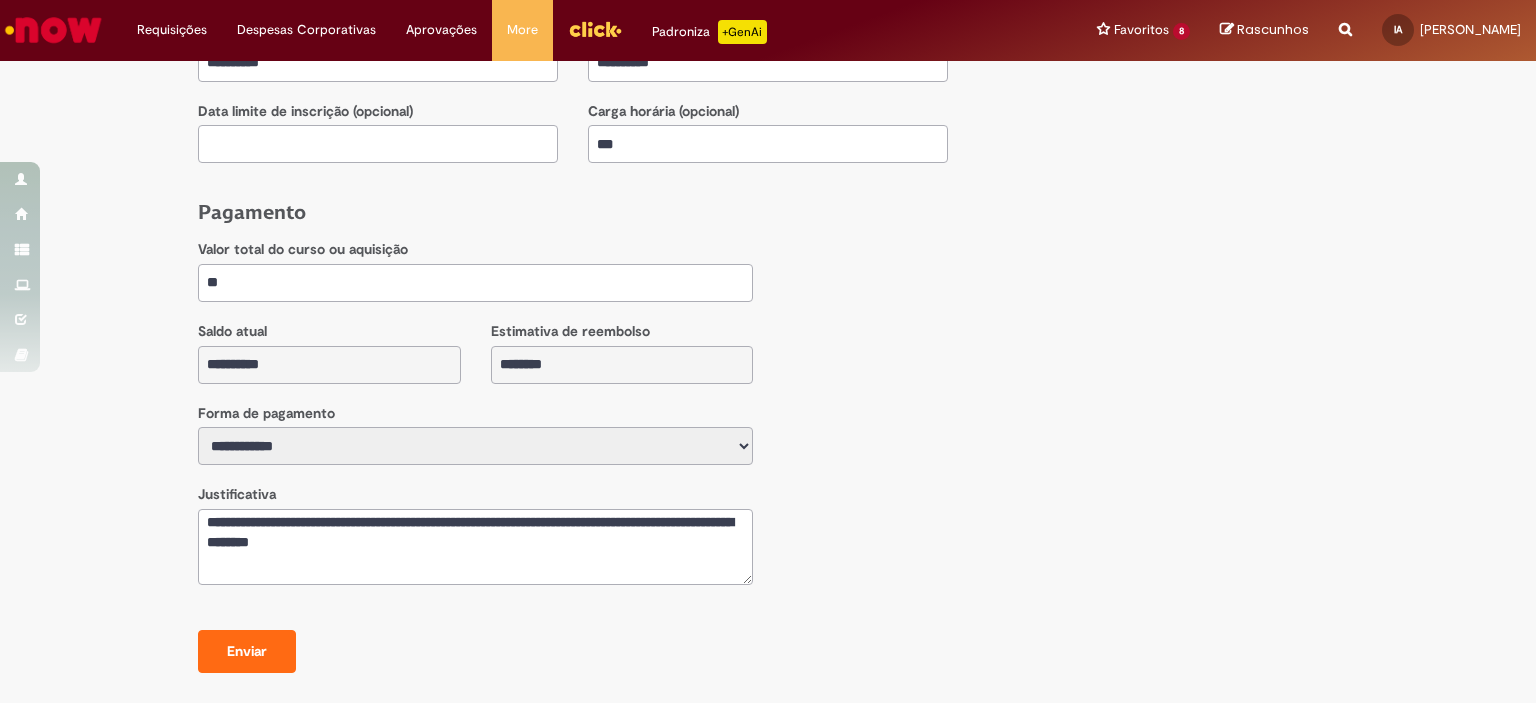 type on "***" 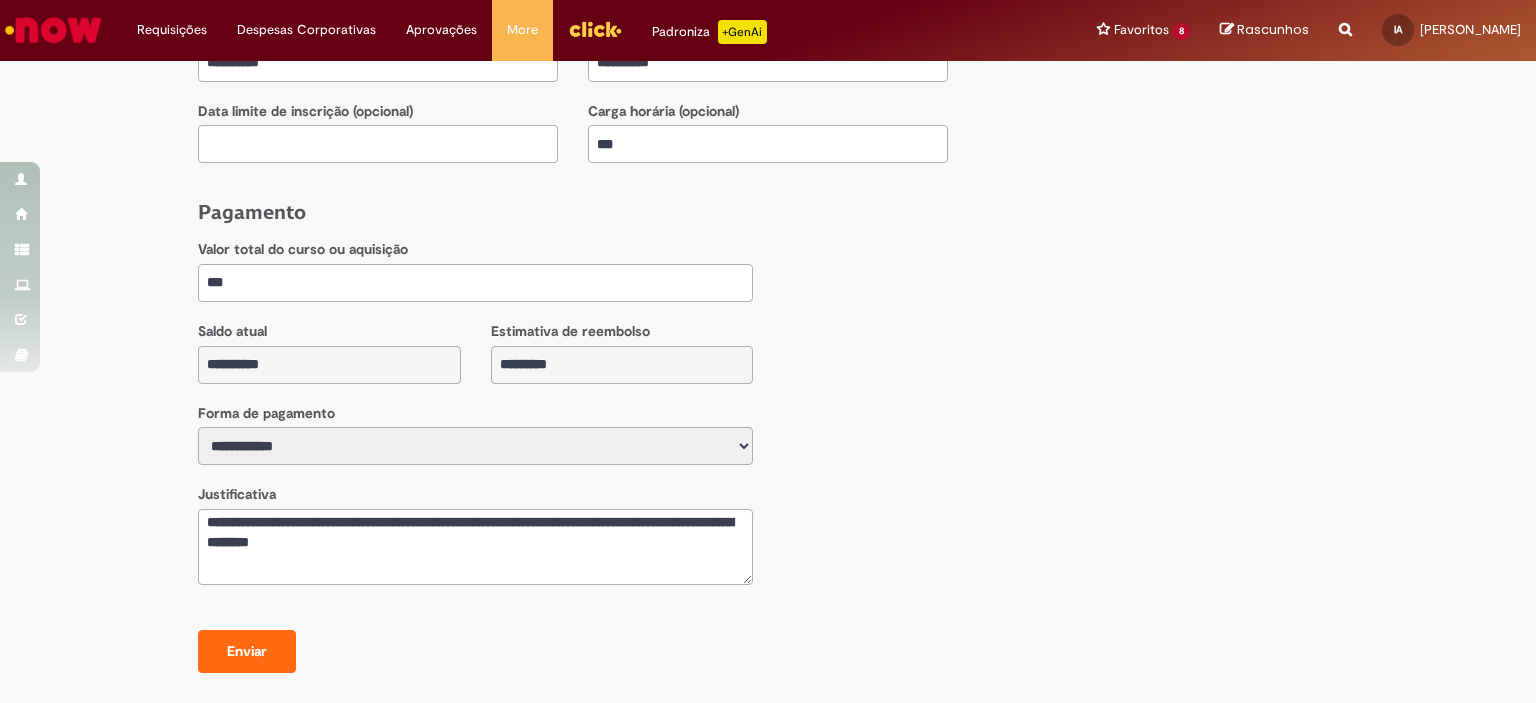 type on "****" 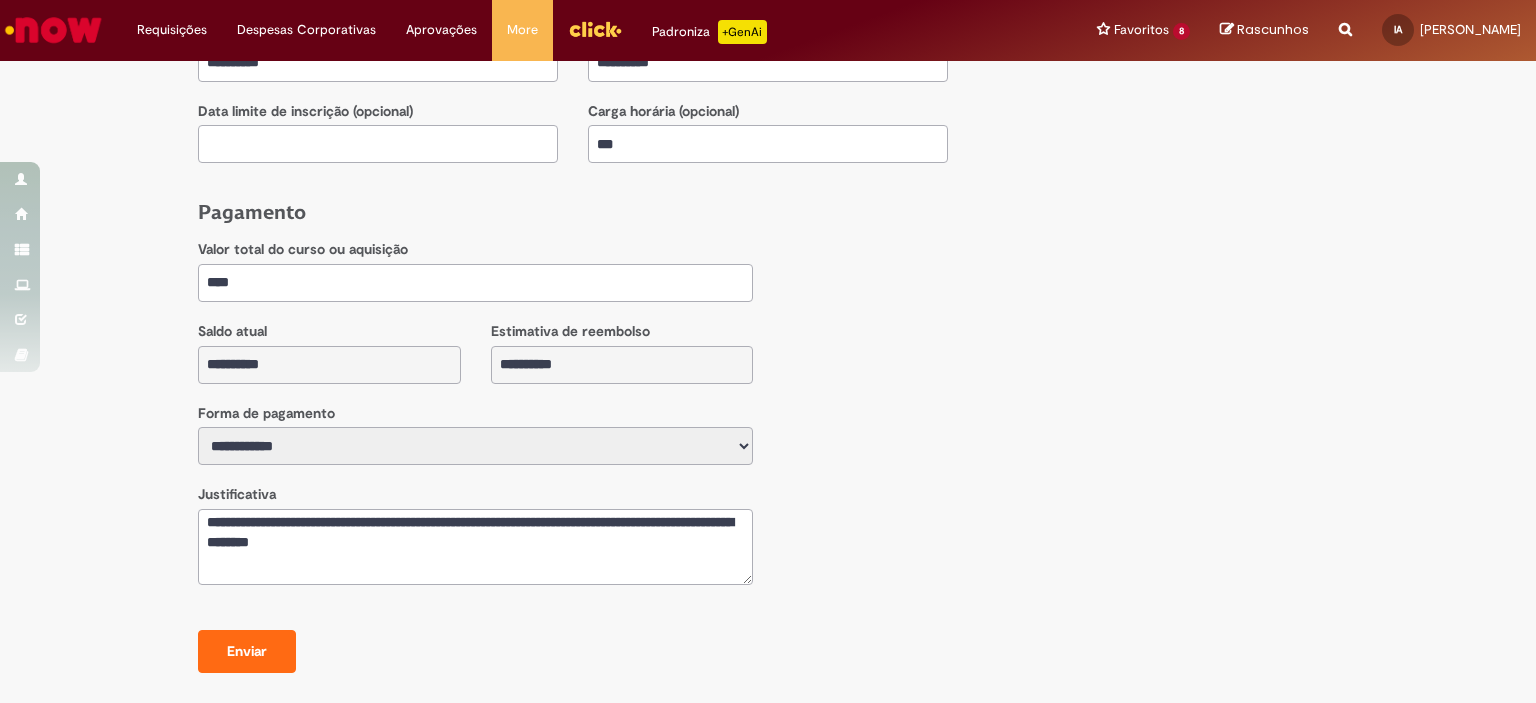 type on "*****" 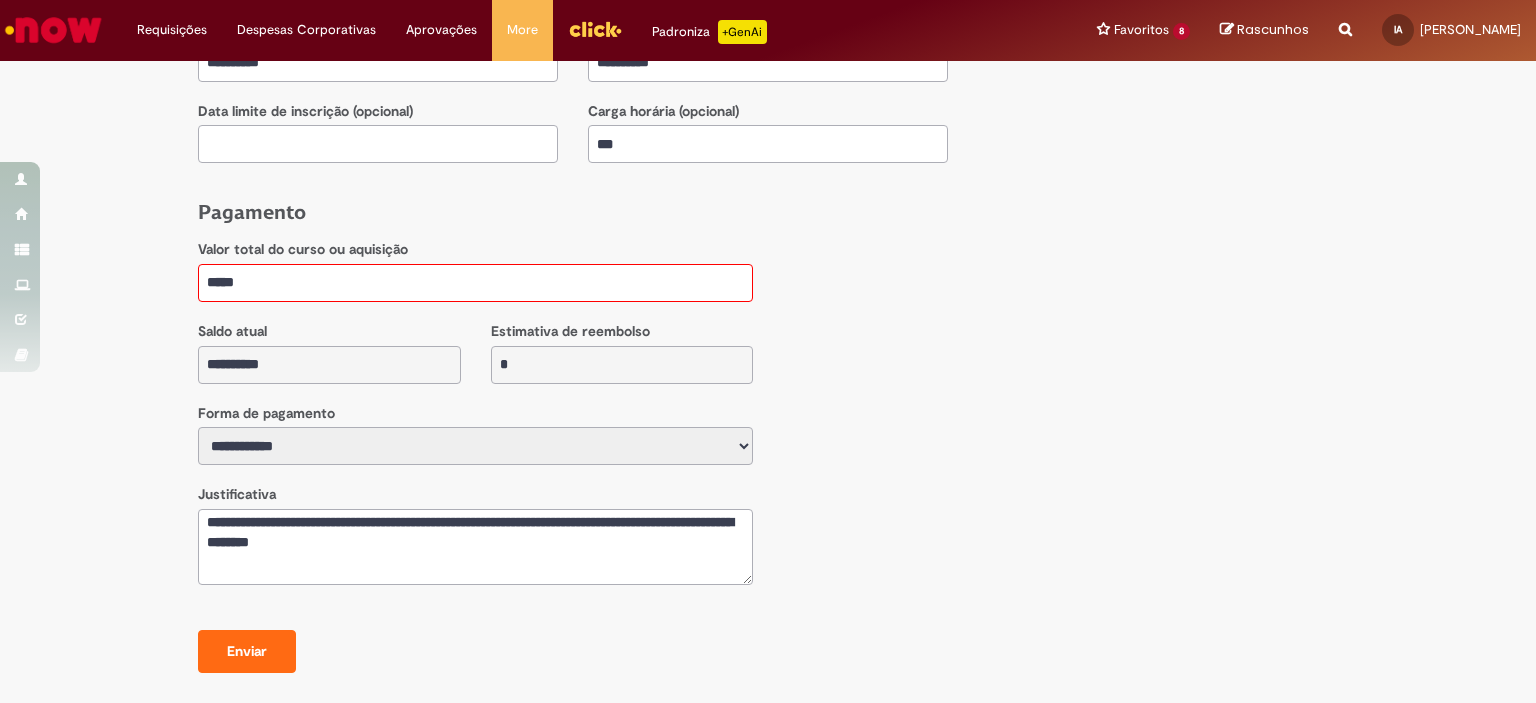 type on "******" 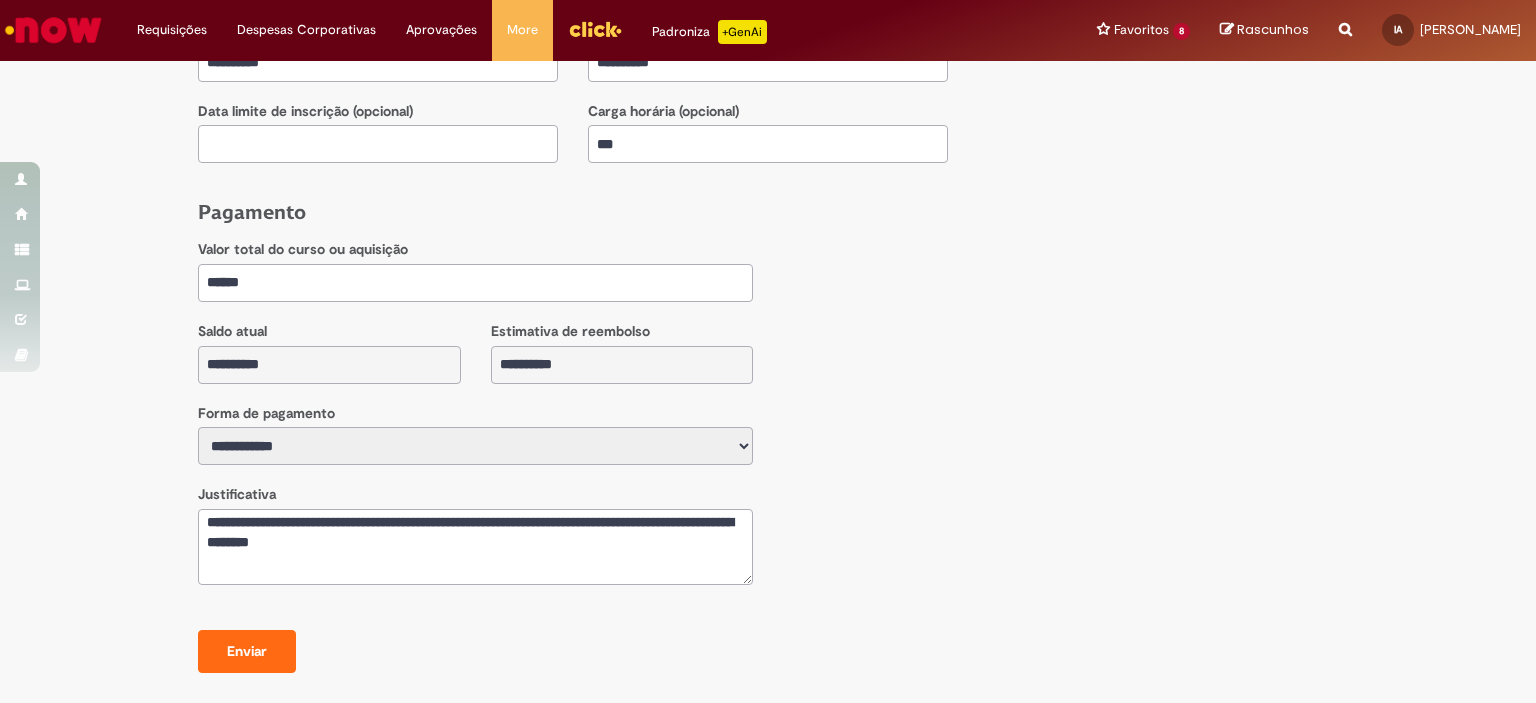type on "*******" 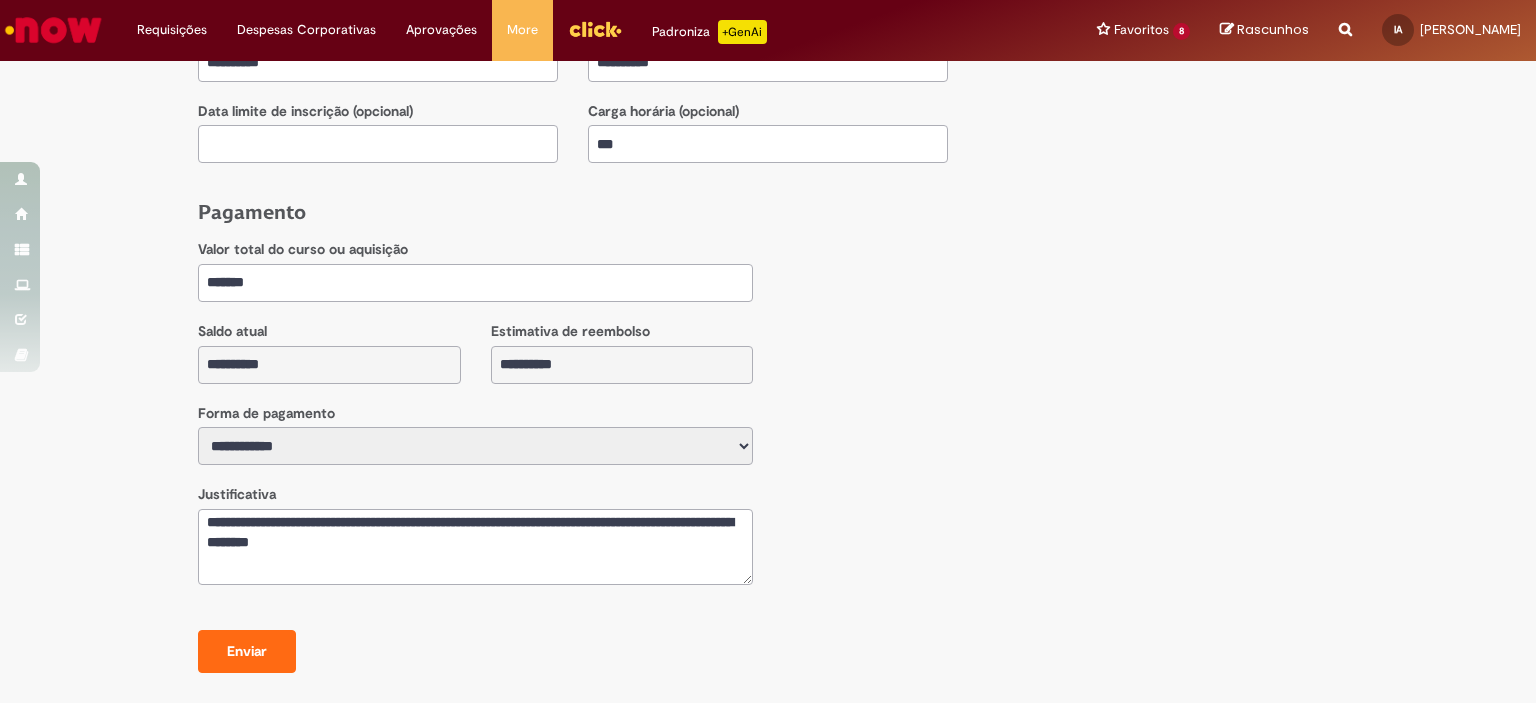 click on "**********" at bounding box center (768, 359) 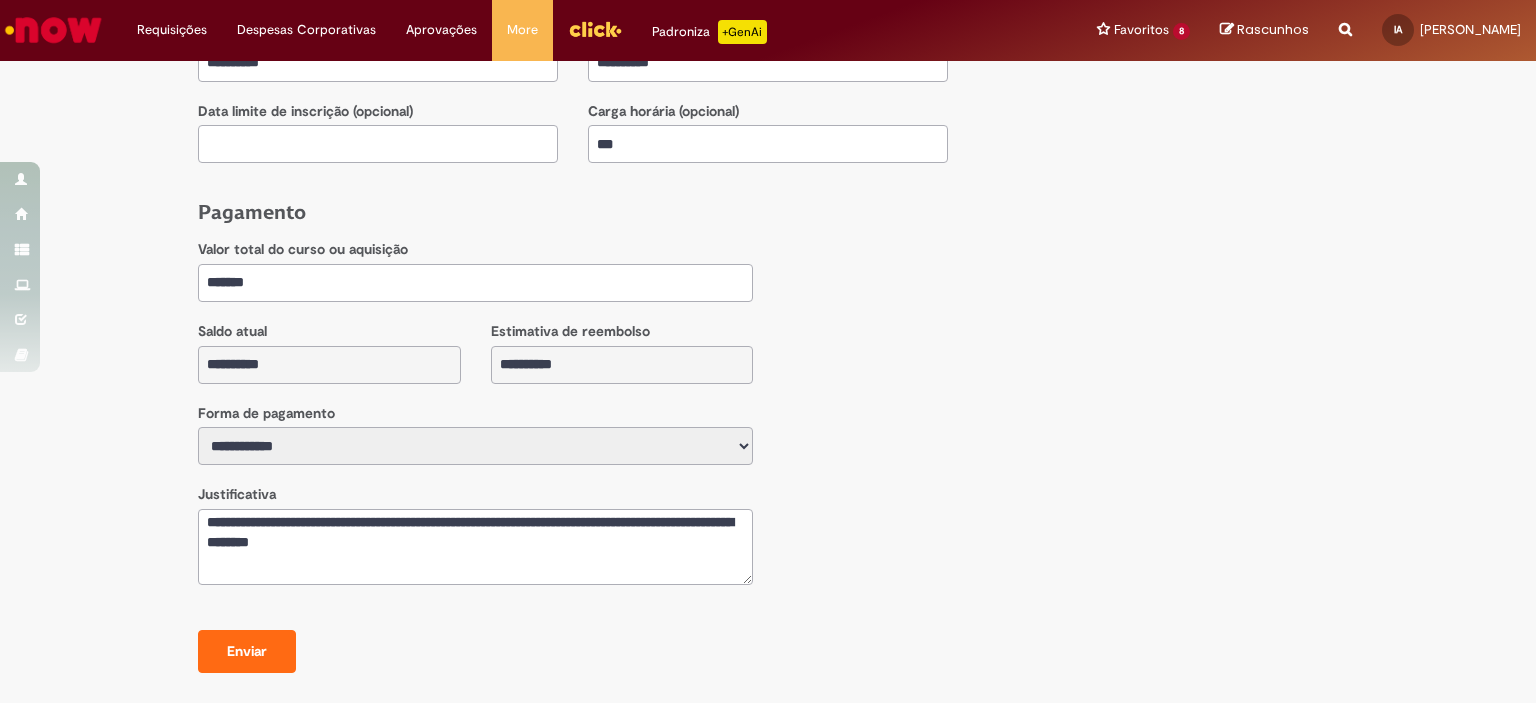 drag, startPoint x: 335, startPoint y: 290, endPoint x: 306, endPoint y: 278, distance: 31.38471 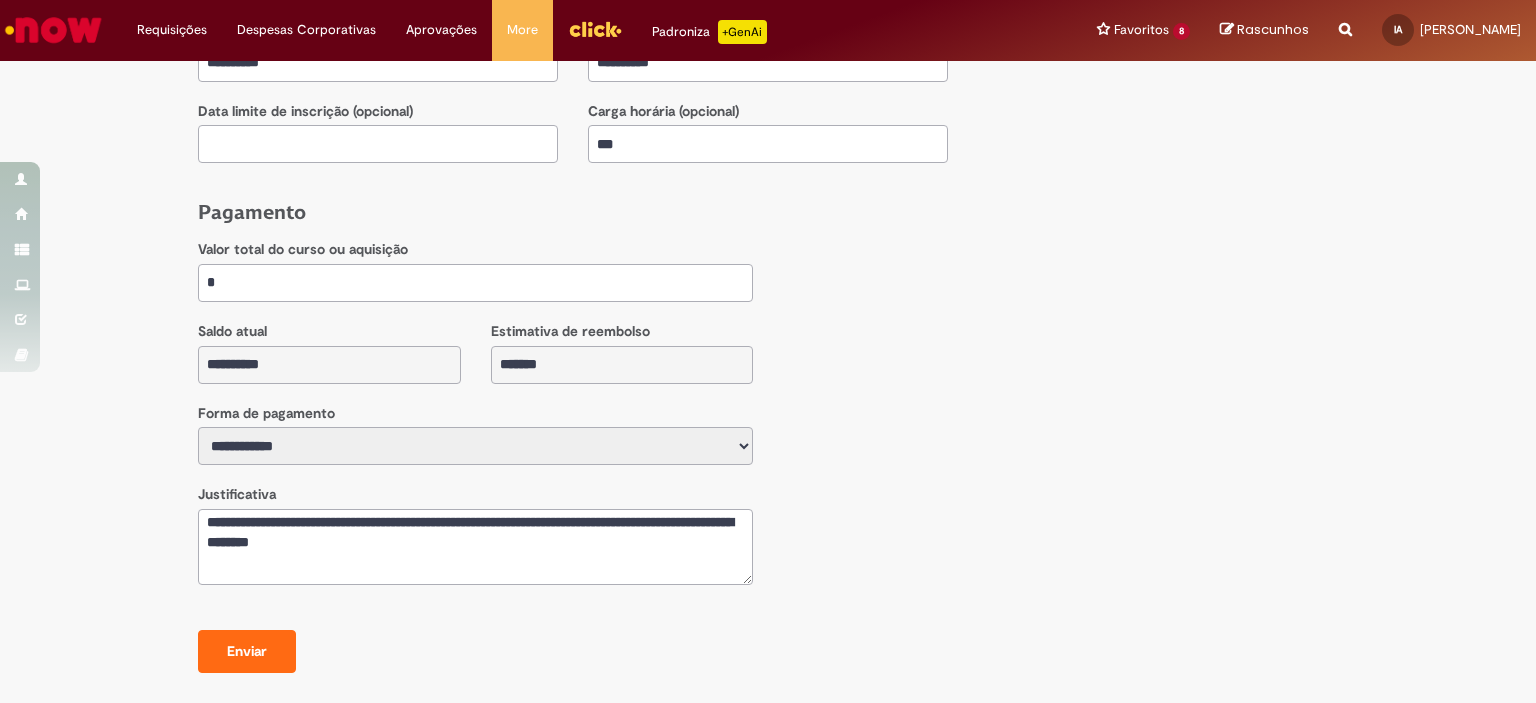 type on "**" 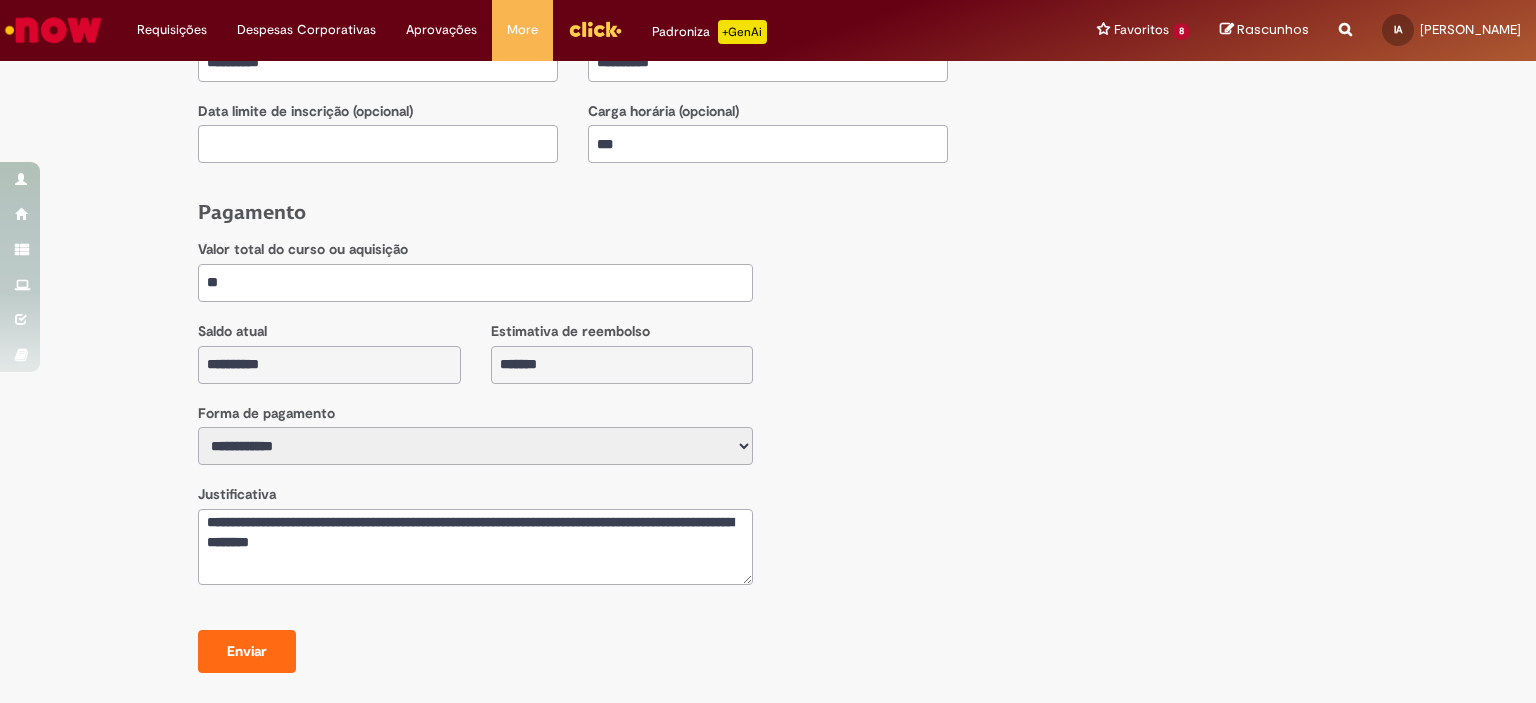 type on "***" 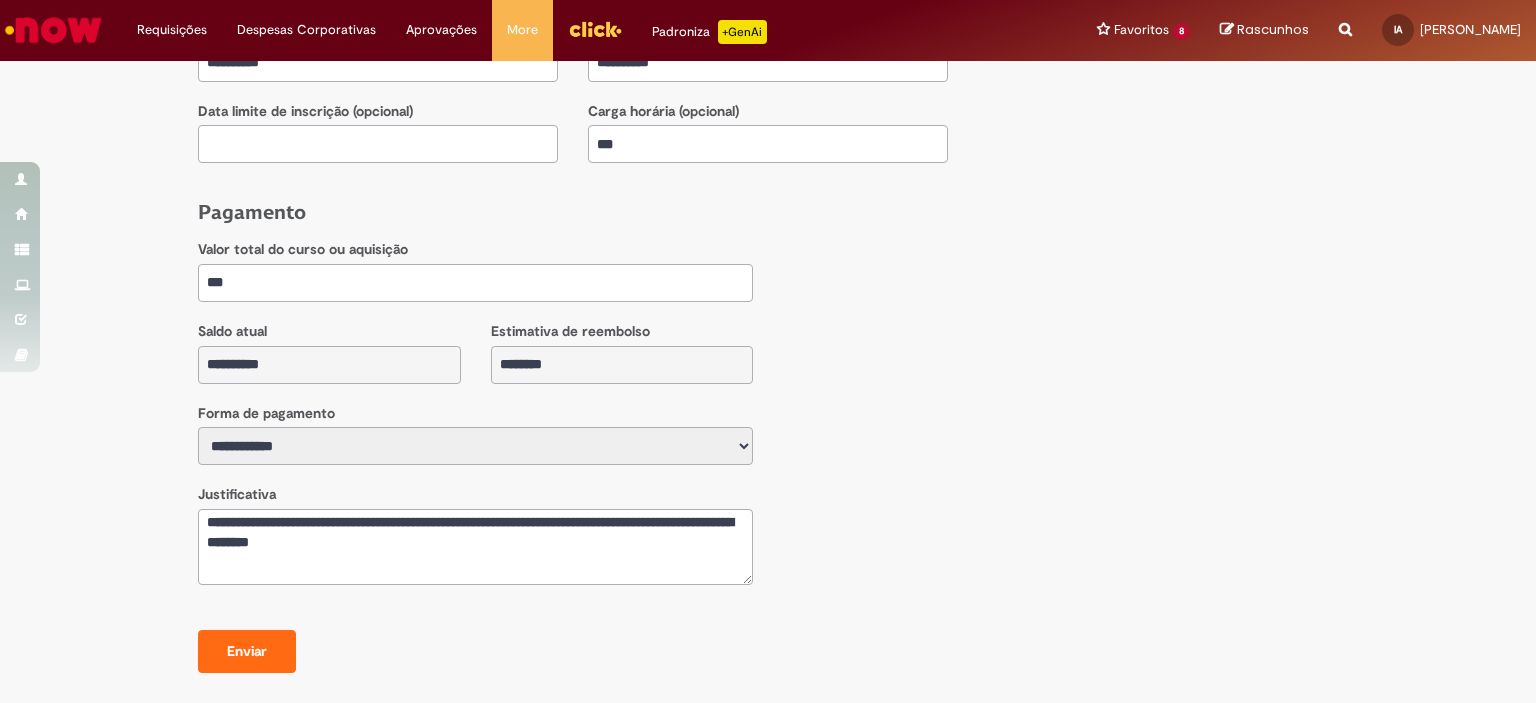 type on "****" 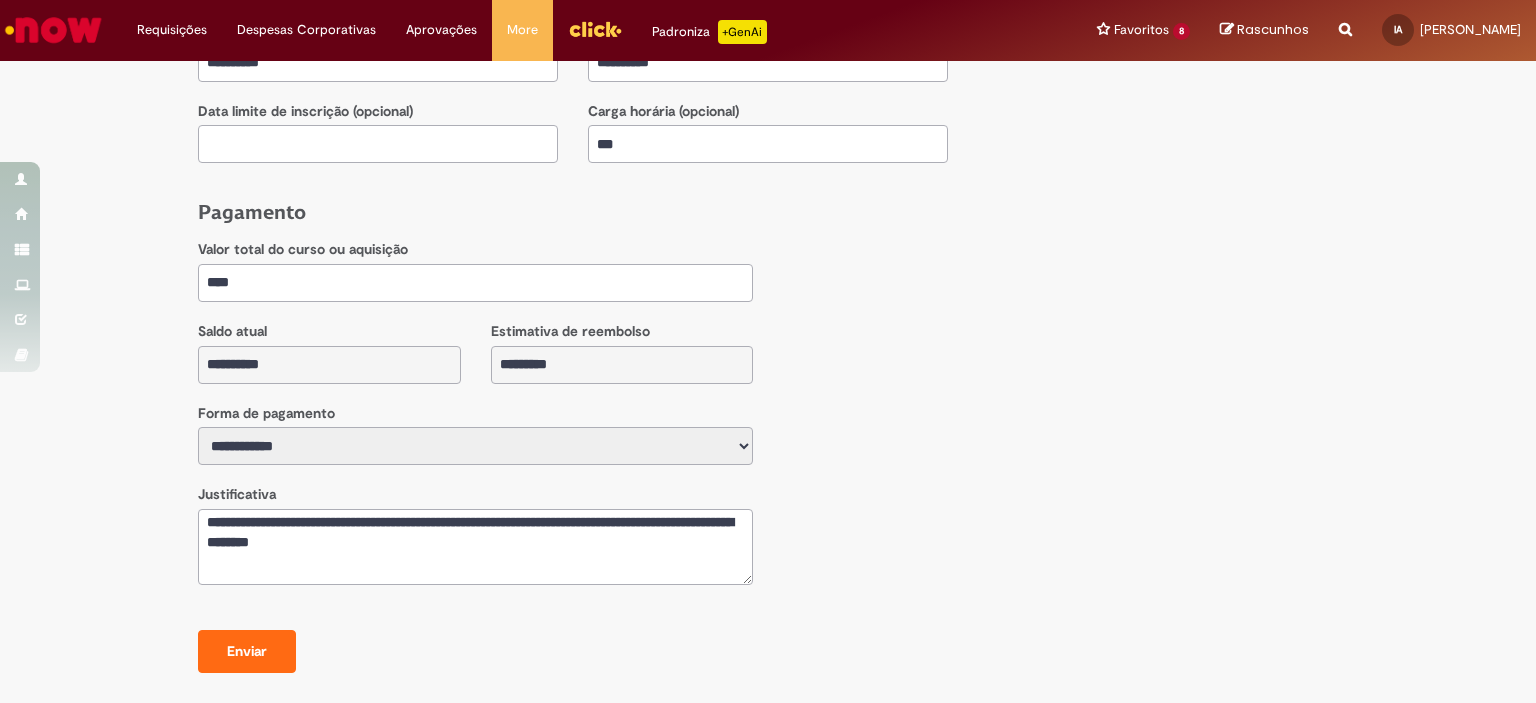 type on "*****" 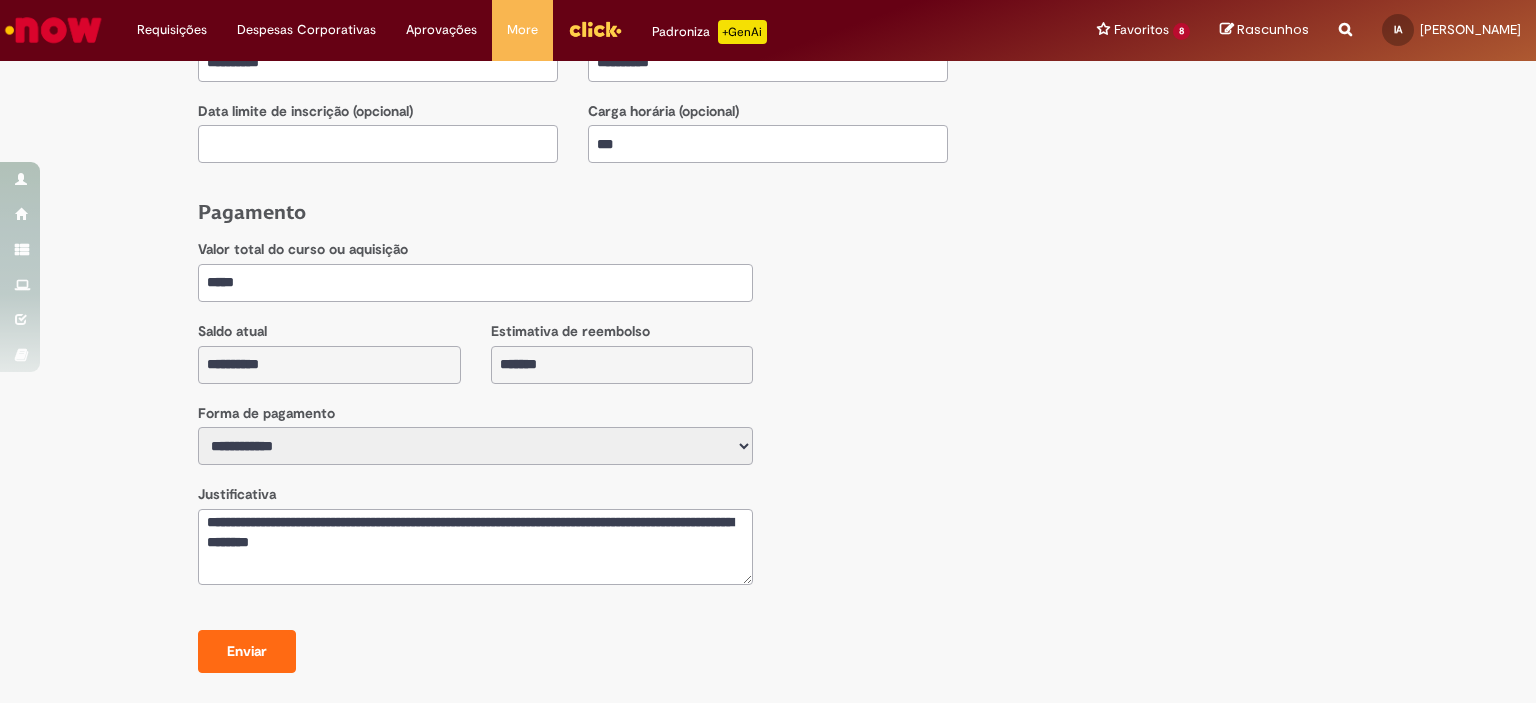 type on "******" 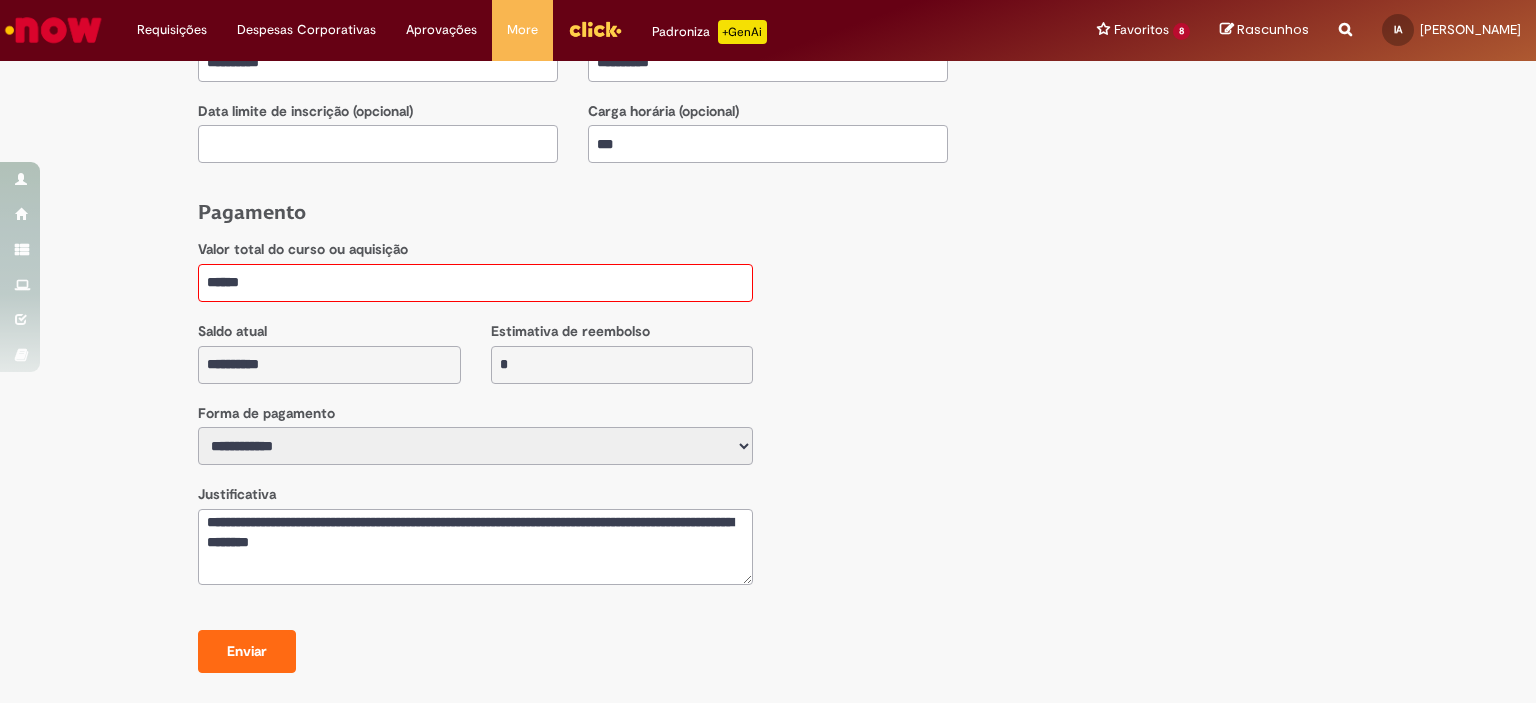 type on "*******" 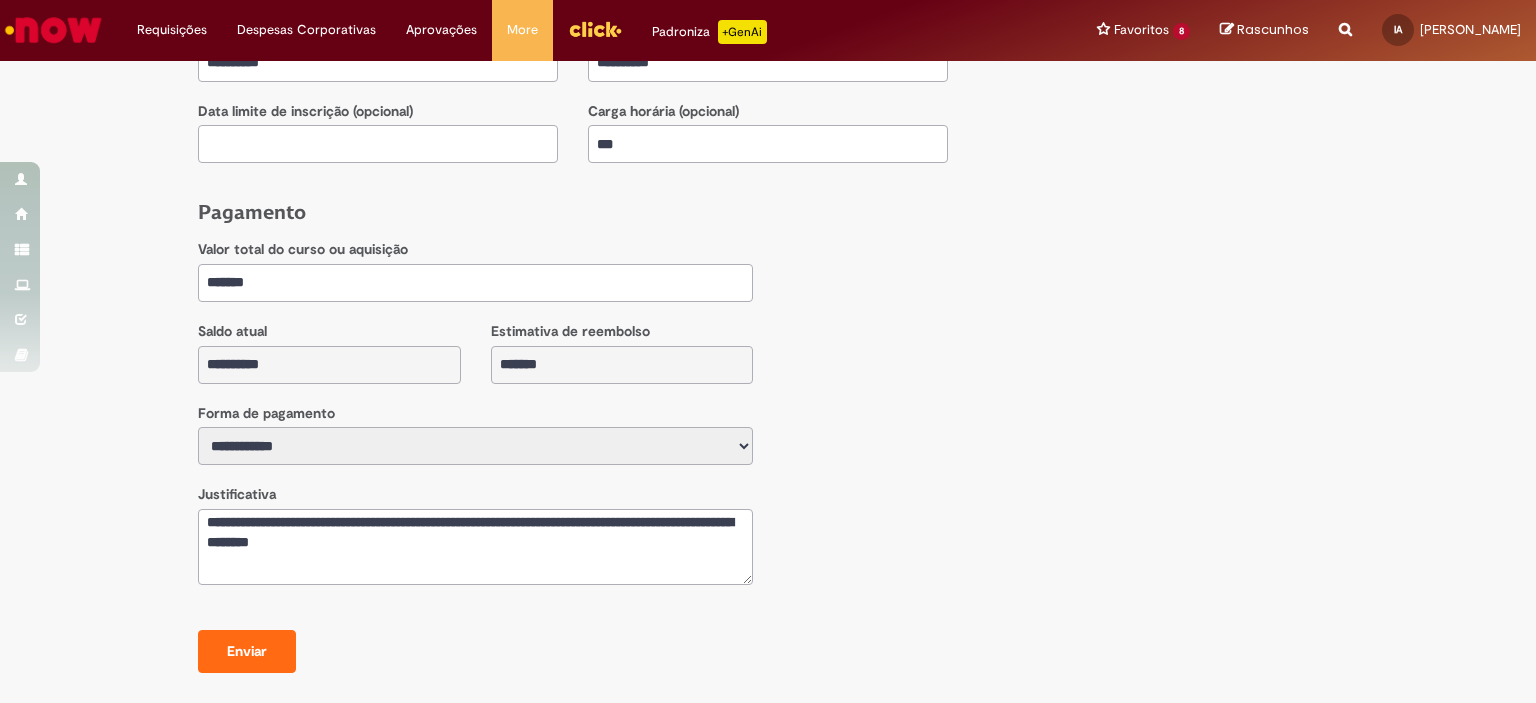 type on "*******" 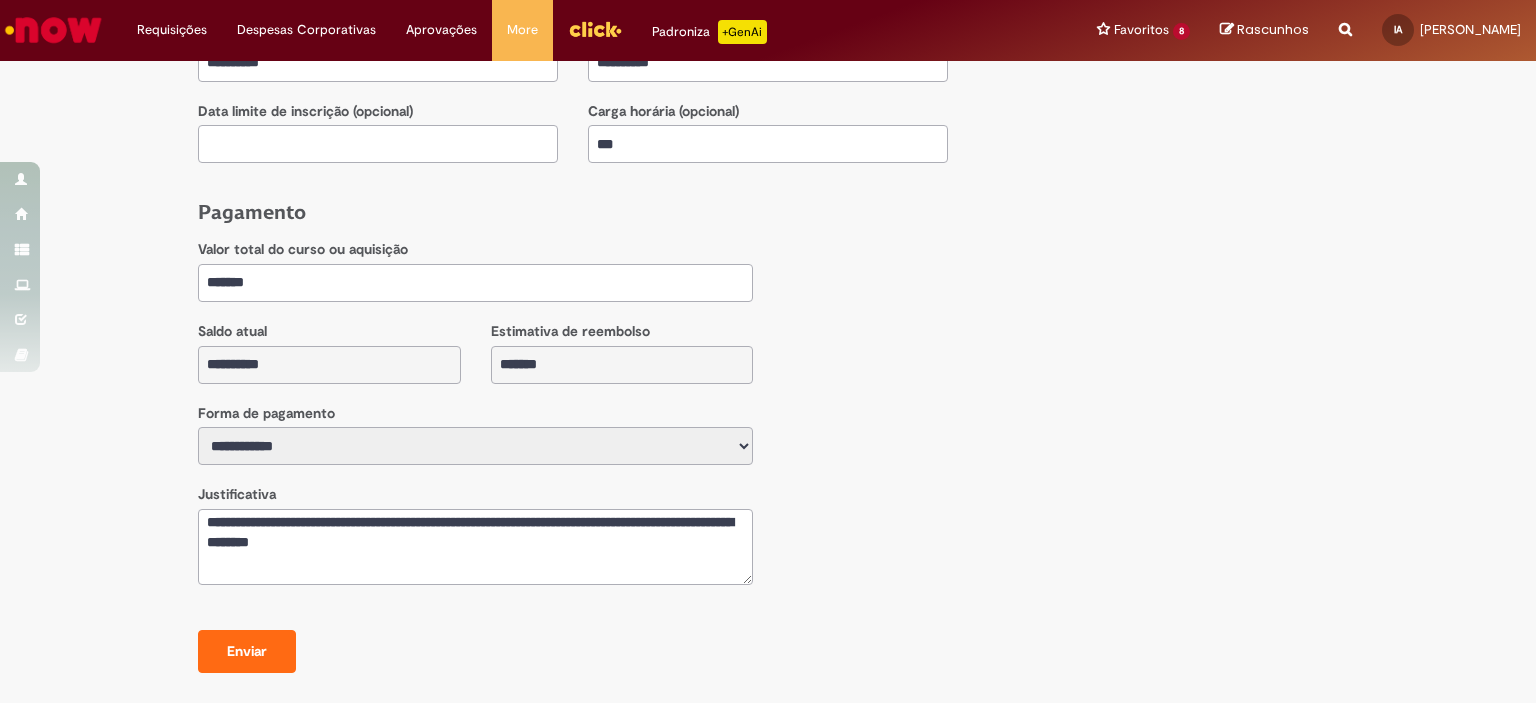 click on "**********" at bounding box center (768, 359) 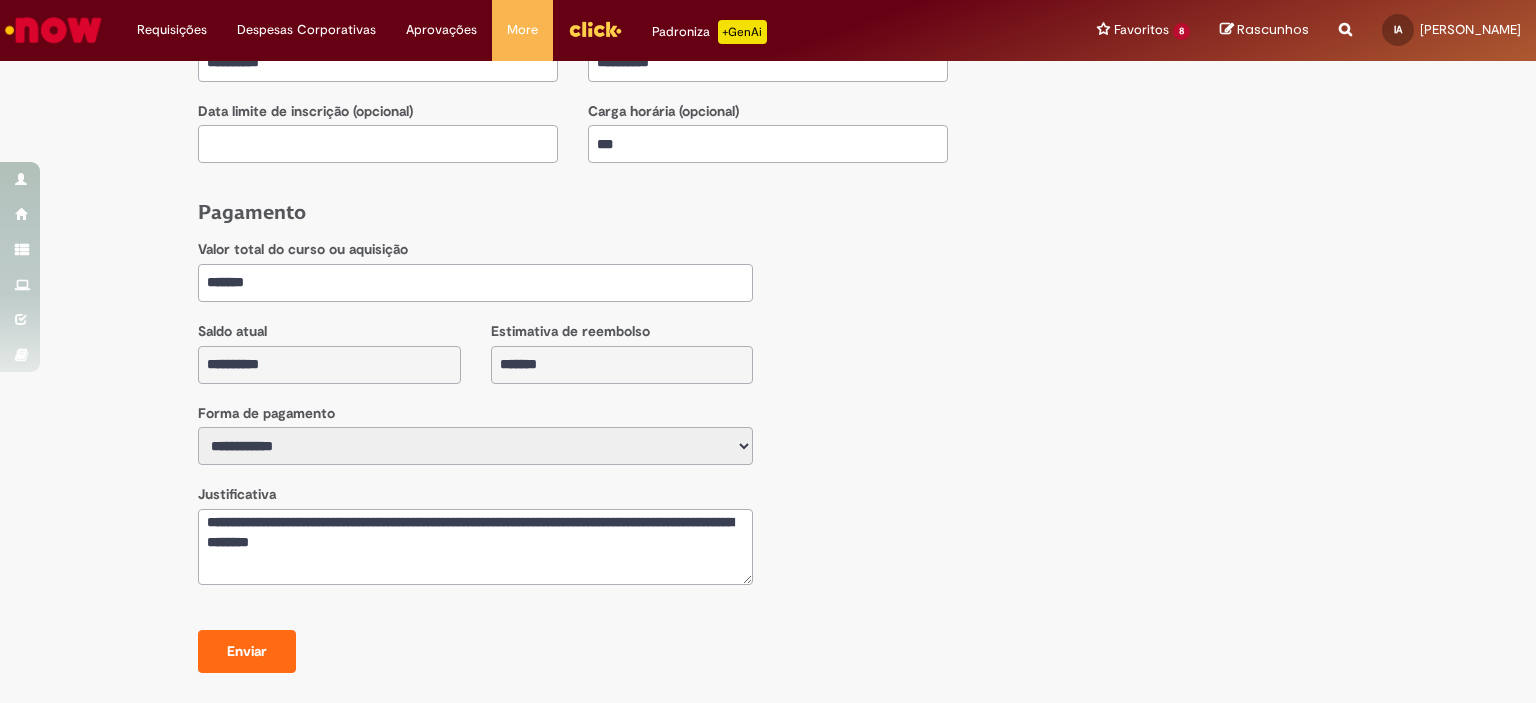 click on "Enviar" at bounding box center (247, 652) 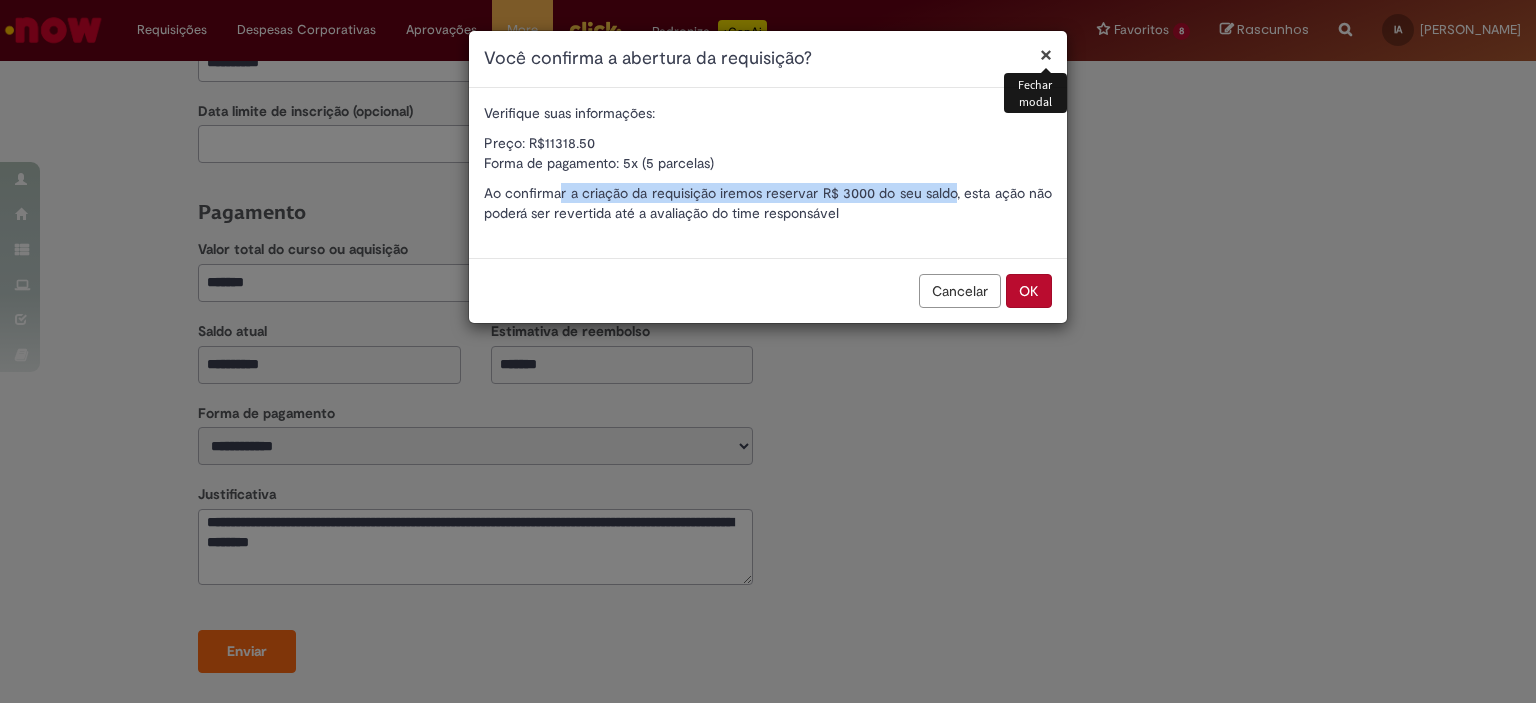 drag, startPoint x: 560, startPoint y: 184, endPoint x: 954, endPoint y: 194, distance: 394.1269 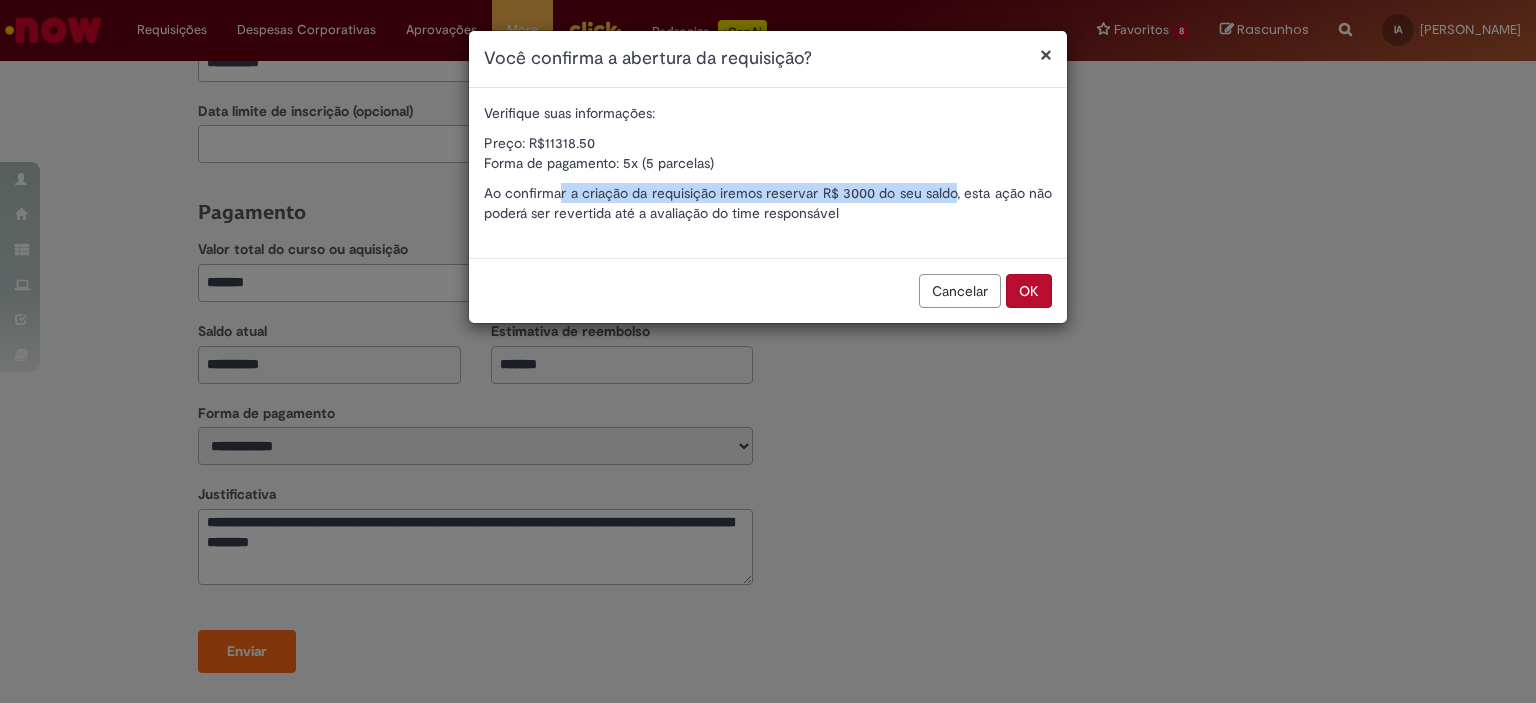 click on "Ao confirmar a criação da requisição iremos reservar R$ 3000 do seu saldo, esta ação não poderá ser revertida até a avaliação do time responsável" at bounding box center (768, 203) 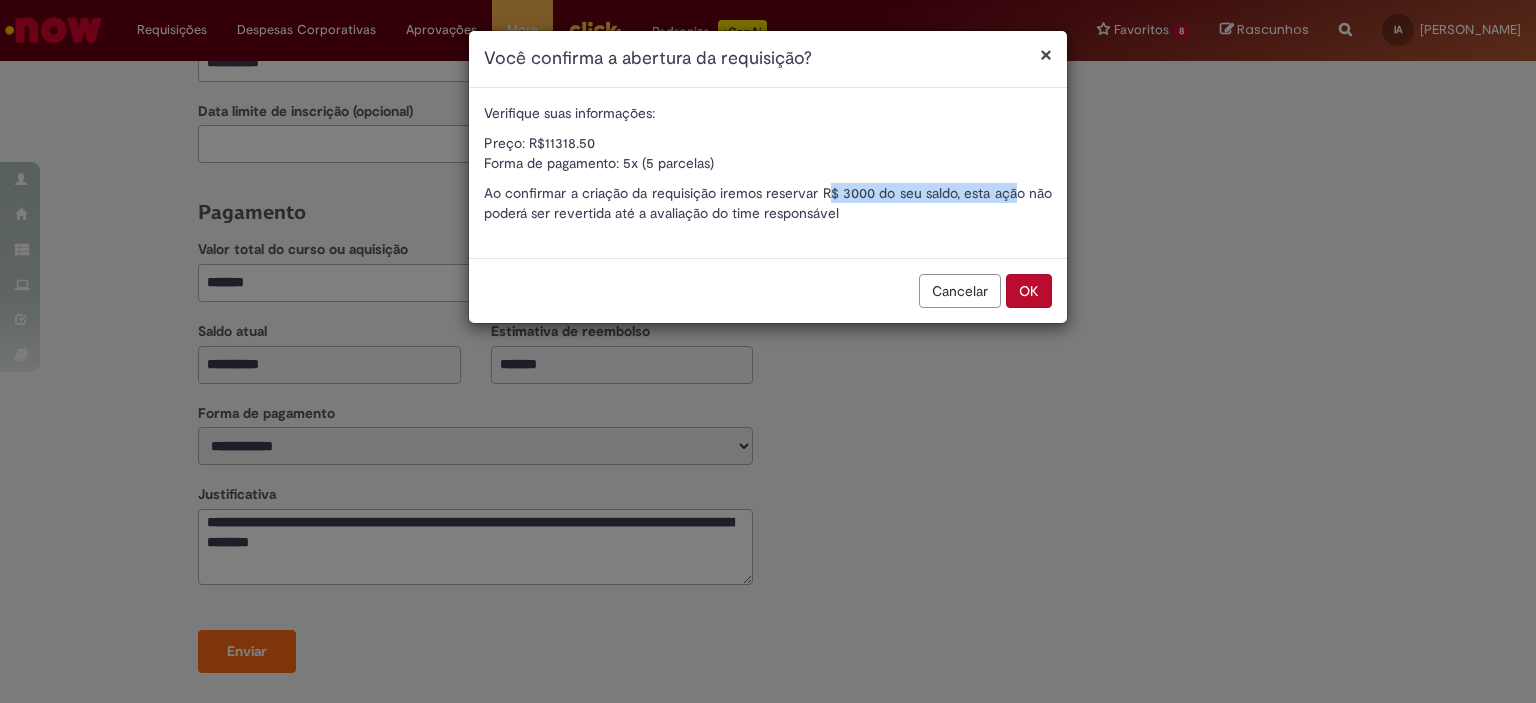 drag, startPoint x: 1014, startPoint y: 200, endPoint x: 828, endPoint y: 197, distance: 186.02419 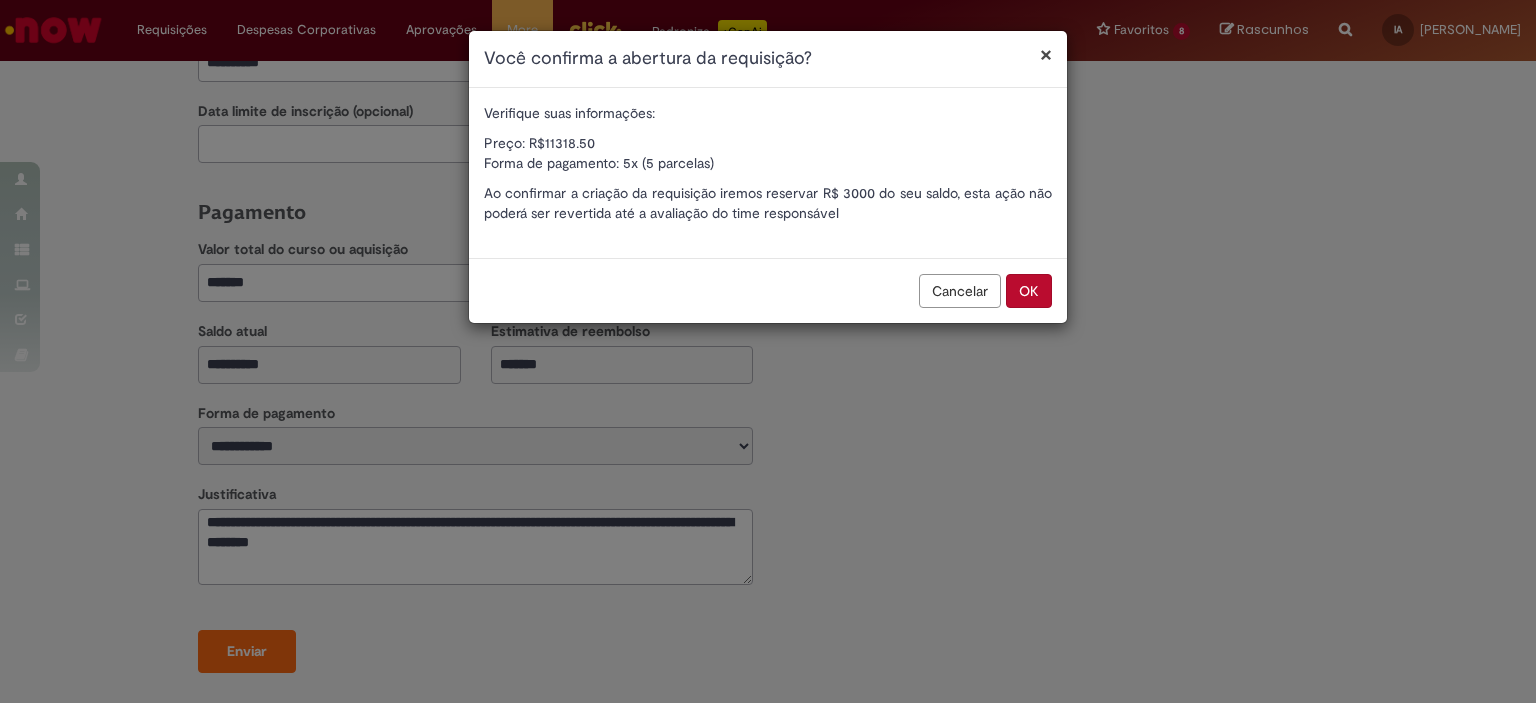 click on "Cancelar" at bounding box center (960, 291) 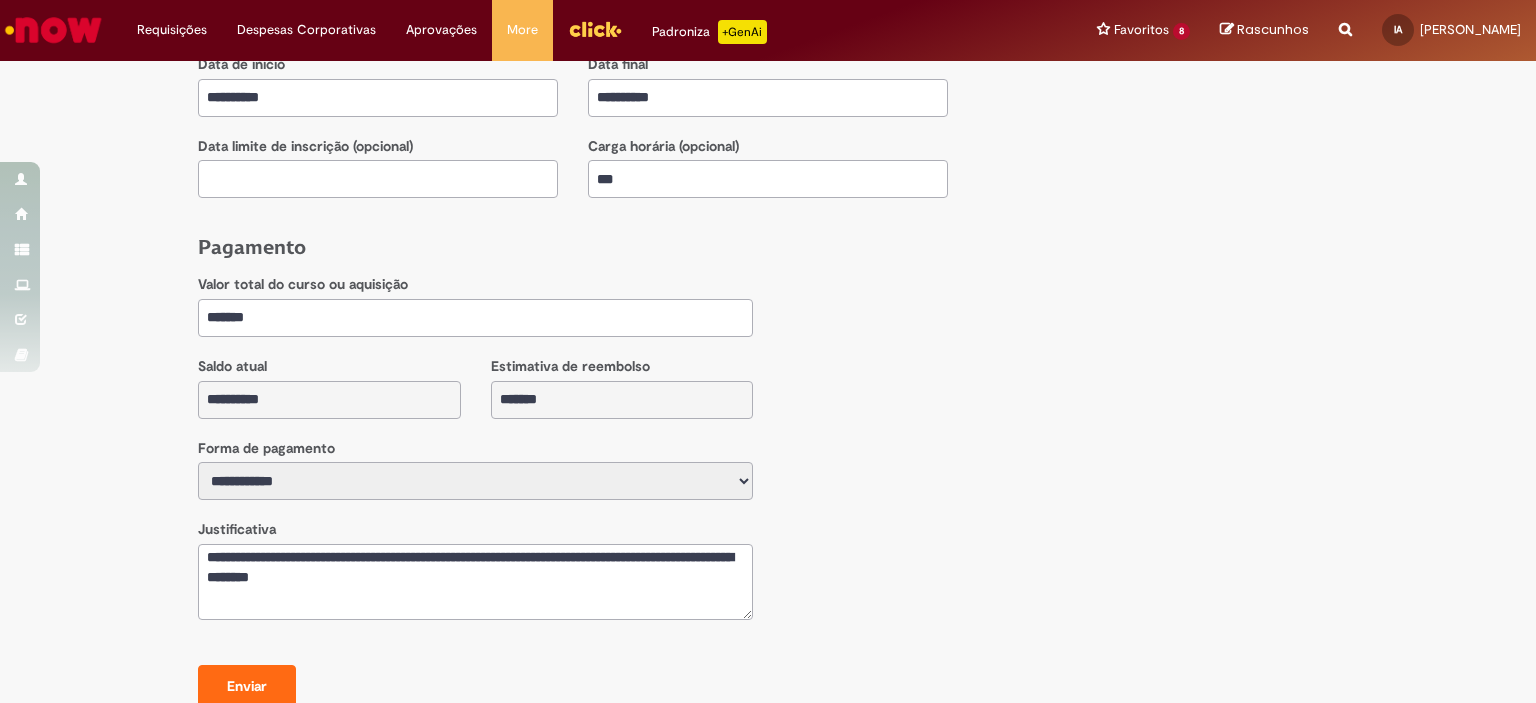 scroll, scrollTop: 1106, scrollLeft: 0, axis: vertical 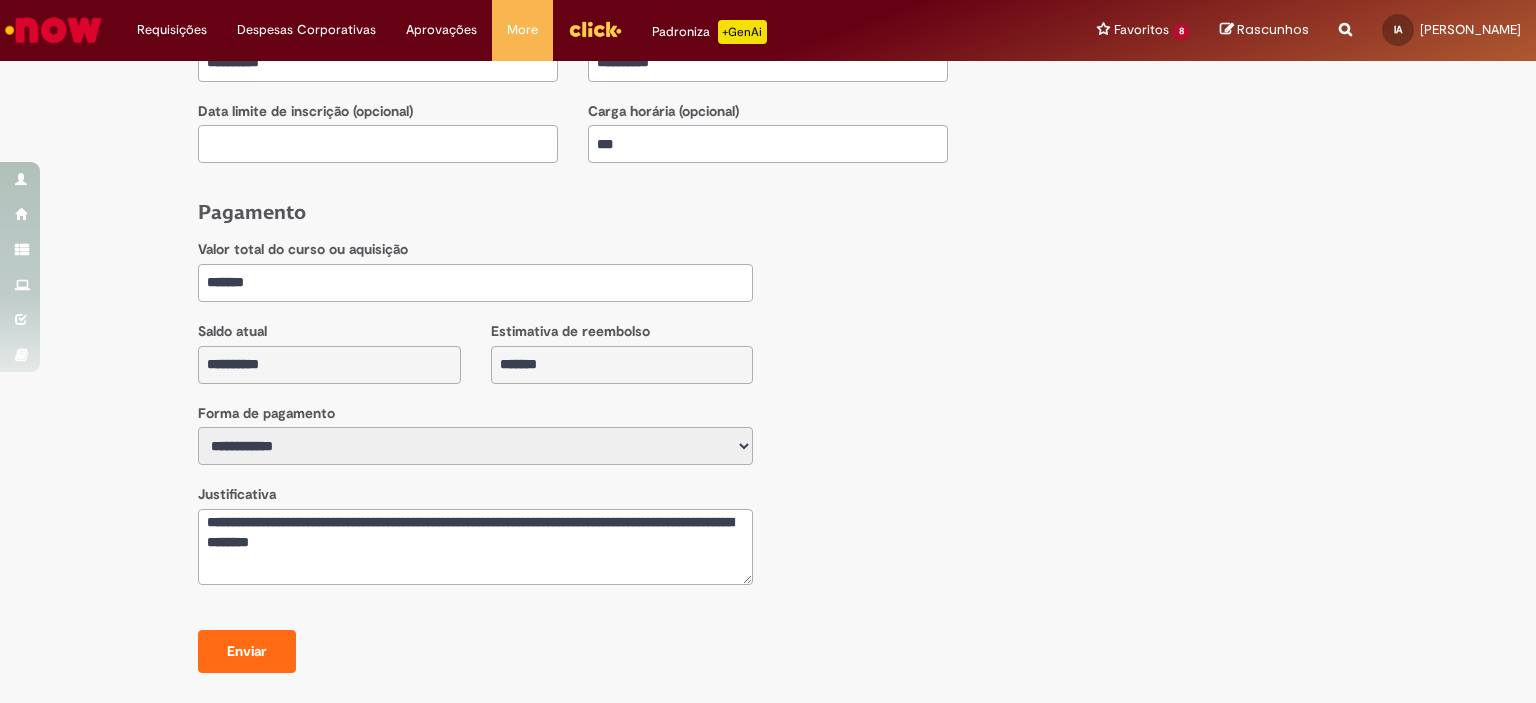 click on "Enviar" at bounding box center (247, 652) 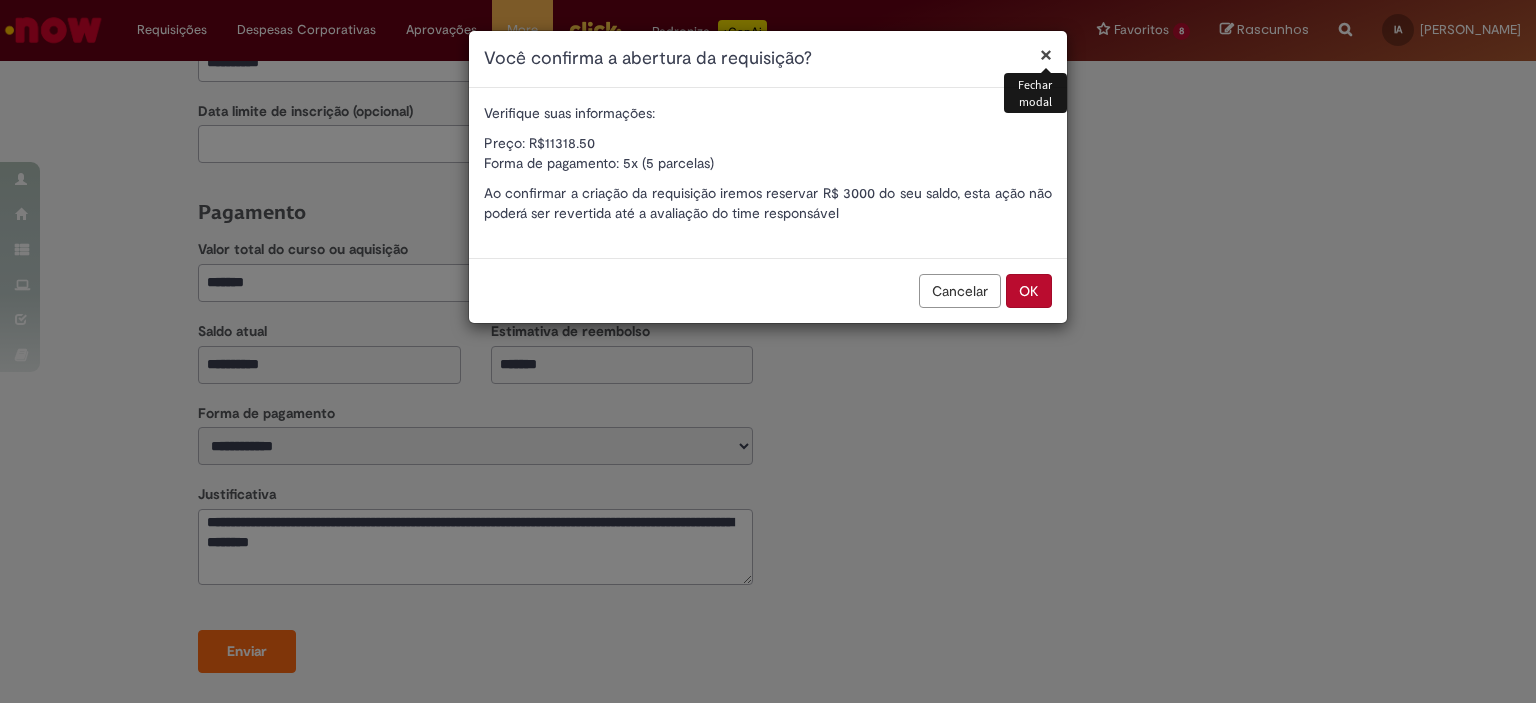 click on "OK" at bounding box center (1029, 291) 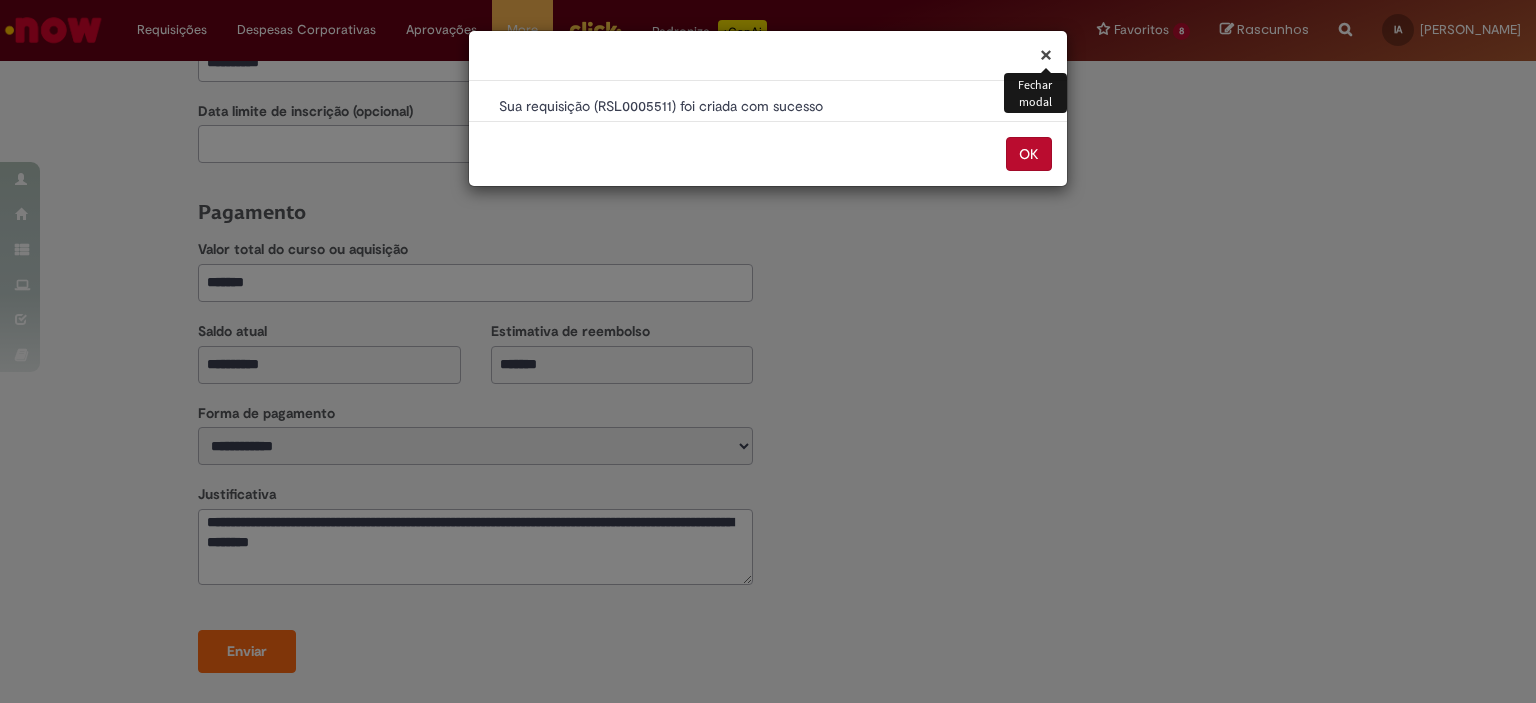 click on "OK" at bounding box center (1029, 154) 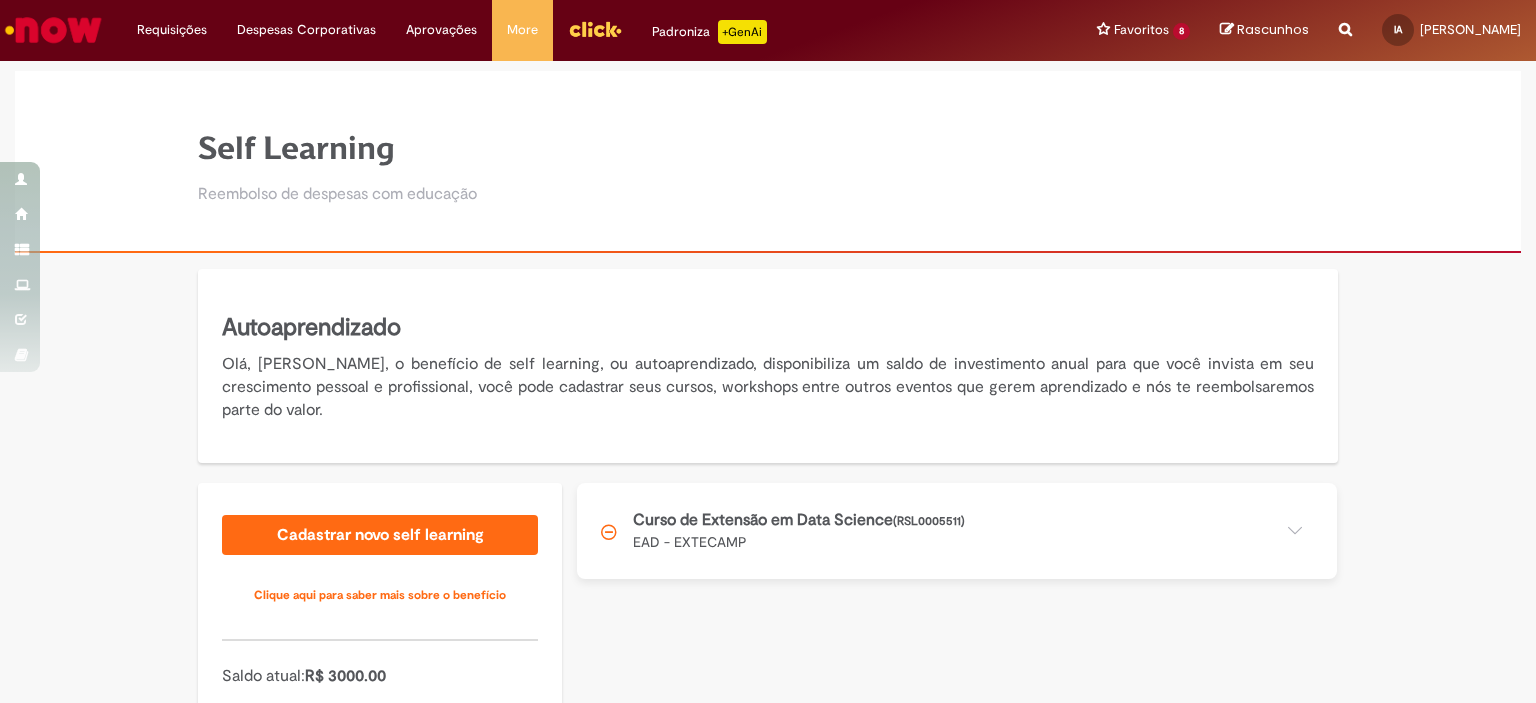scroll, scrollTop: 0, scrollLeft: 0, axis: both 